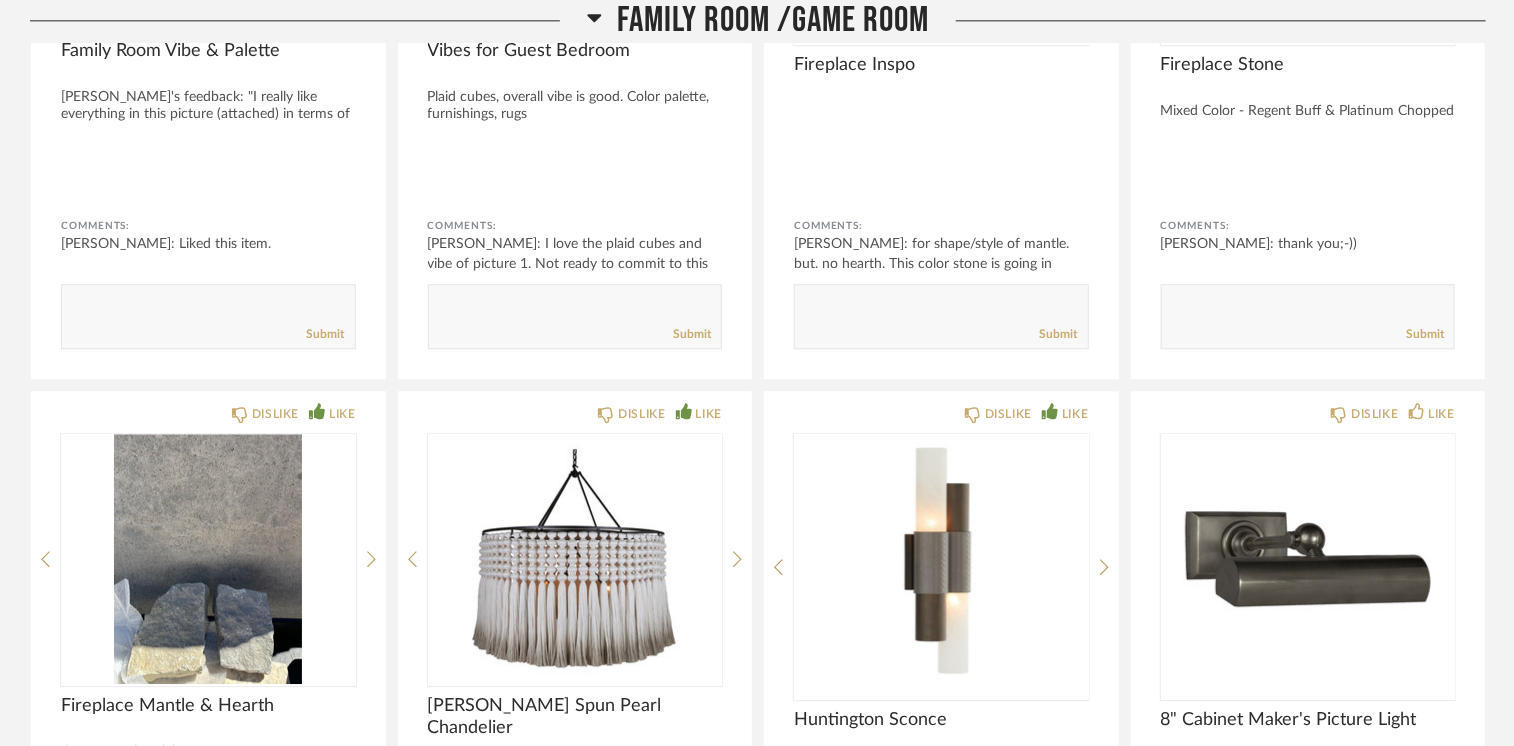 scroll, scrollTop: 21400, scrollLeft: 0, axis: vertical 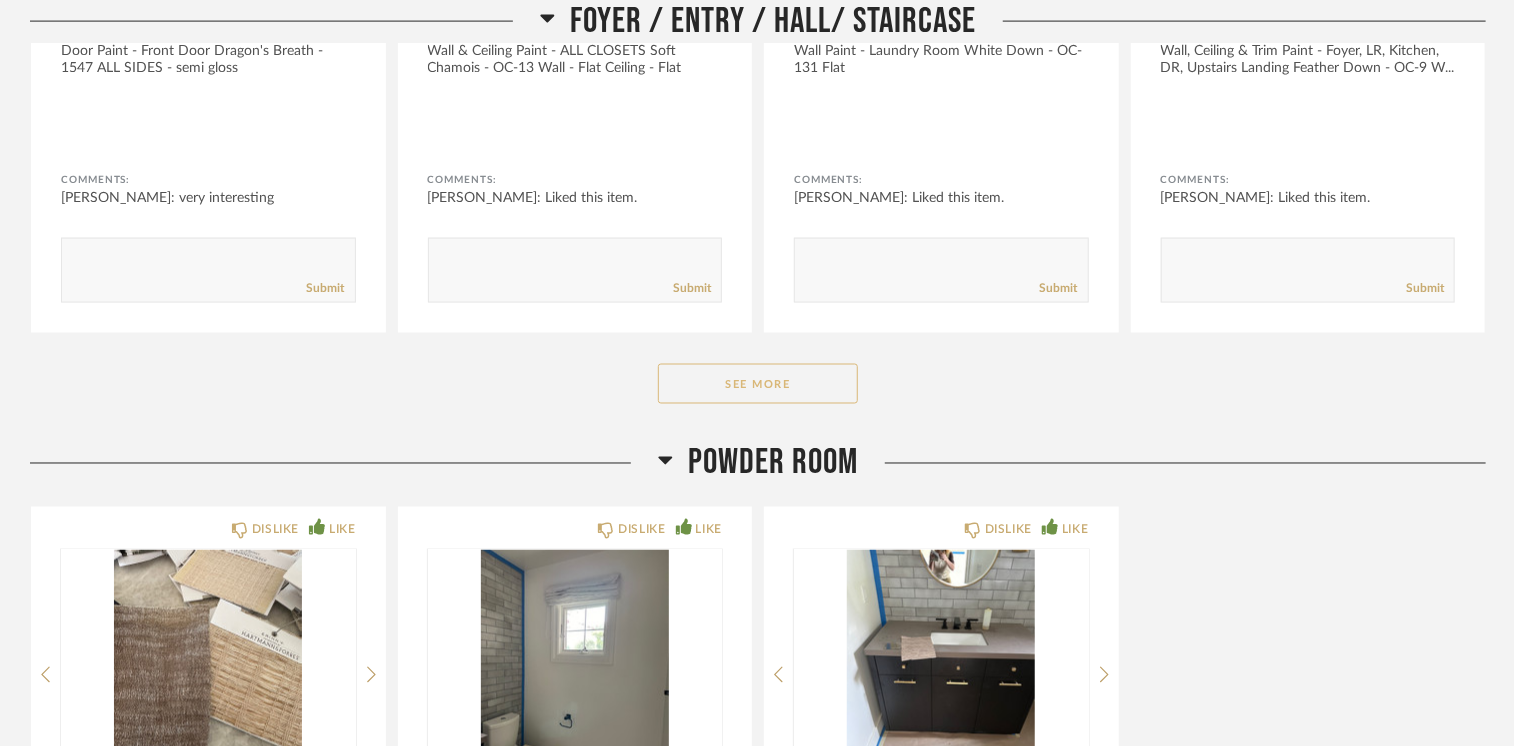 click on "See More" 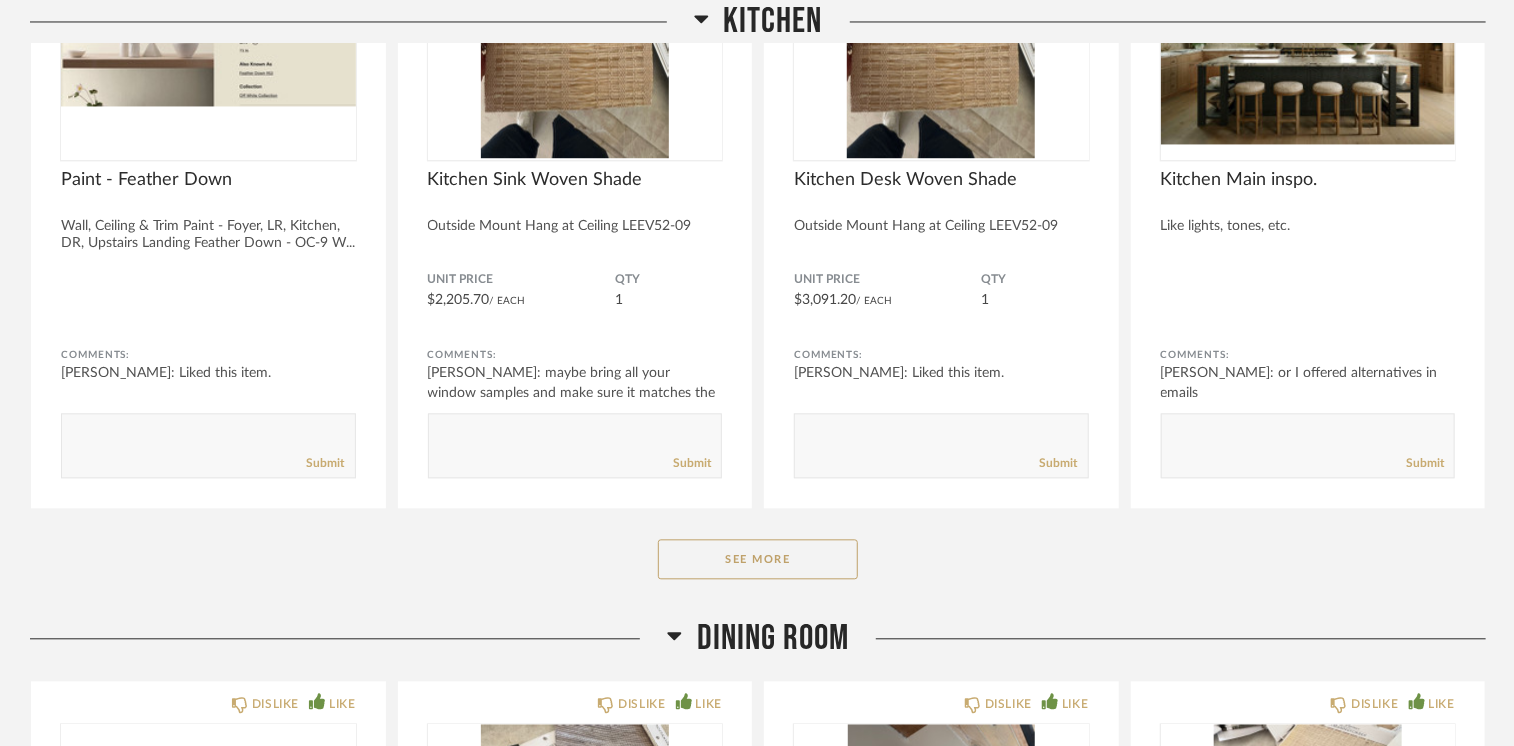 scroll, scrollTop: 6000, scrollLeft: 0, axis: vertical 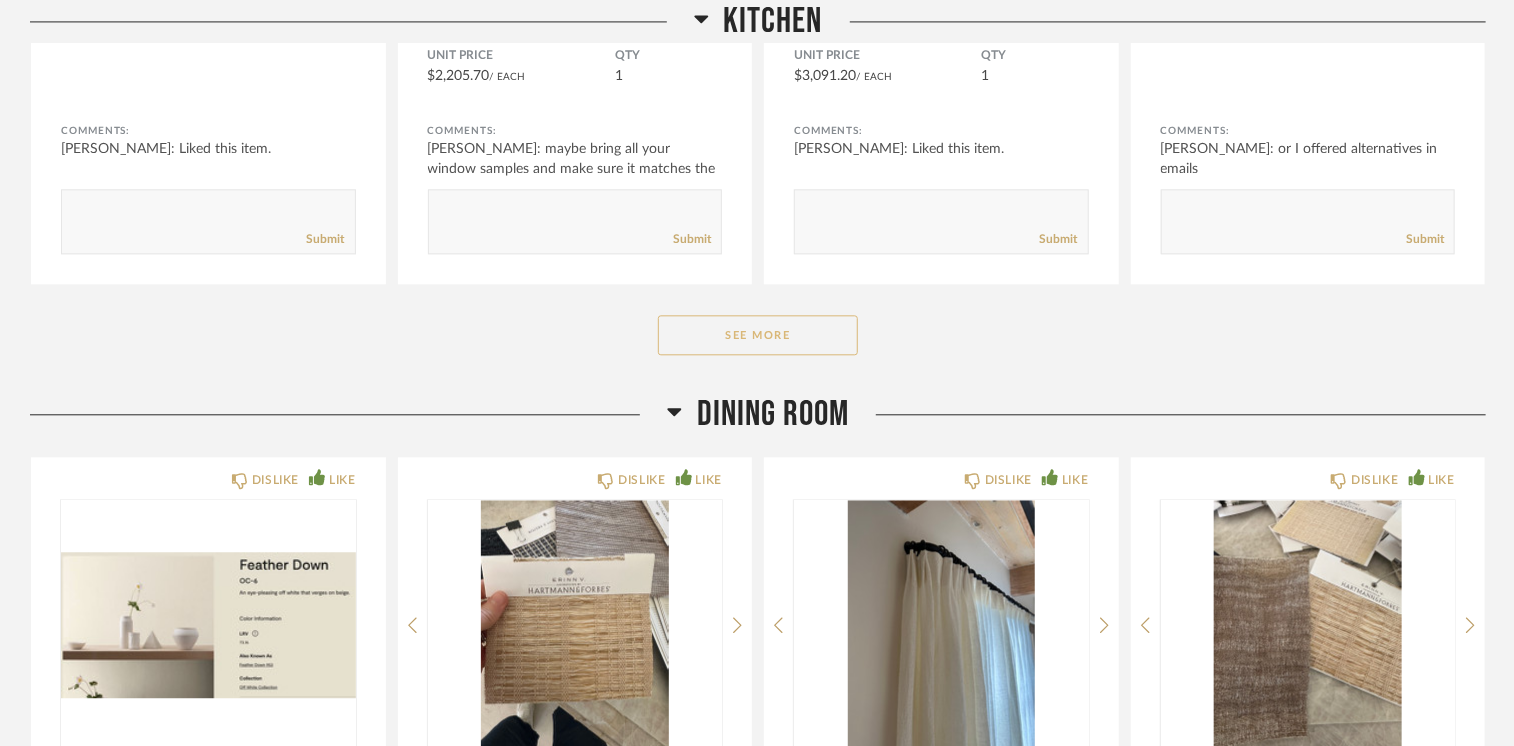 click on "See More" 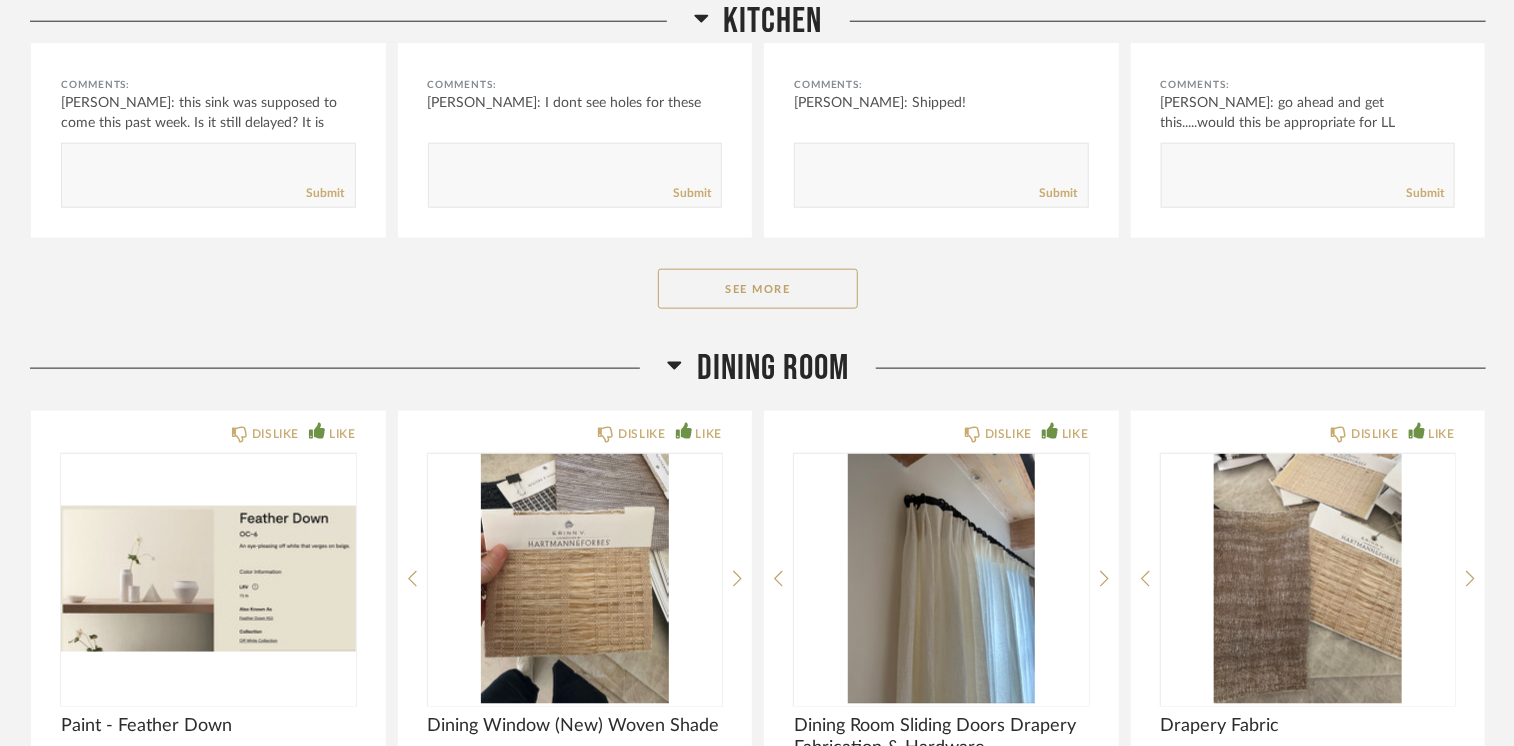 scroll, scrollTop: 8700, scrollLeft: 0, axis: vertical 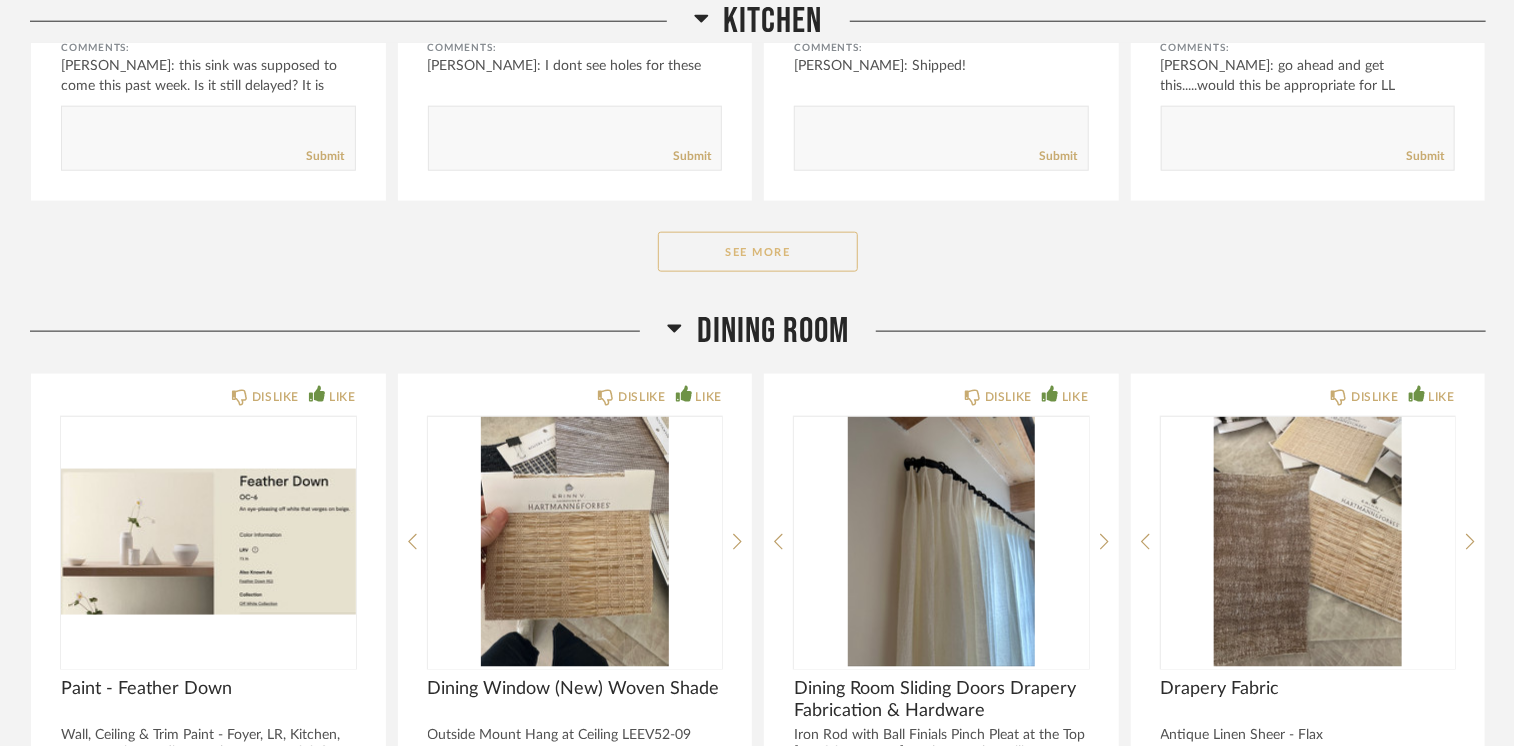 click on "See More" 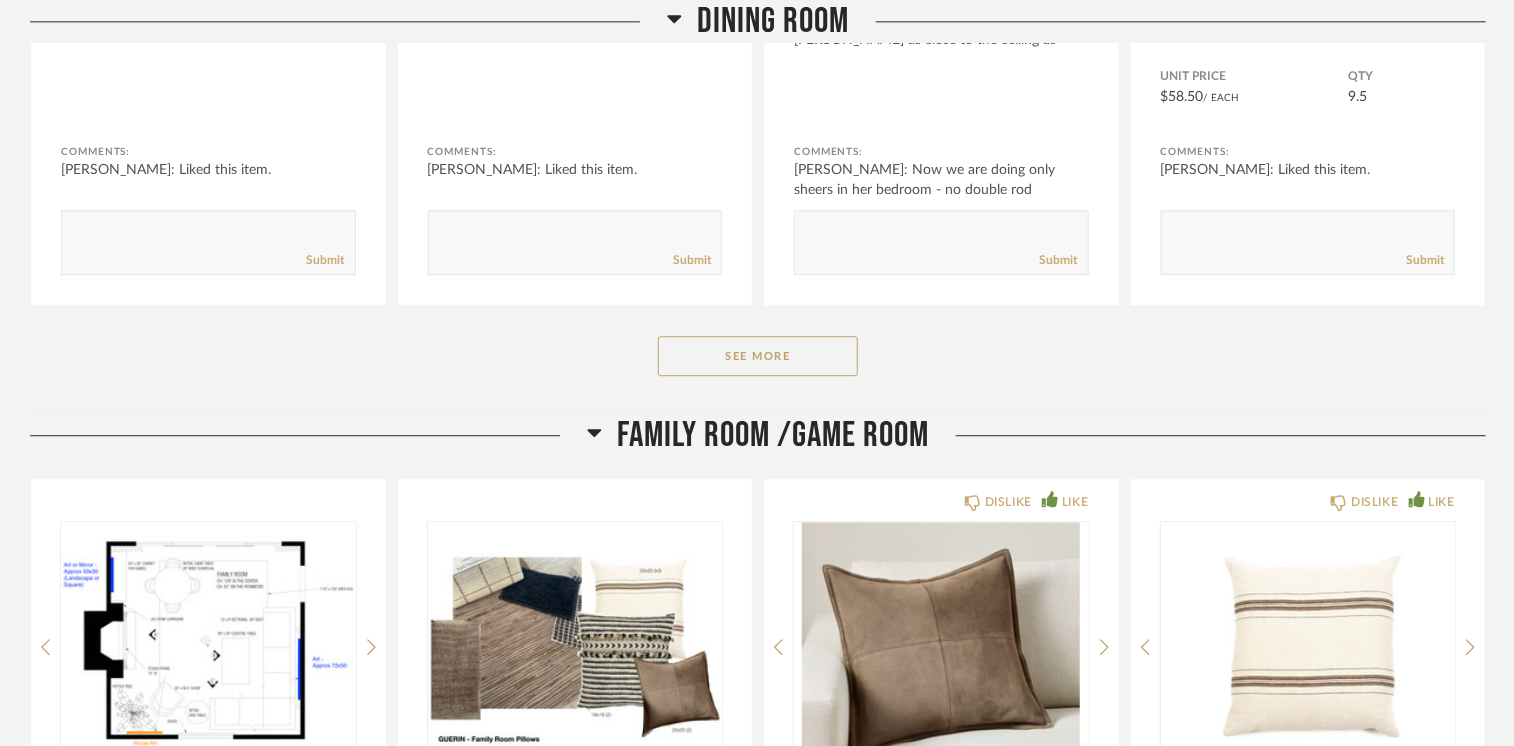 scroll, scrollTop: 10100, scrollLeft: 0, axis: vertical 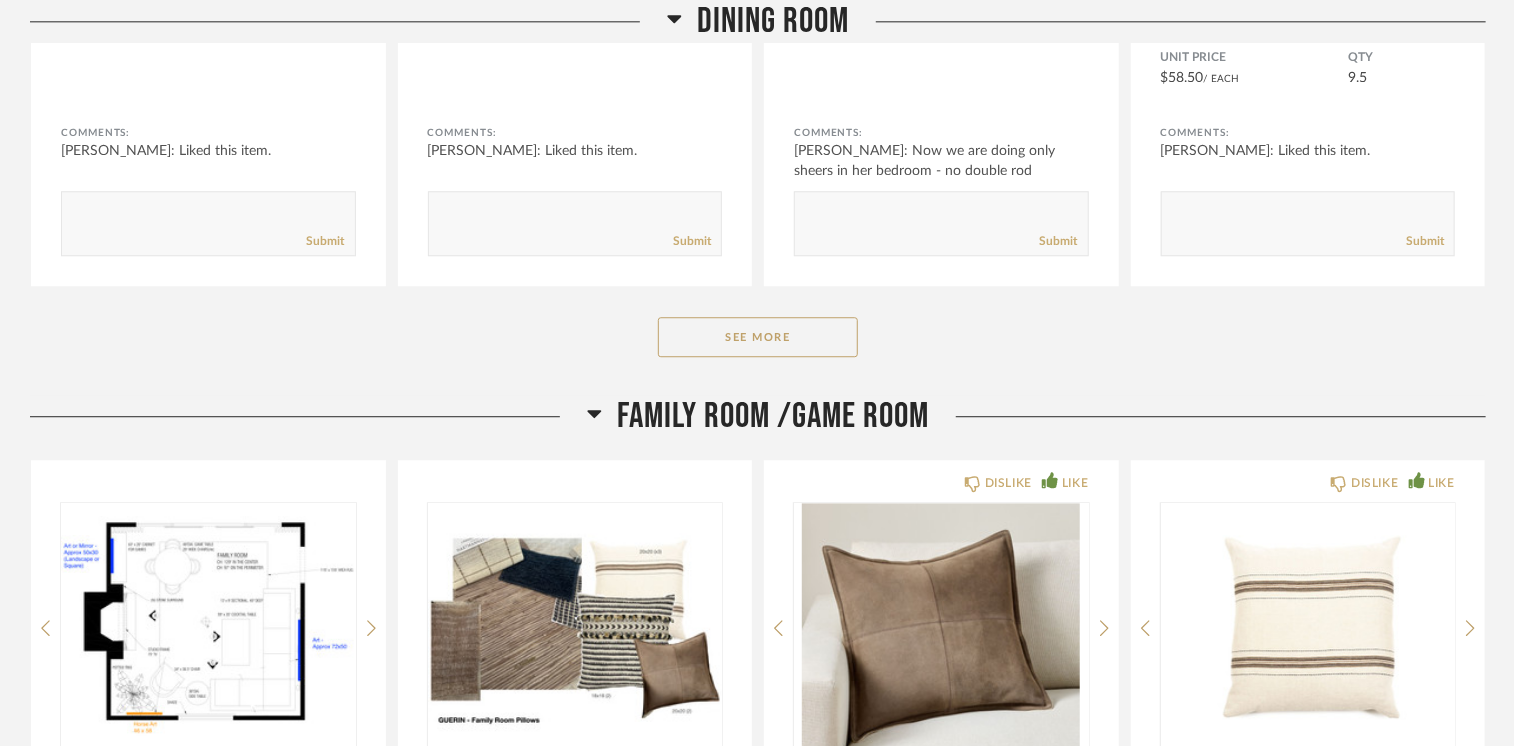 drag, startPoint x: 764, startPoint y: 317, endPoint x: 1525, endPoint y: 434, distance: 769.9415 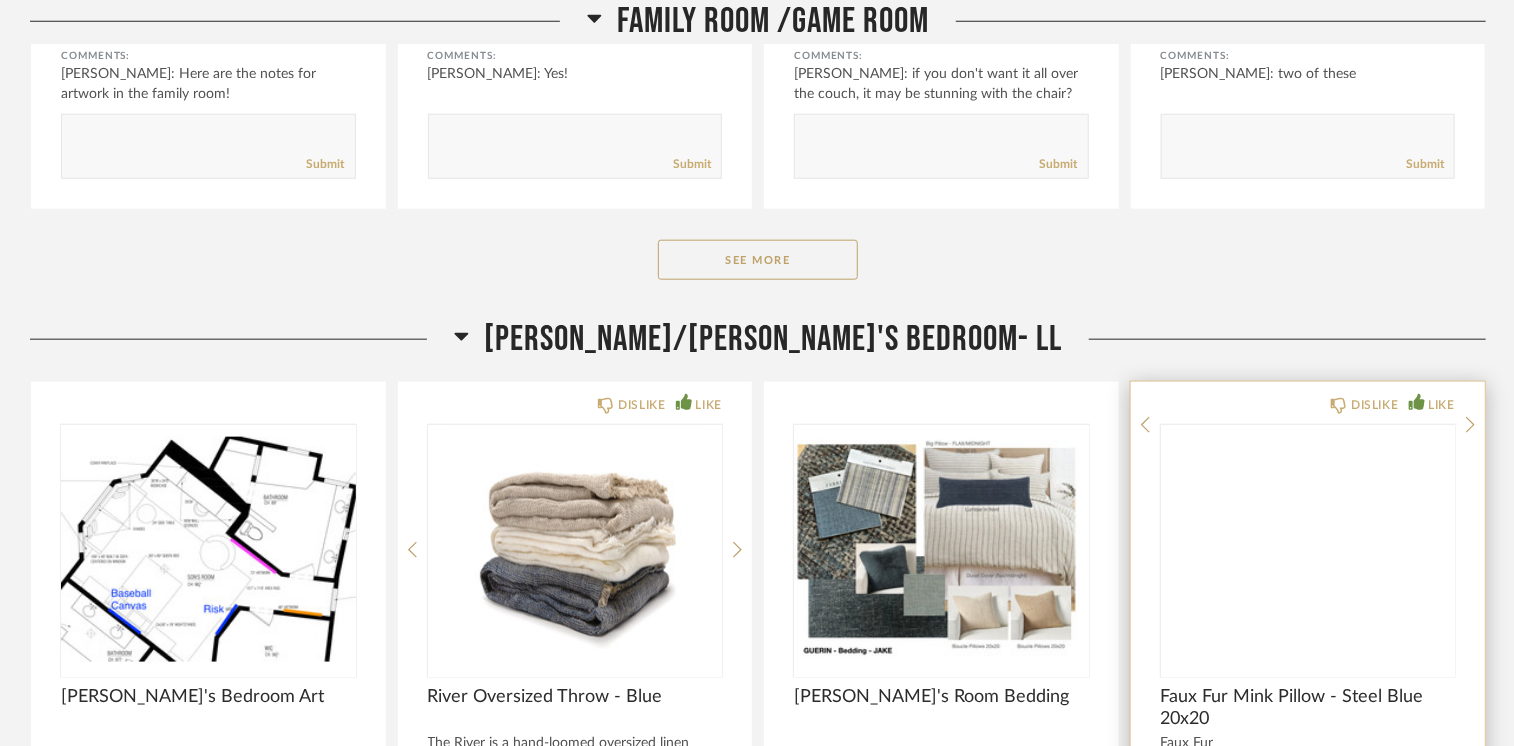 scroll, scrollTop: 12400, scrollLeft: 0, axis: vertical 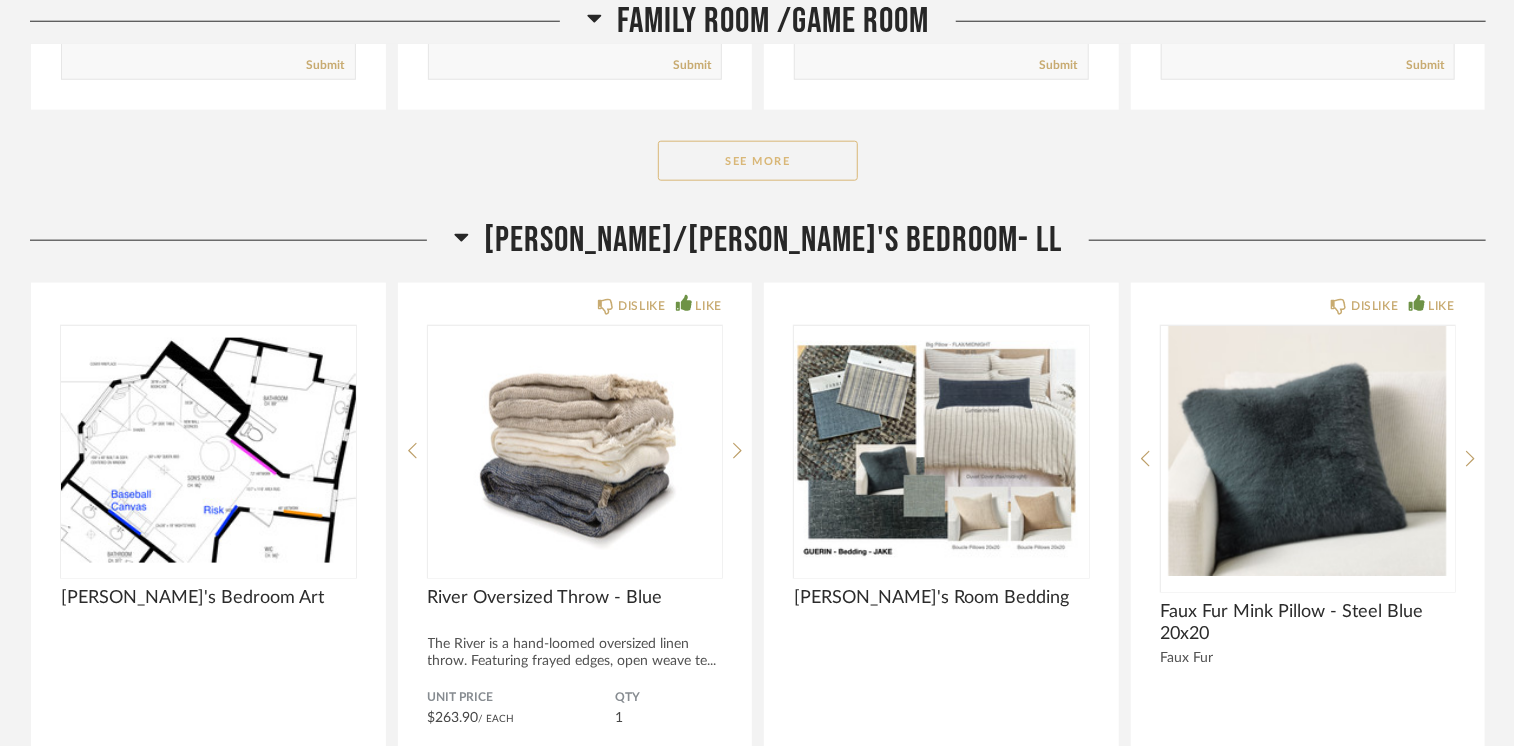 click on "See More" 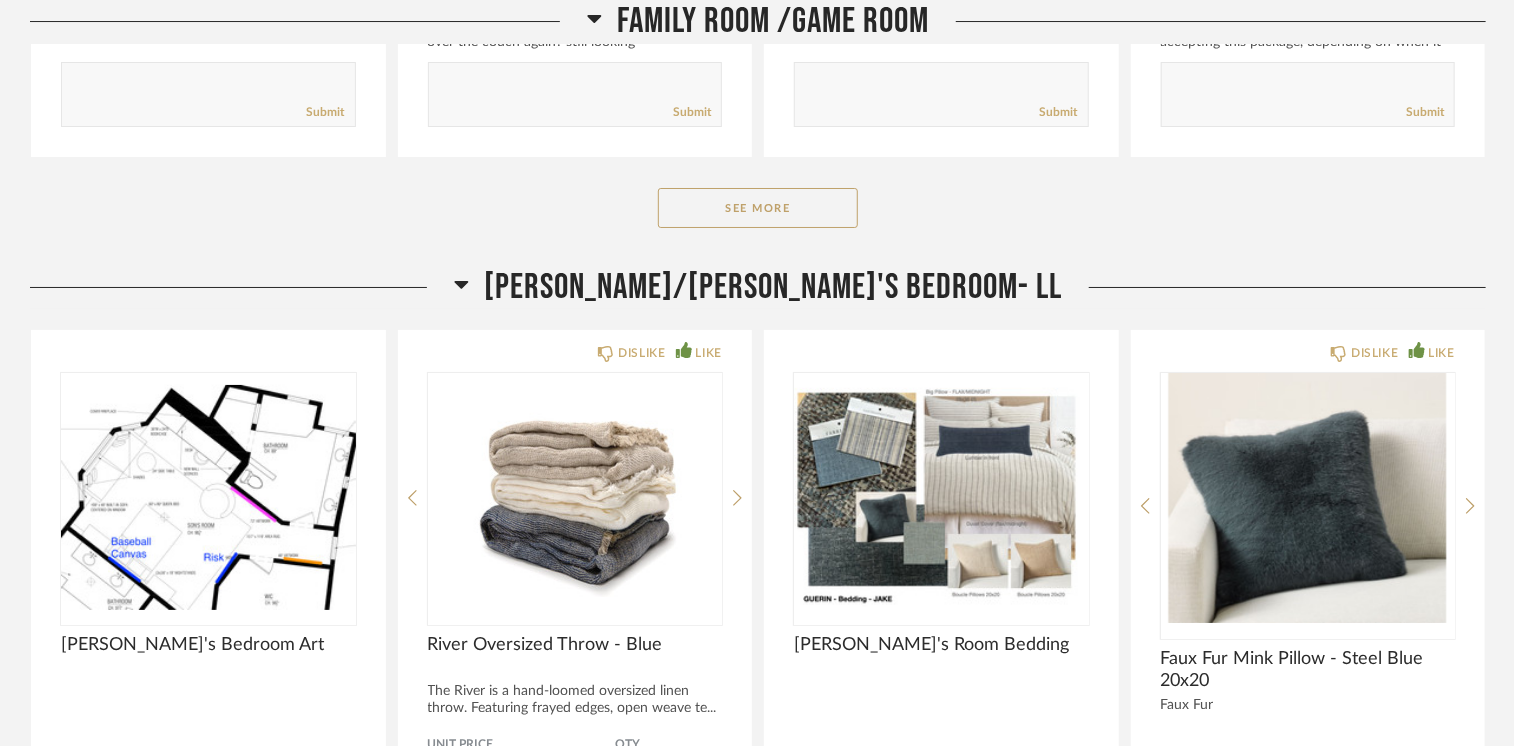 scroll, scrollTop: 15000, scrollLeft: 0, axis: vertical 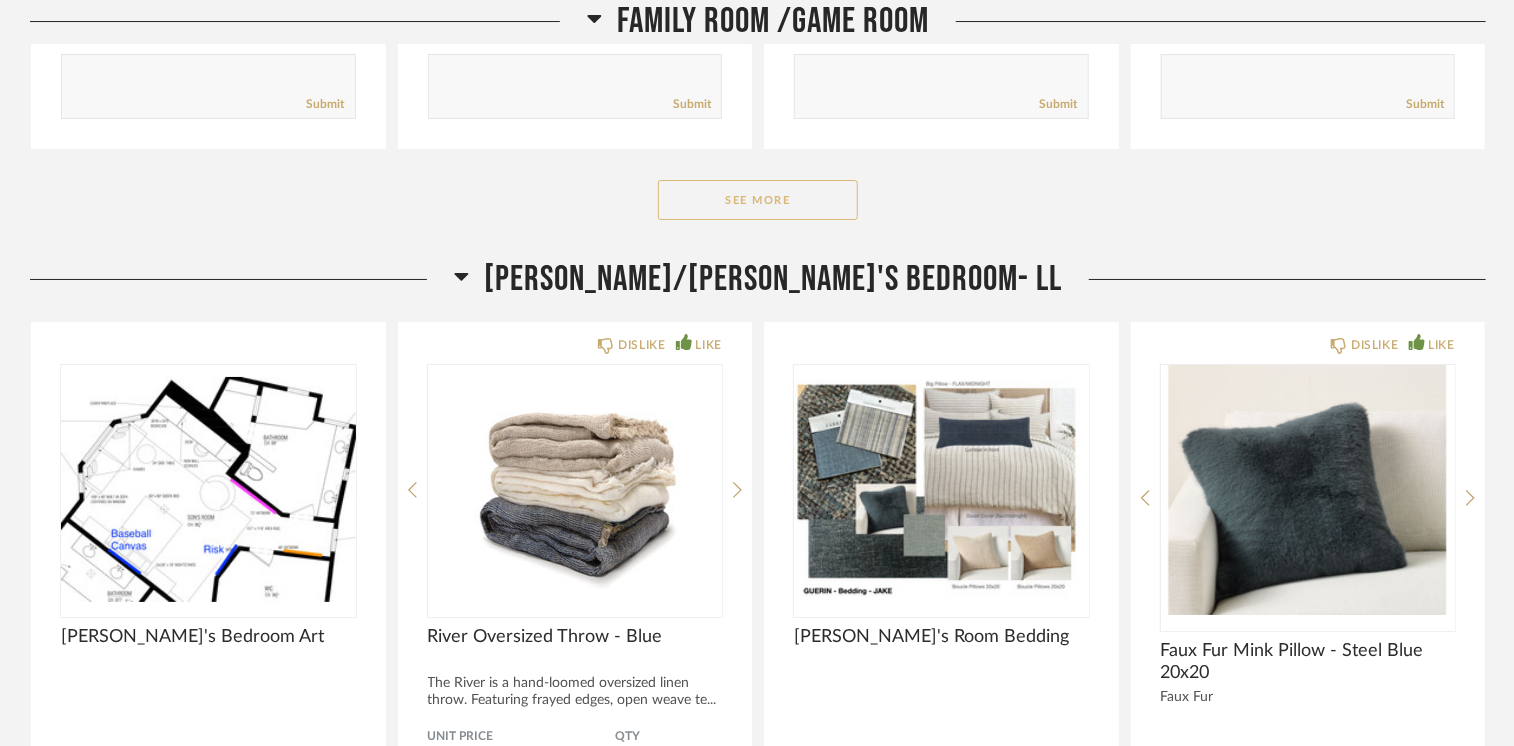 click on "See More" 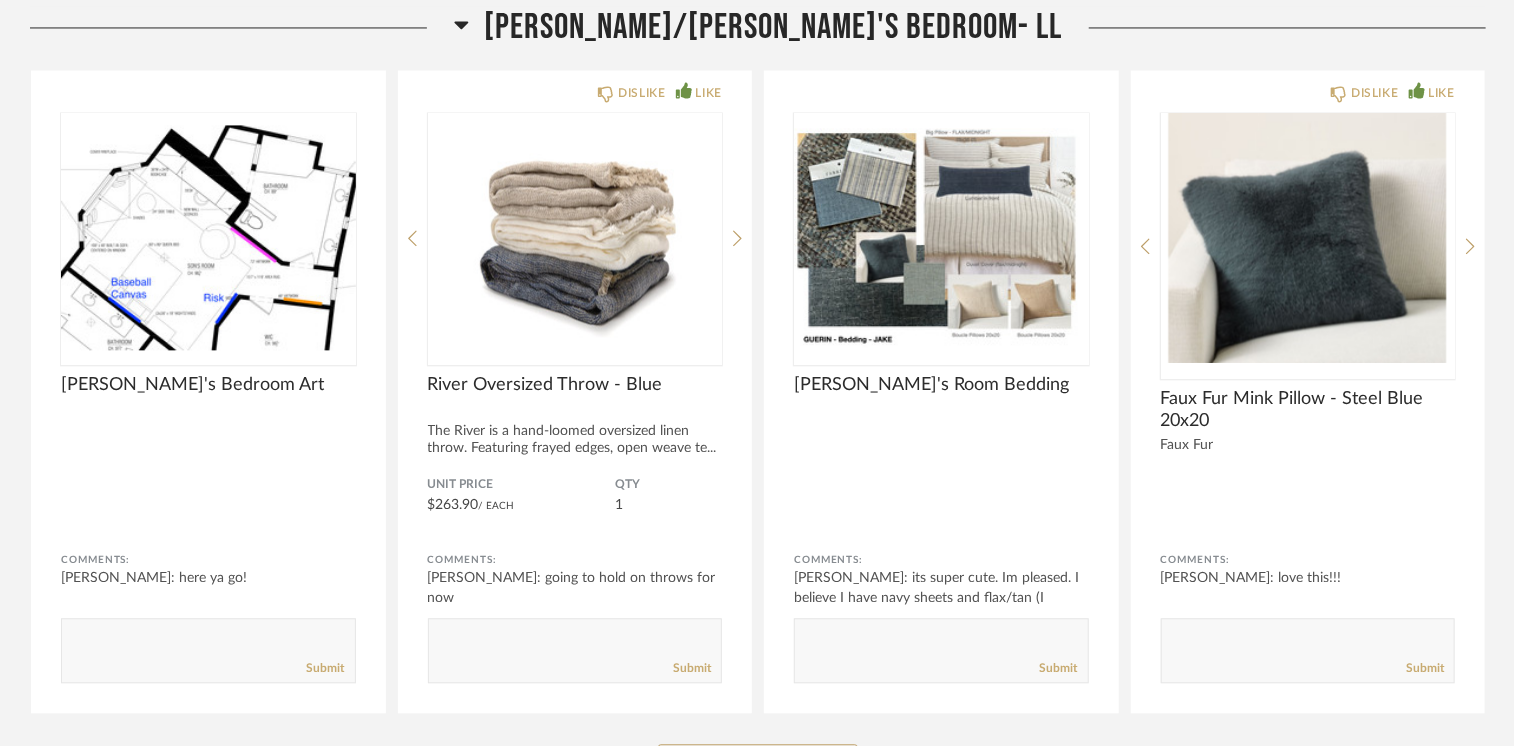 scroll, scrollTop: 17100, scrollLeft: 0, axis: vertical 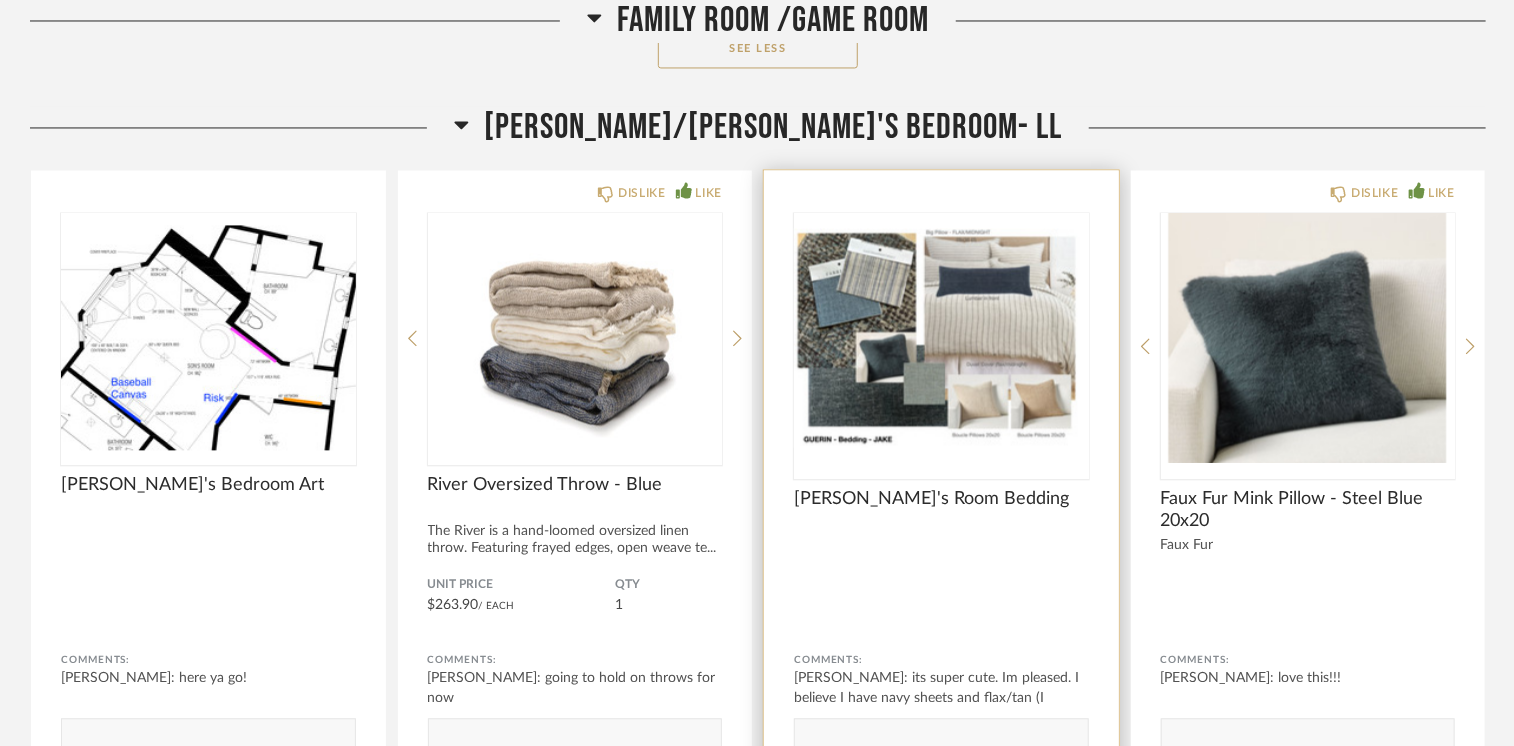 click 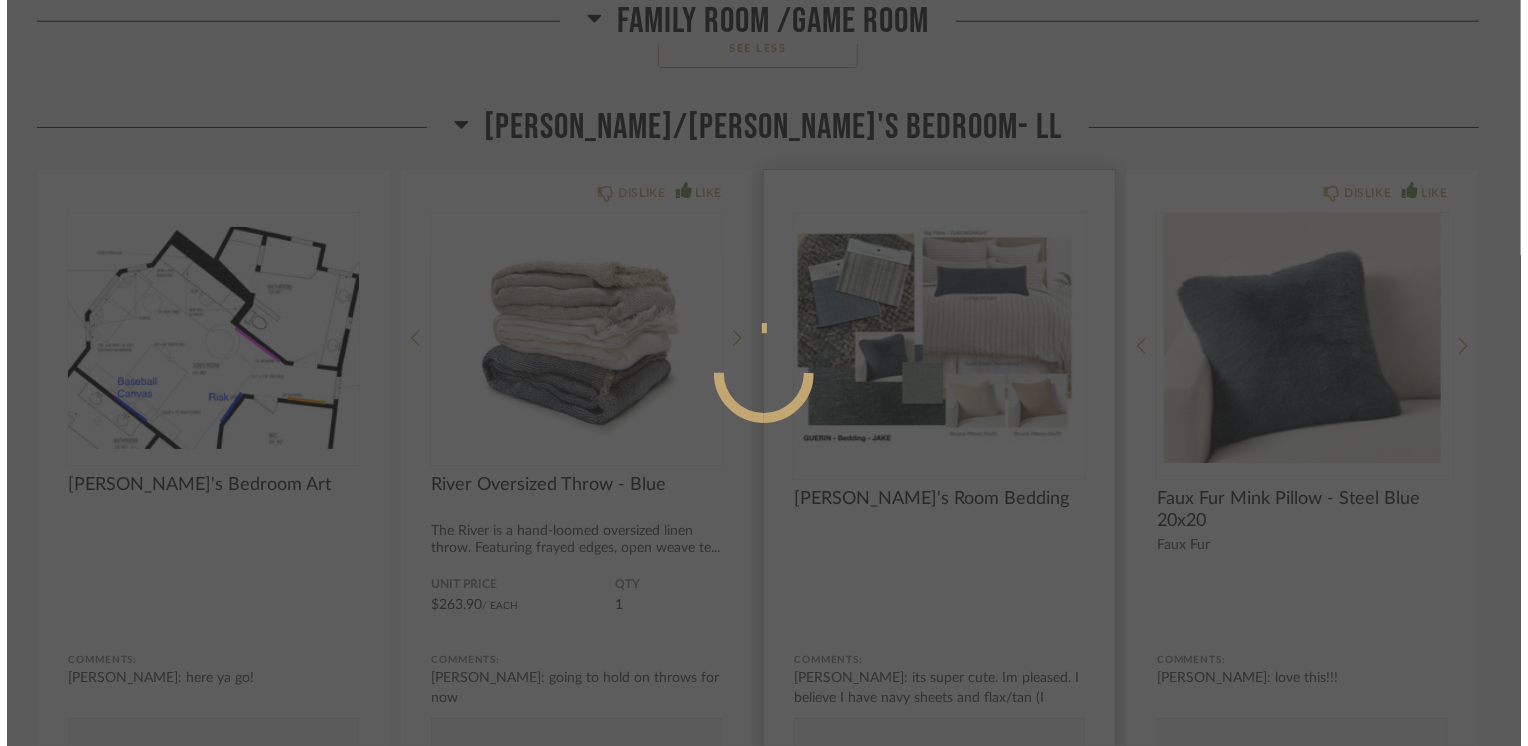 scroll, scrollTop: 0, scrollLeft: 0, axis: both 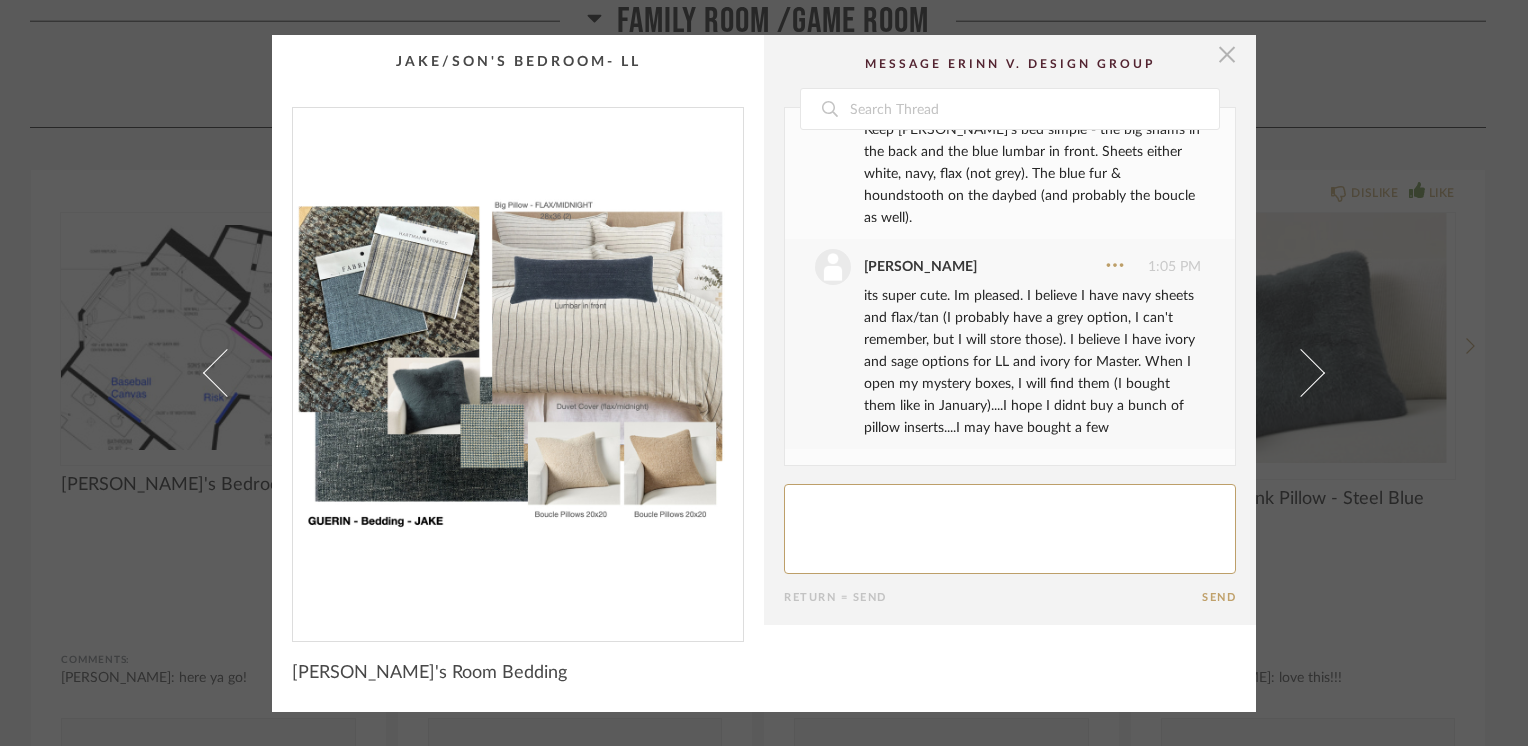 click at bounding box center (1227, 55) 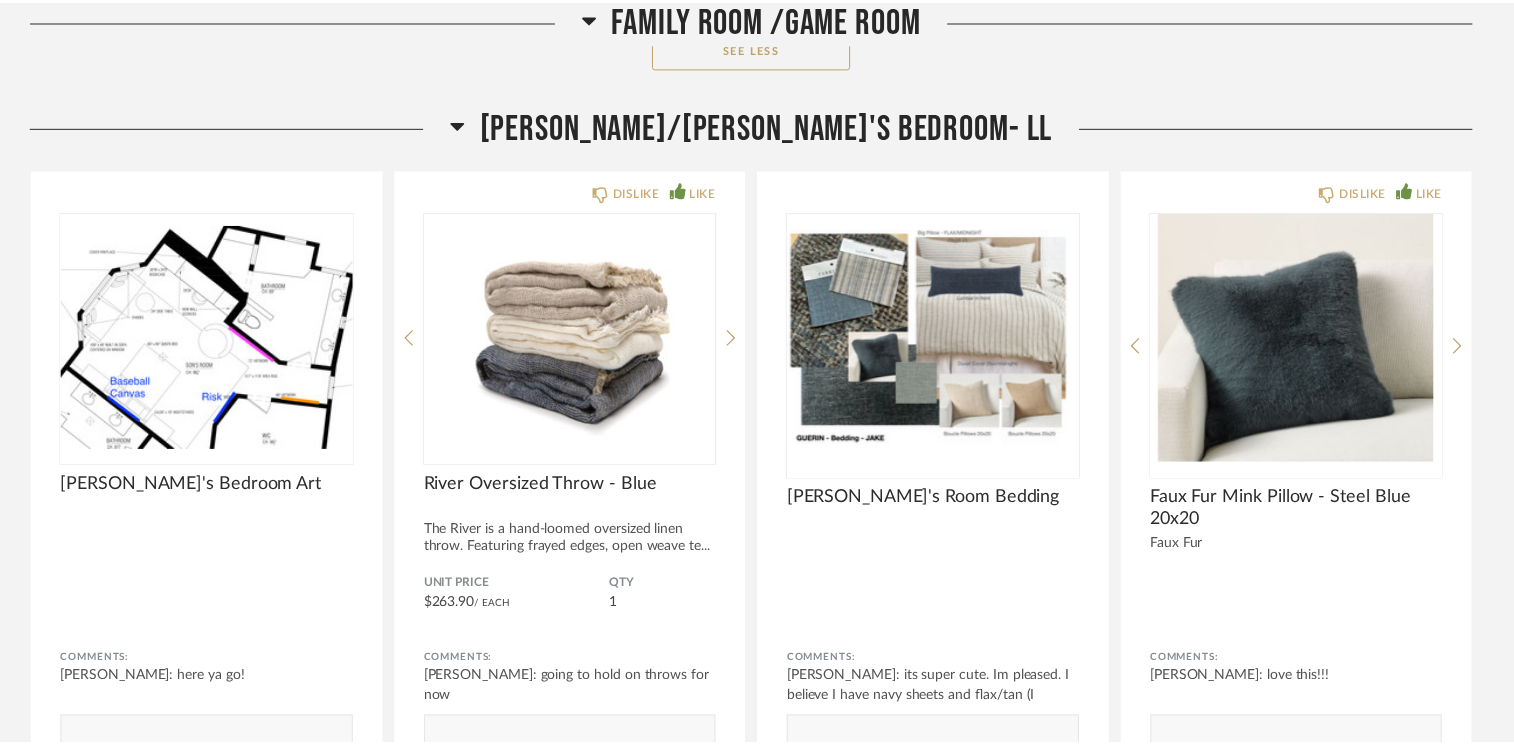 scroll, scrollTop: 17100, scrollLeft: 0, axis: vertical 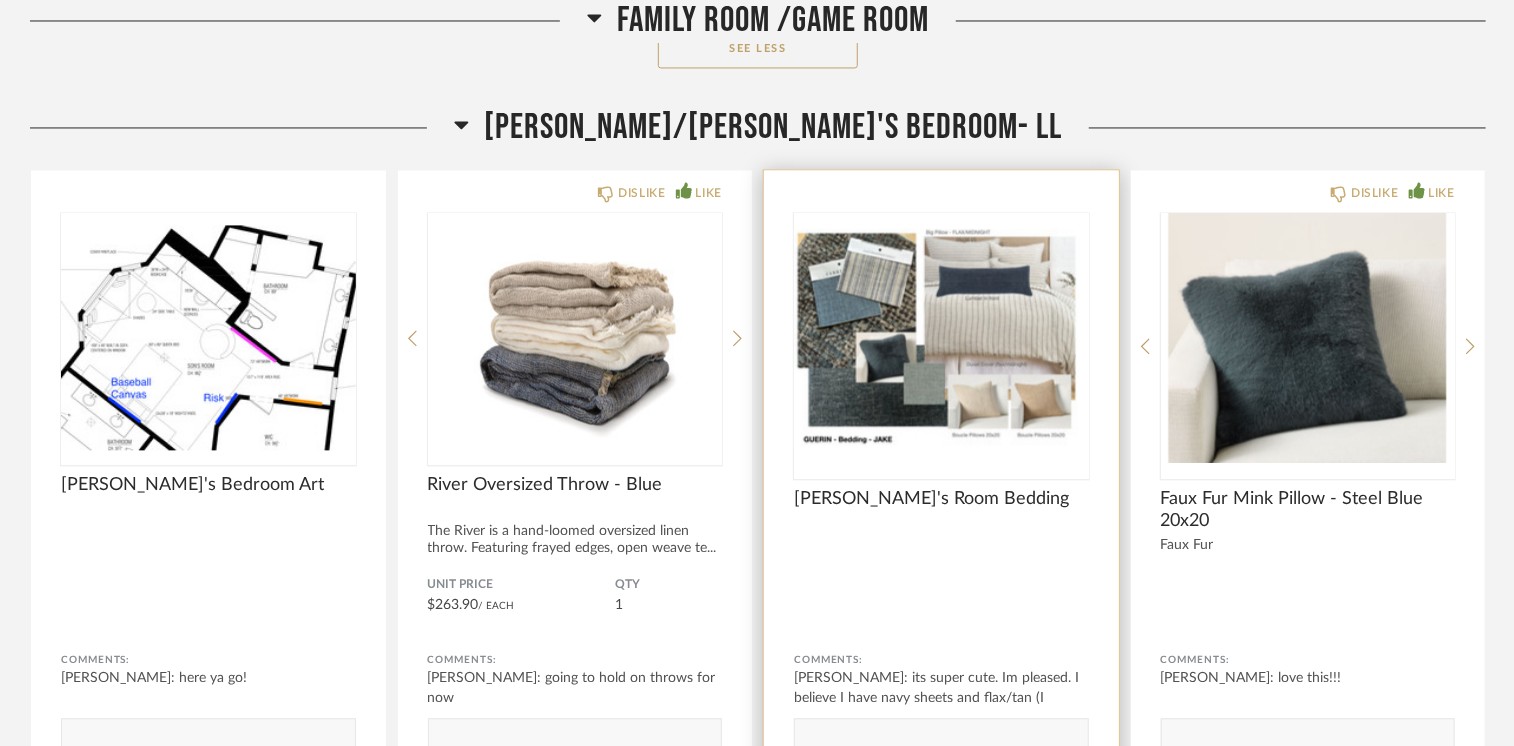 click at bounding box center (941, 338) 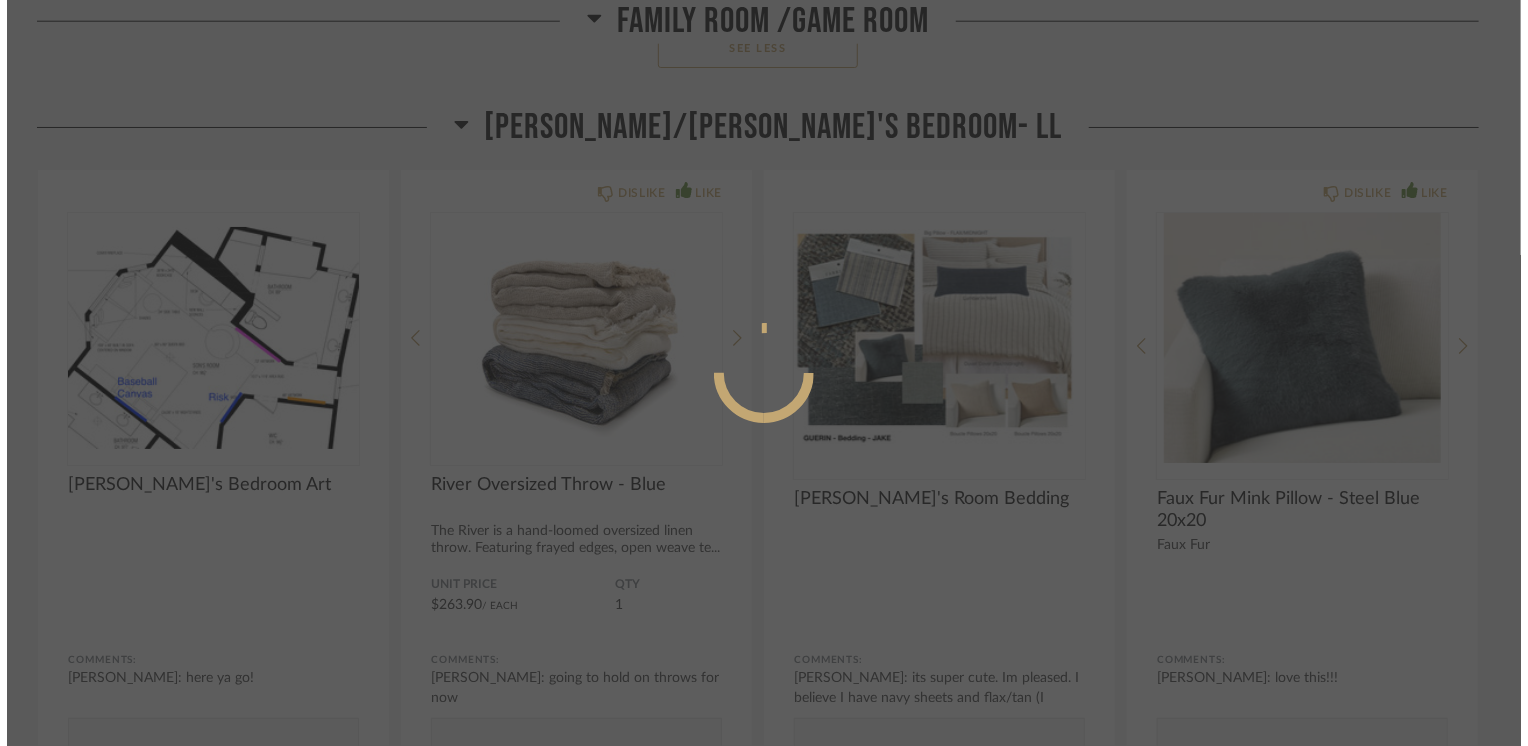 scroll, scrollTop: 0, scrollLeft: 0, axis: both 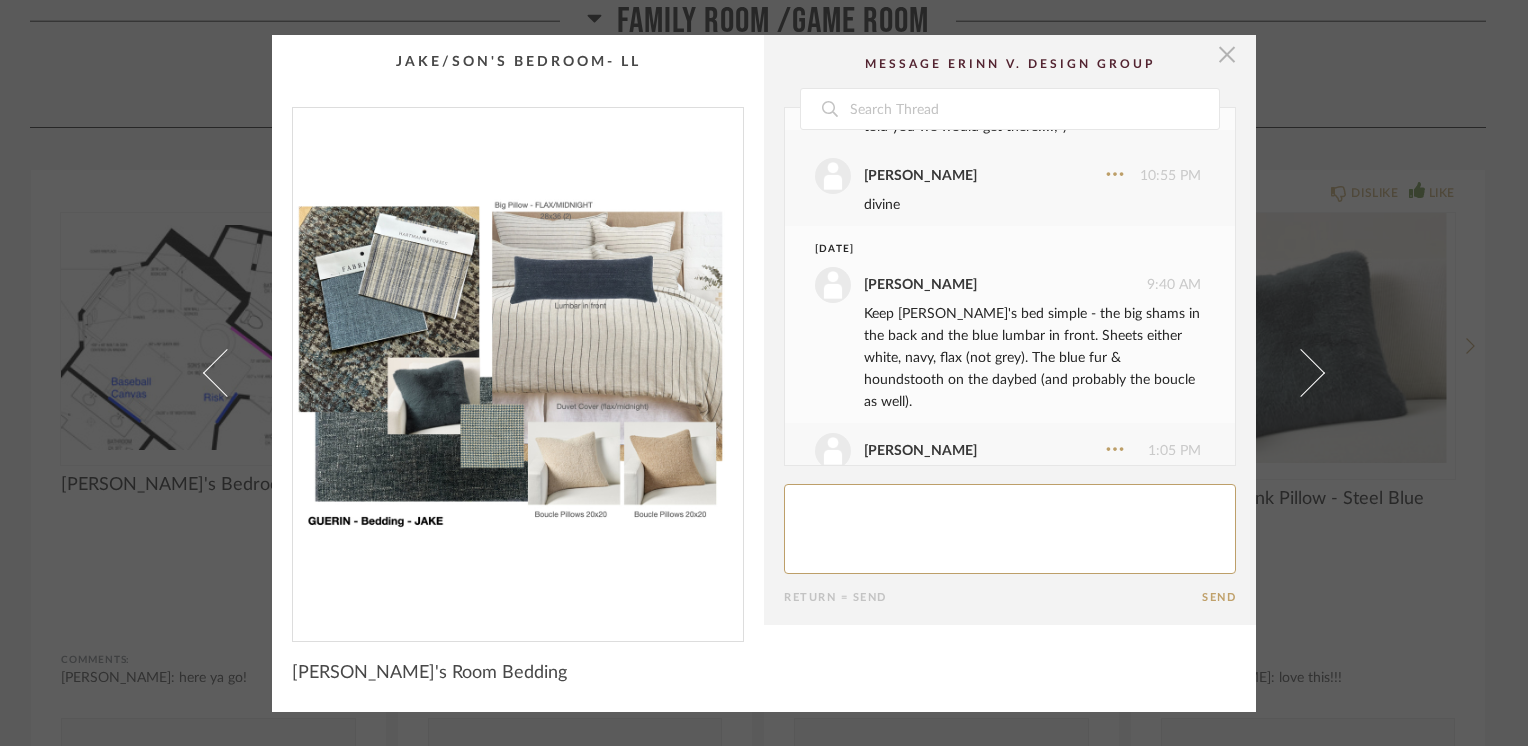 click at bounding box center (1227, 55) 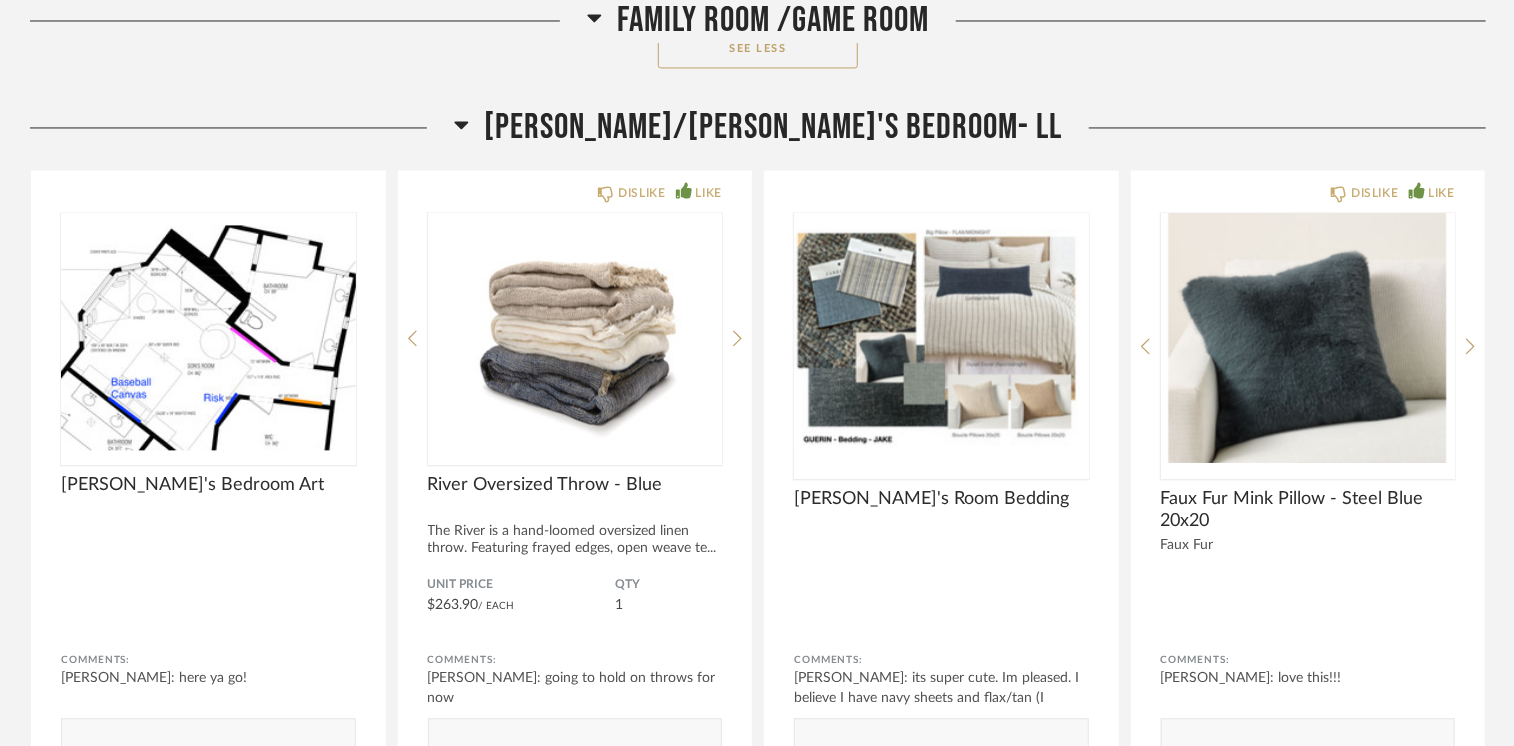 scroll, scrollTop: 17400, scrollLeft: 0, axis: vertical 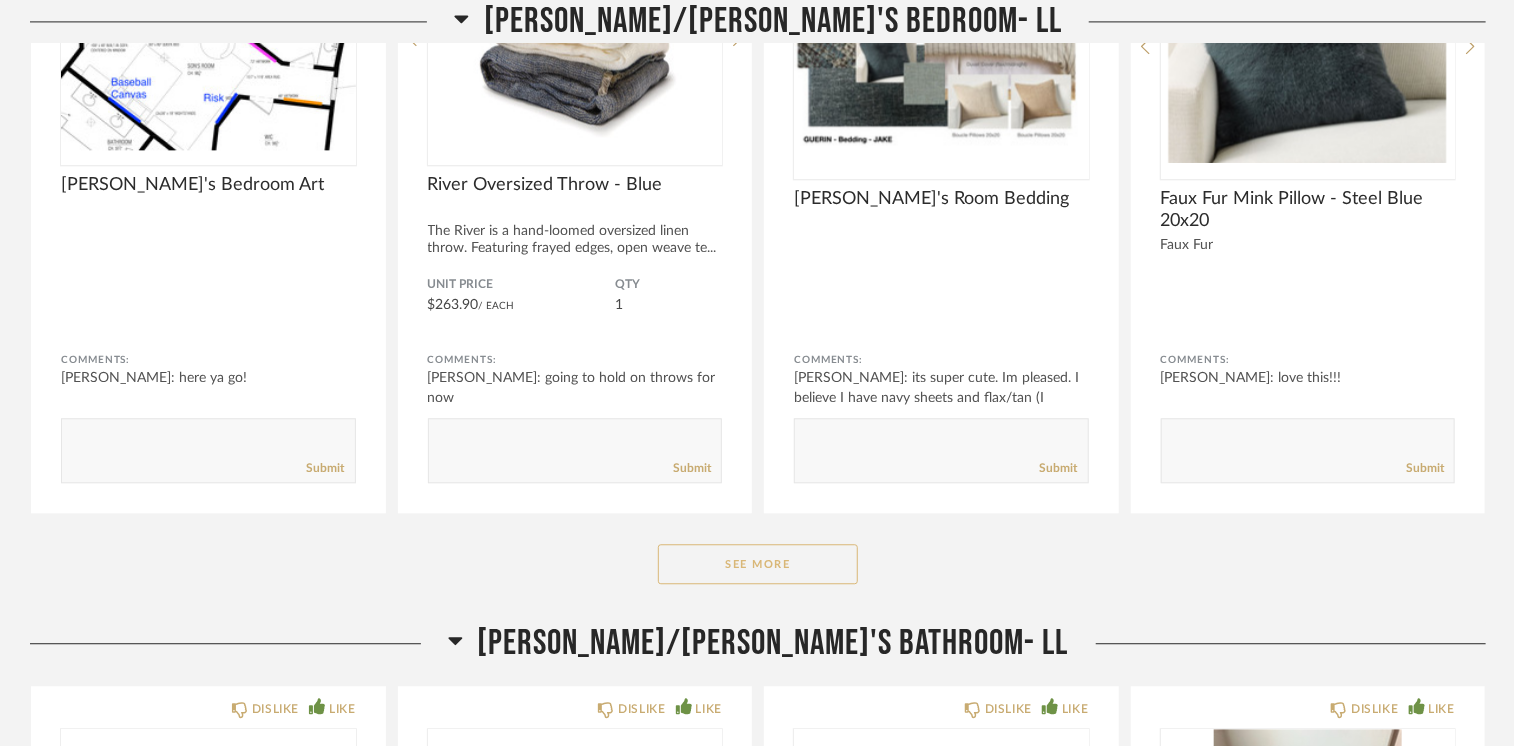 click on "See More" 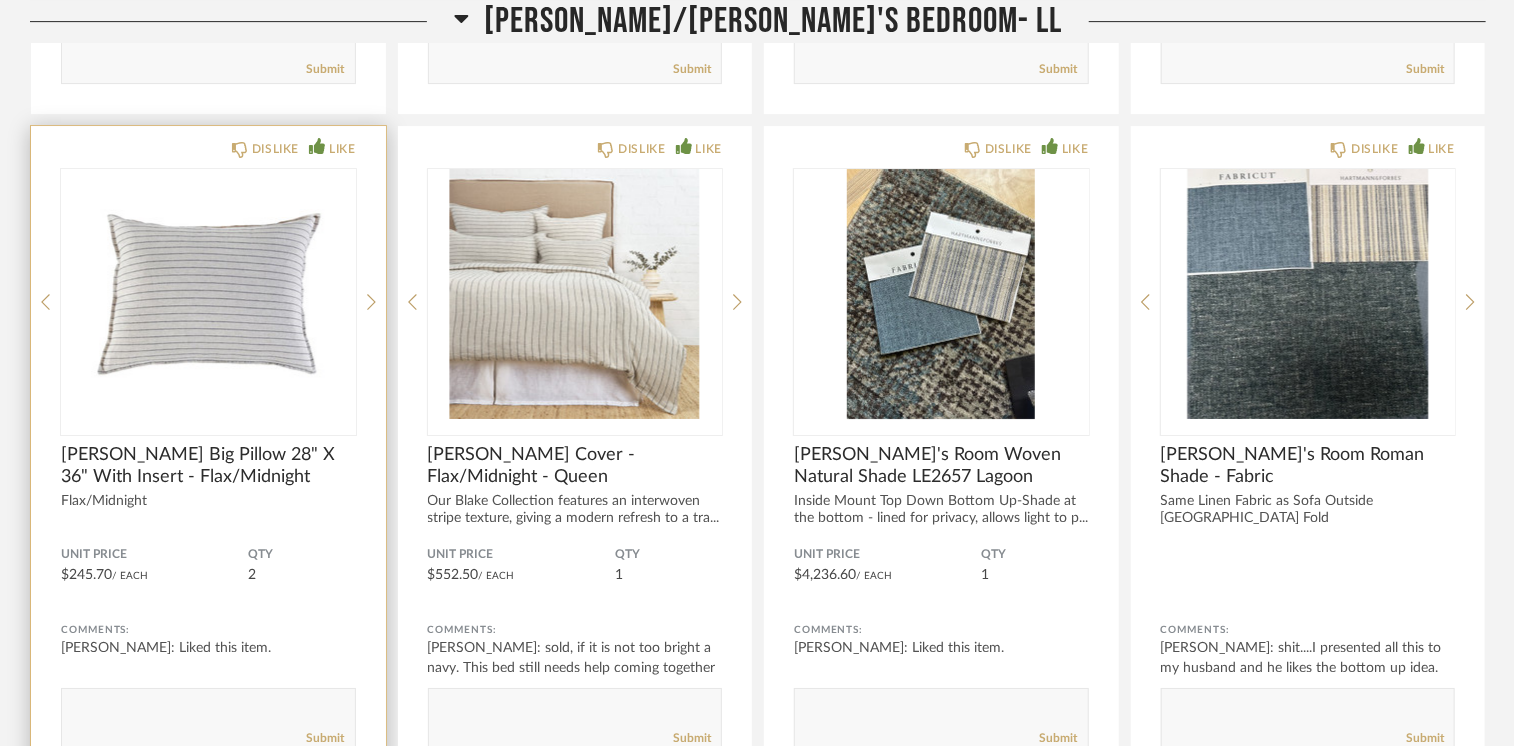 scroll, scrollTop: 18500, scrollLeft: 0, axis: vertical 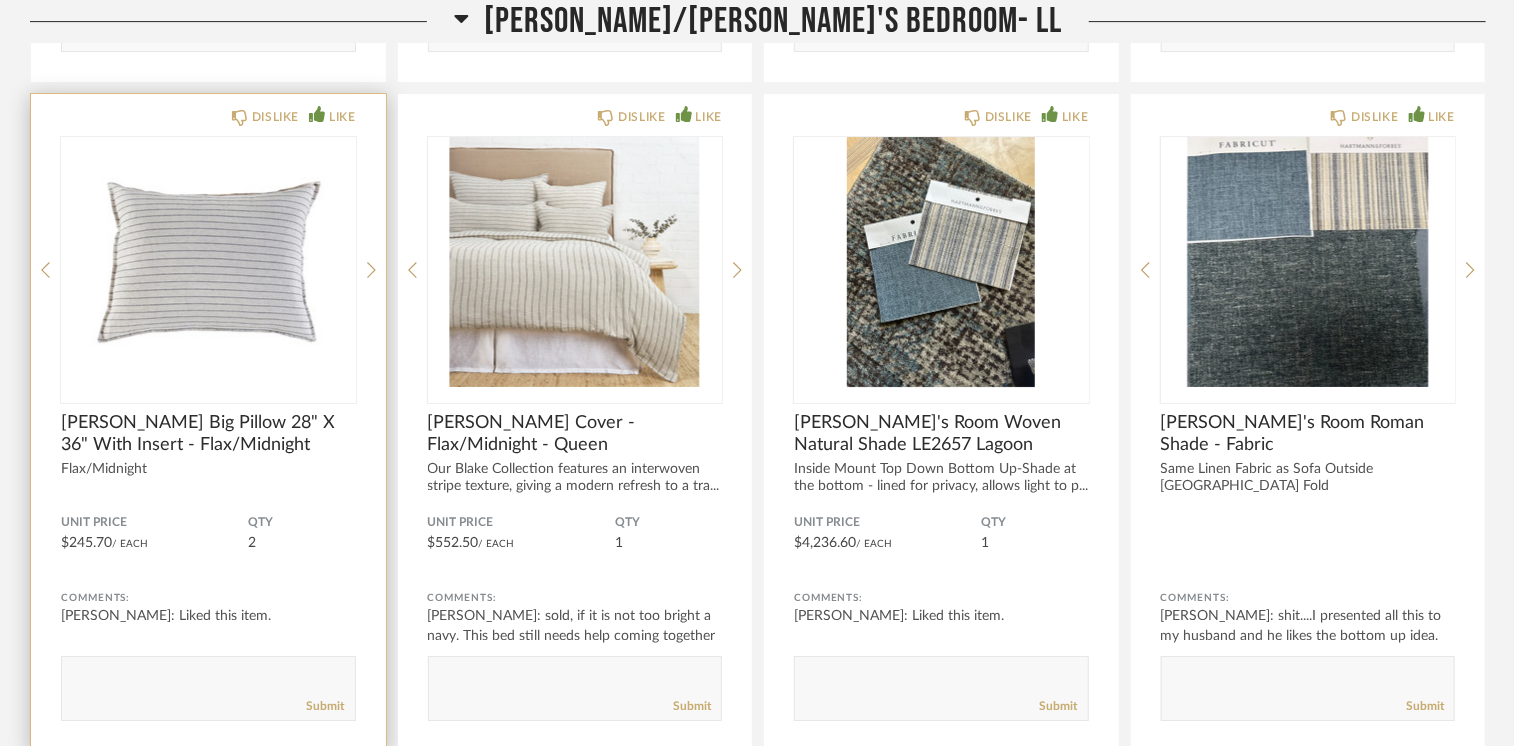 click 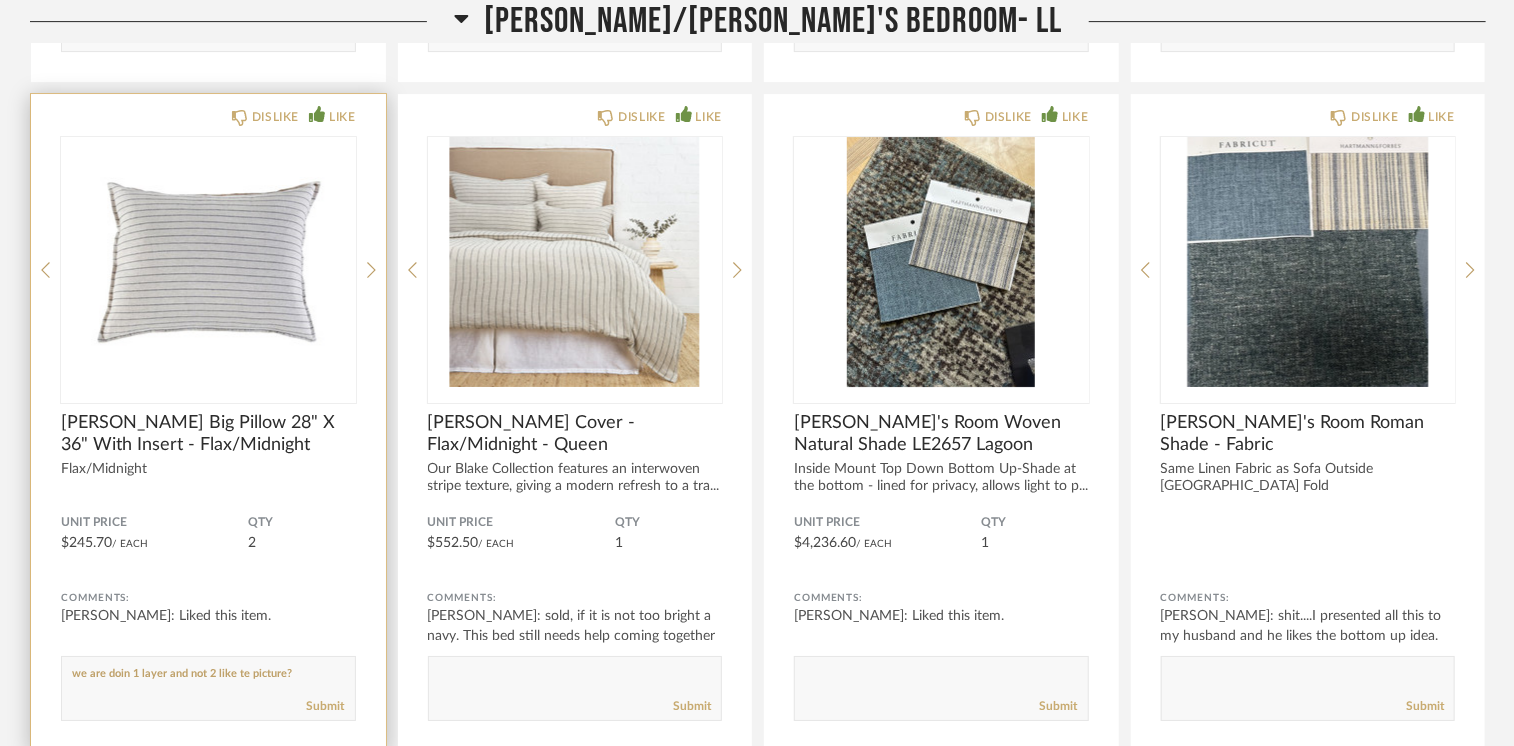 drag, startPoint x: 247, startPoint y: 652, endPoint x: 280, endPoint y: 647, distance: 33.37664 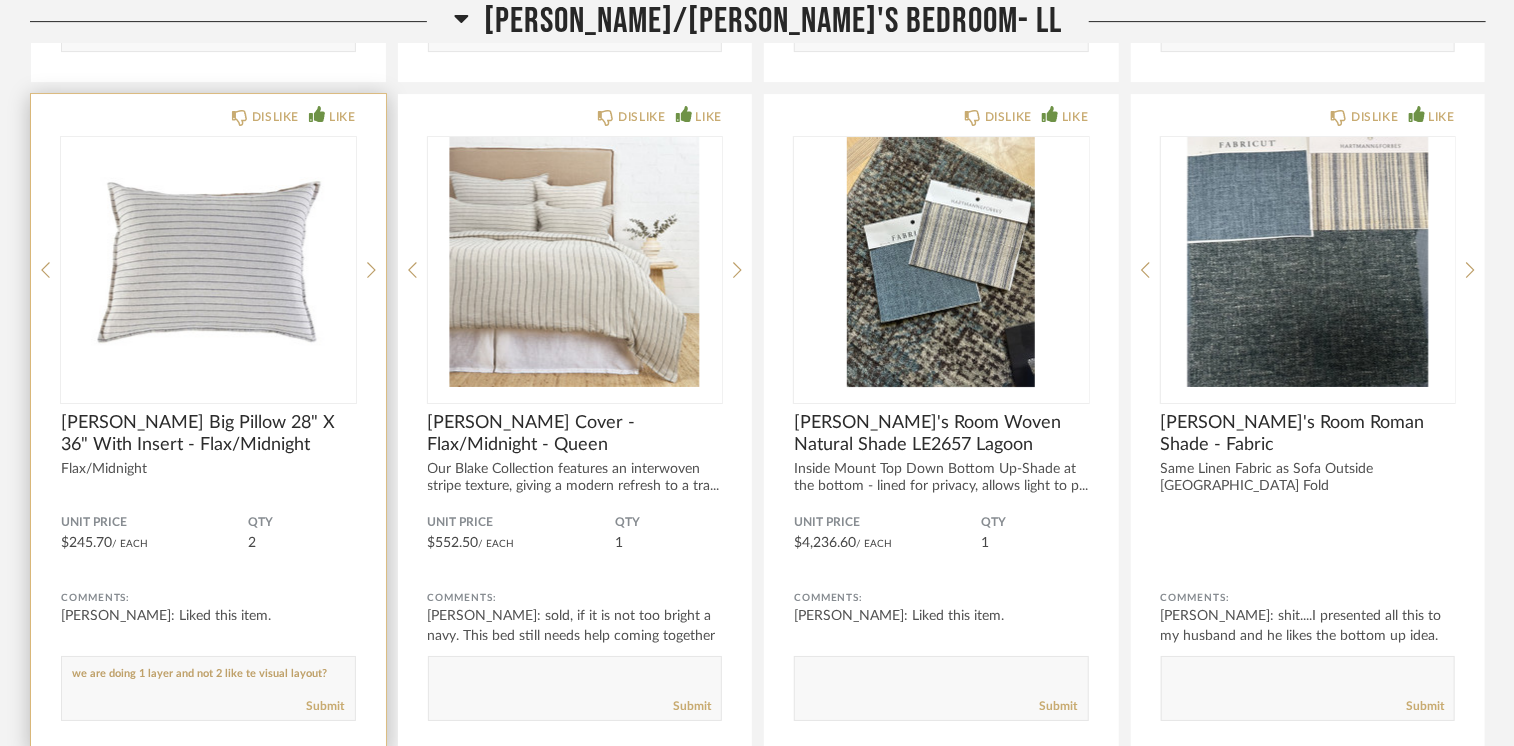 paste on "h" 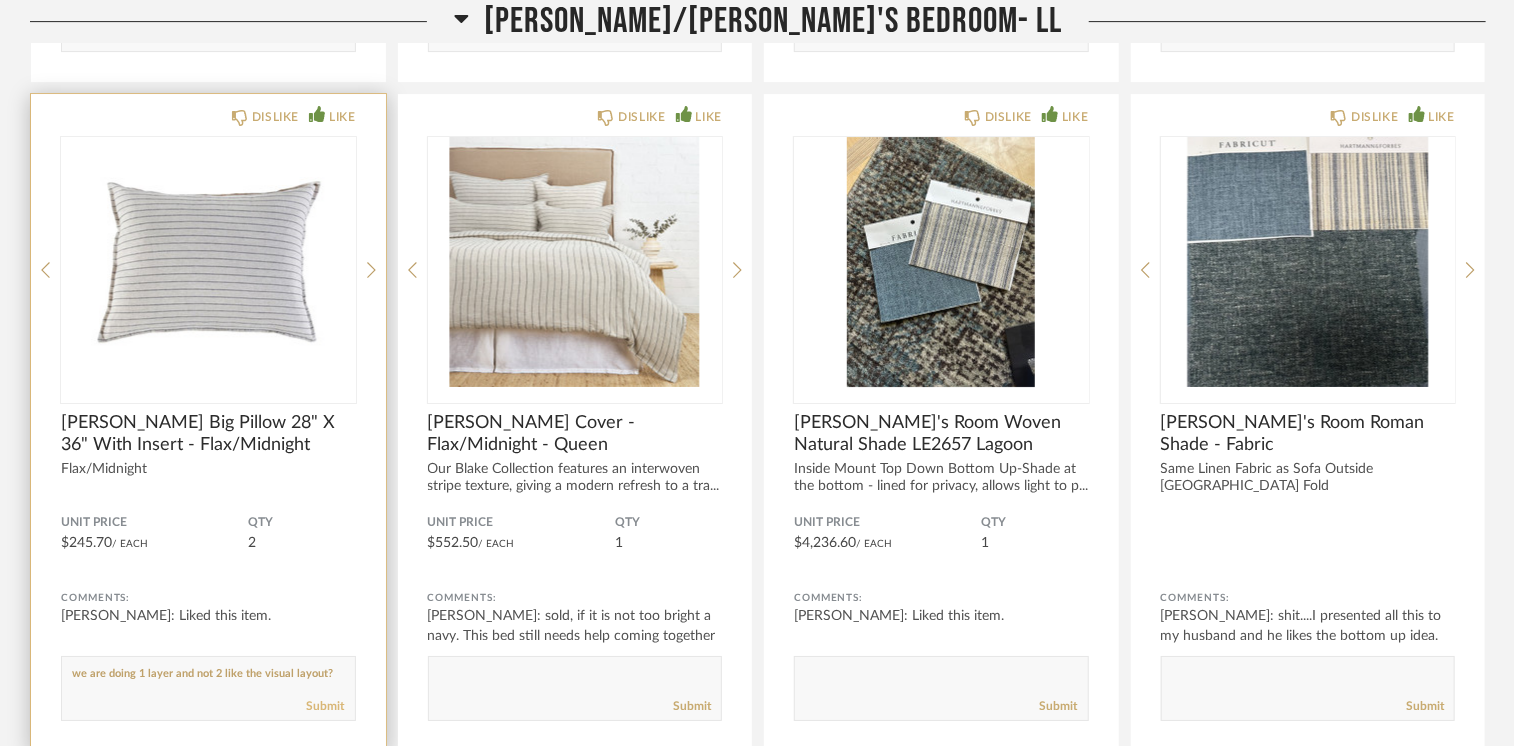type on "we are doing 1 layer and not 2 like the visual layout?" 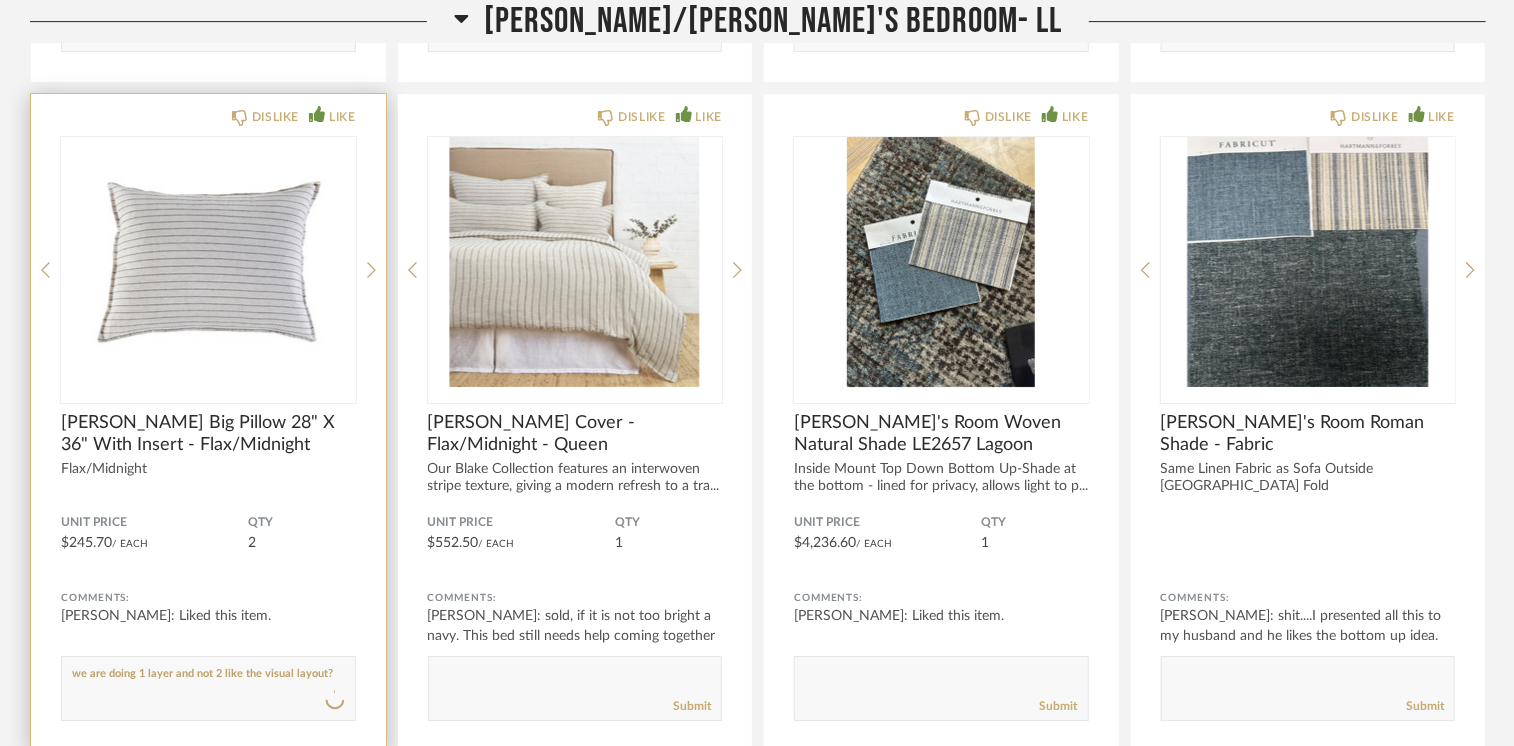 type 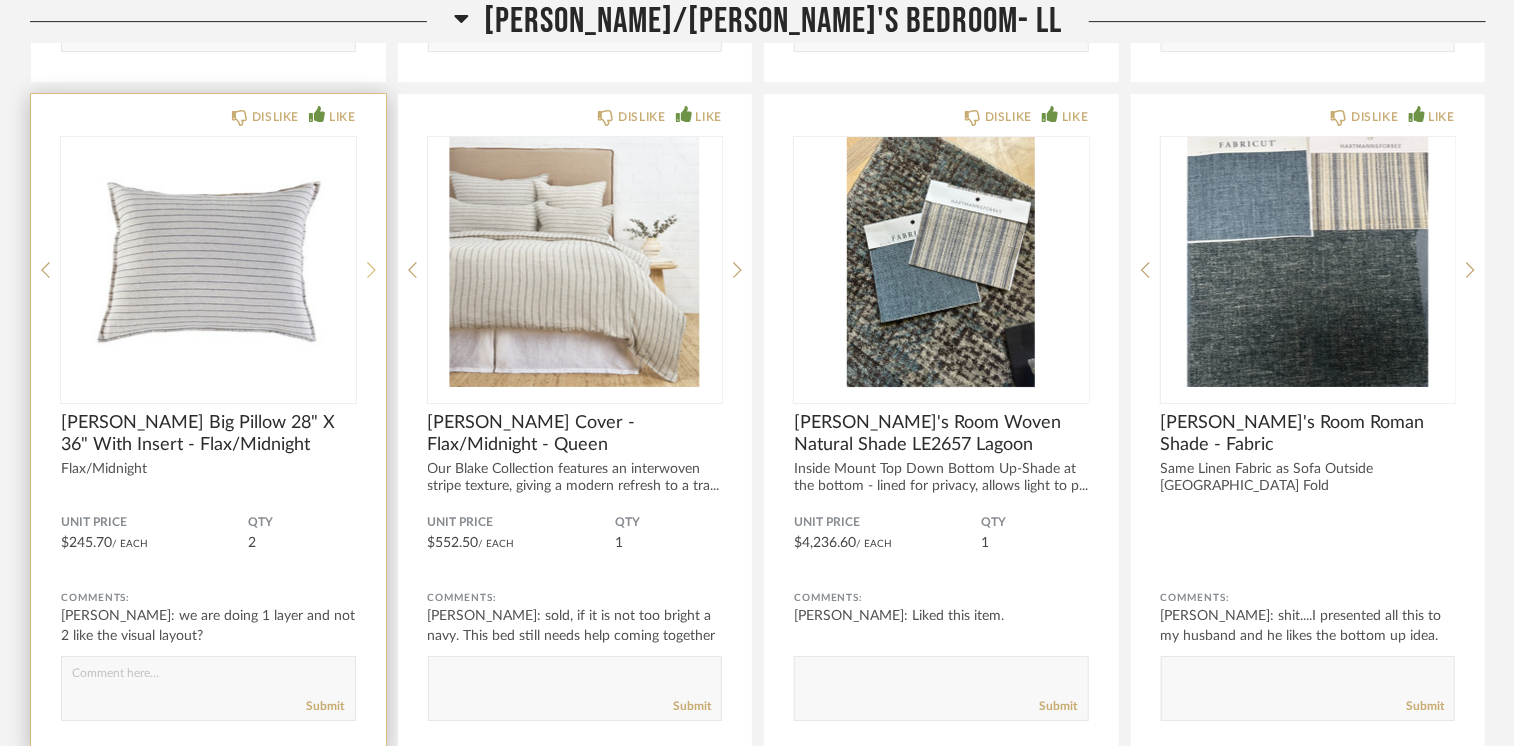 click 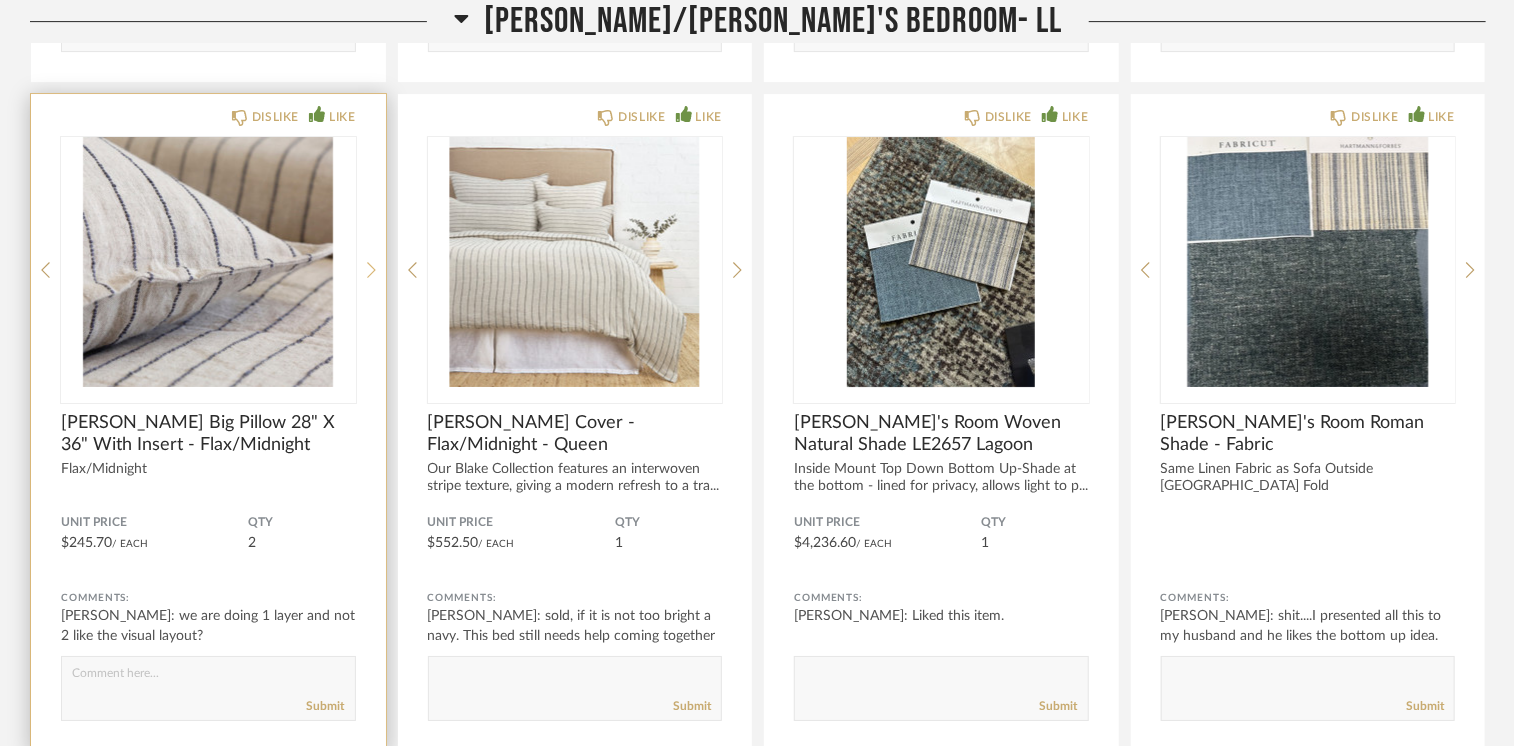 click 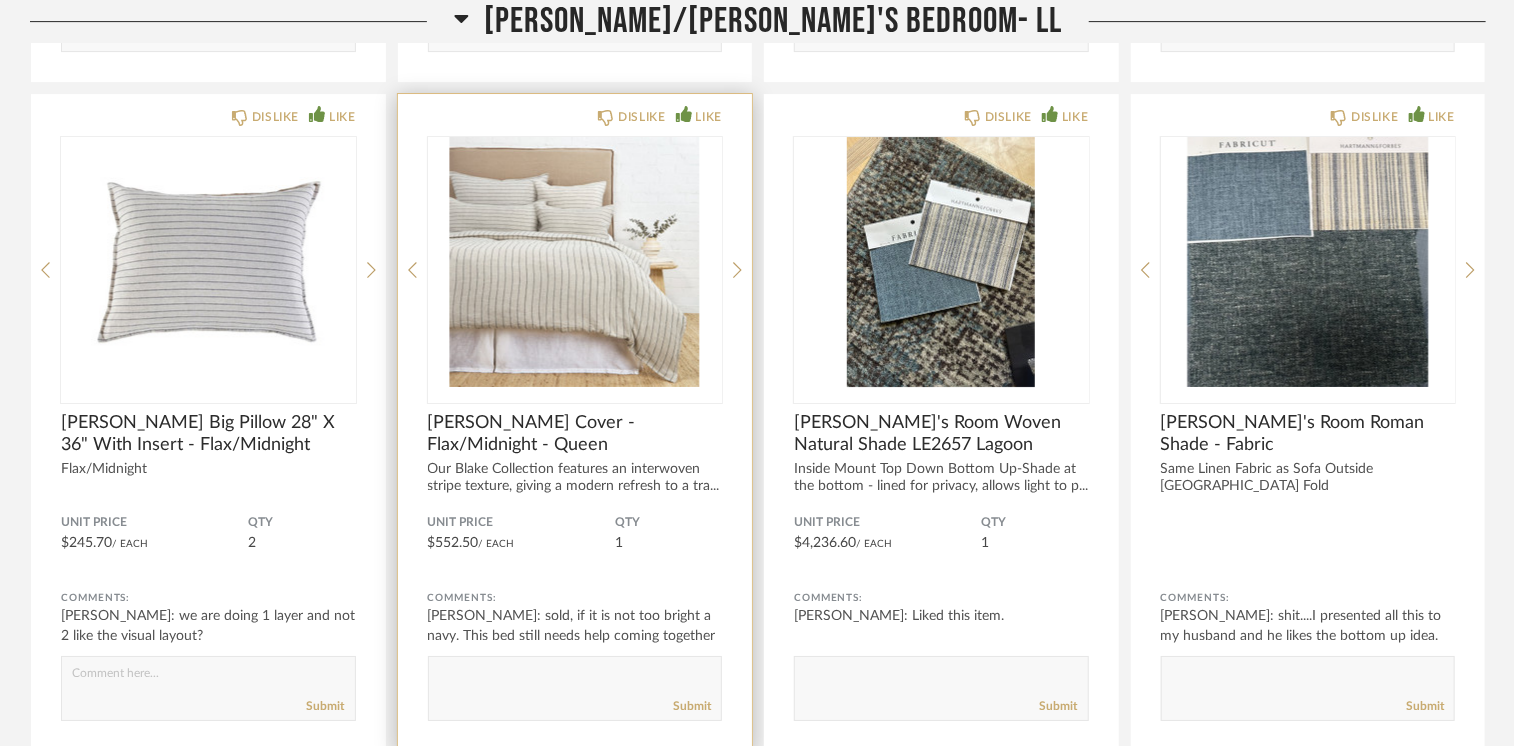 click at bounding box center (575, 262) 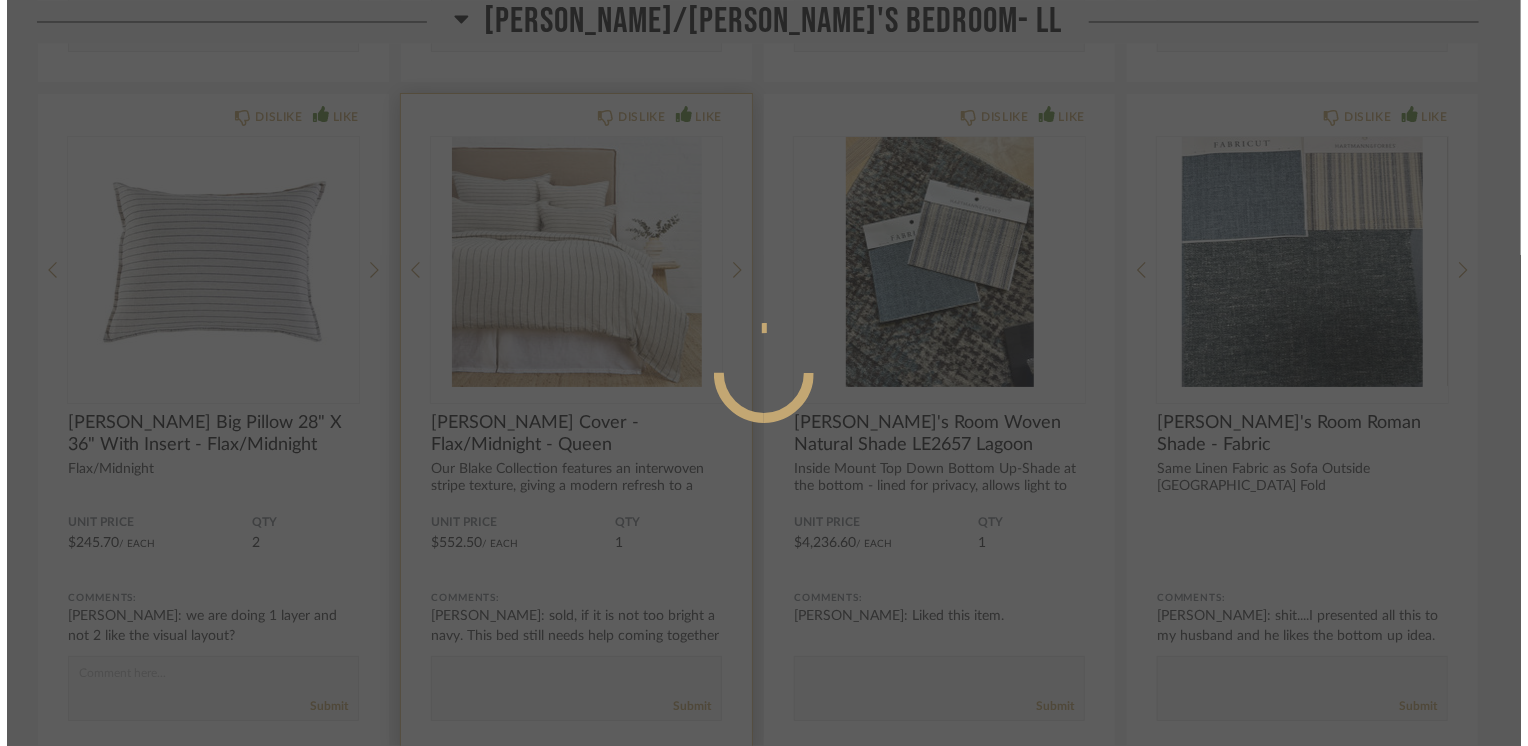 scroll, scrollTop: 0, scrollLeft: 0, axis: both 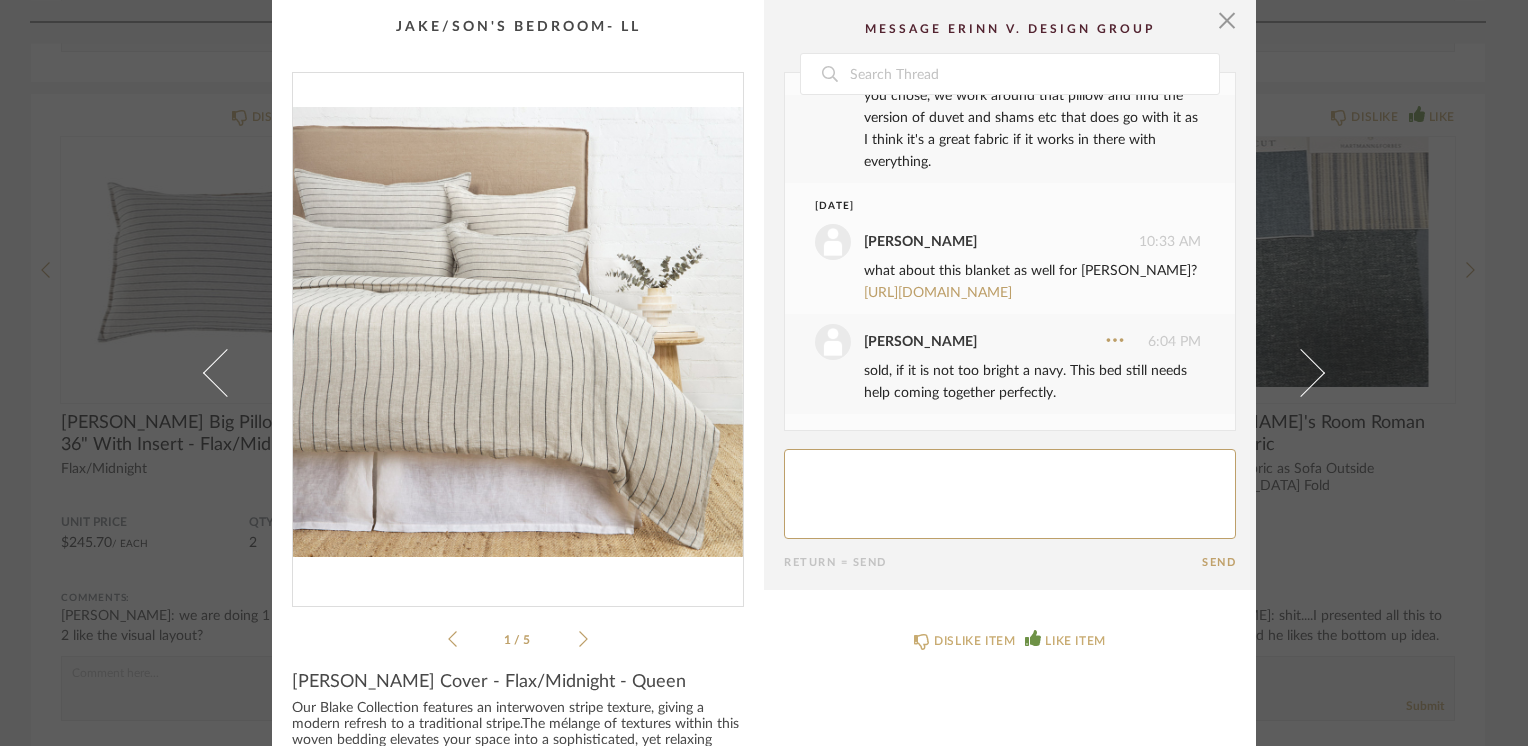 click 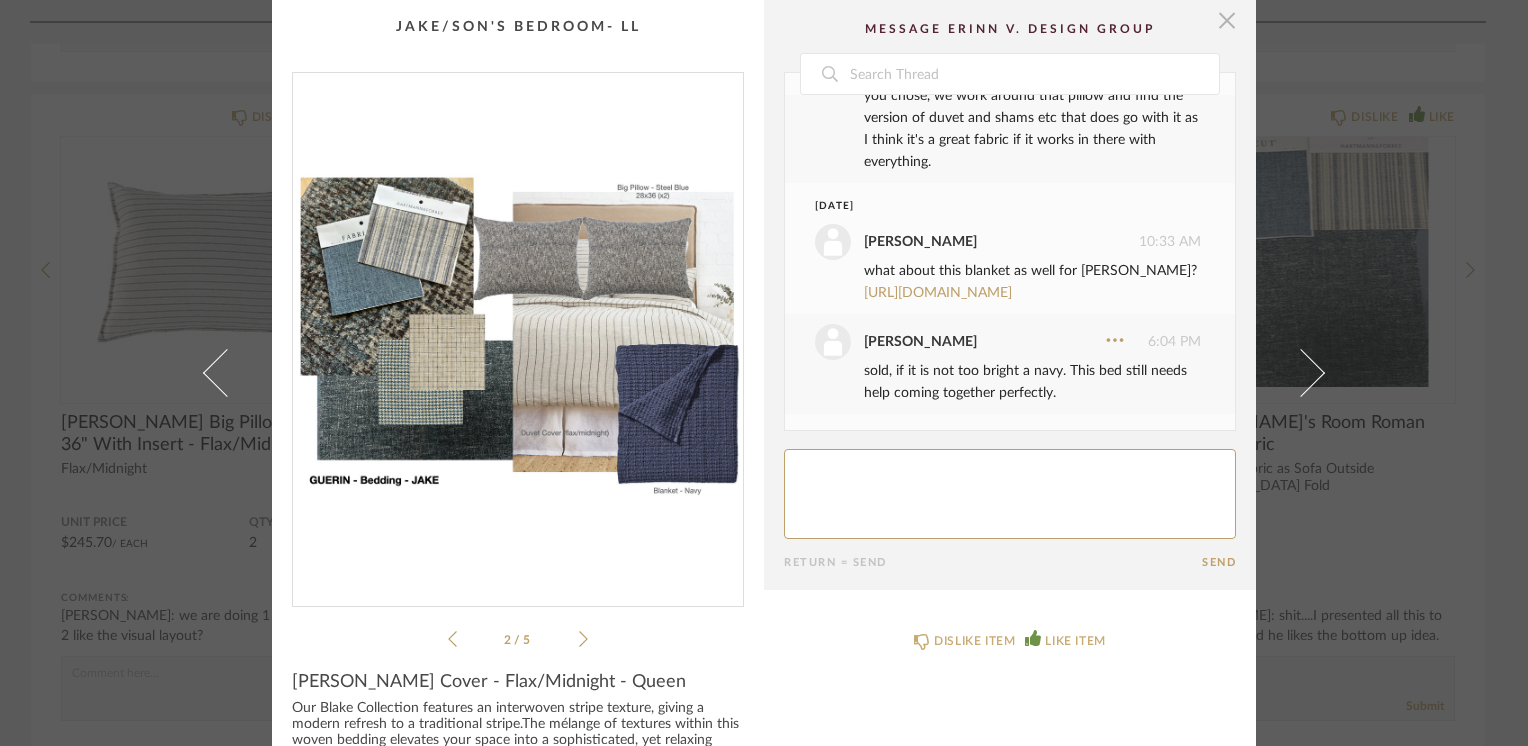 click at bounding box center (1227, 20) 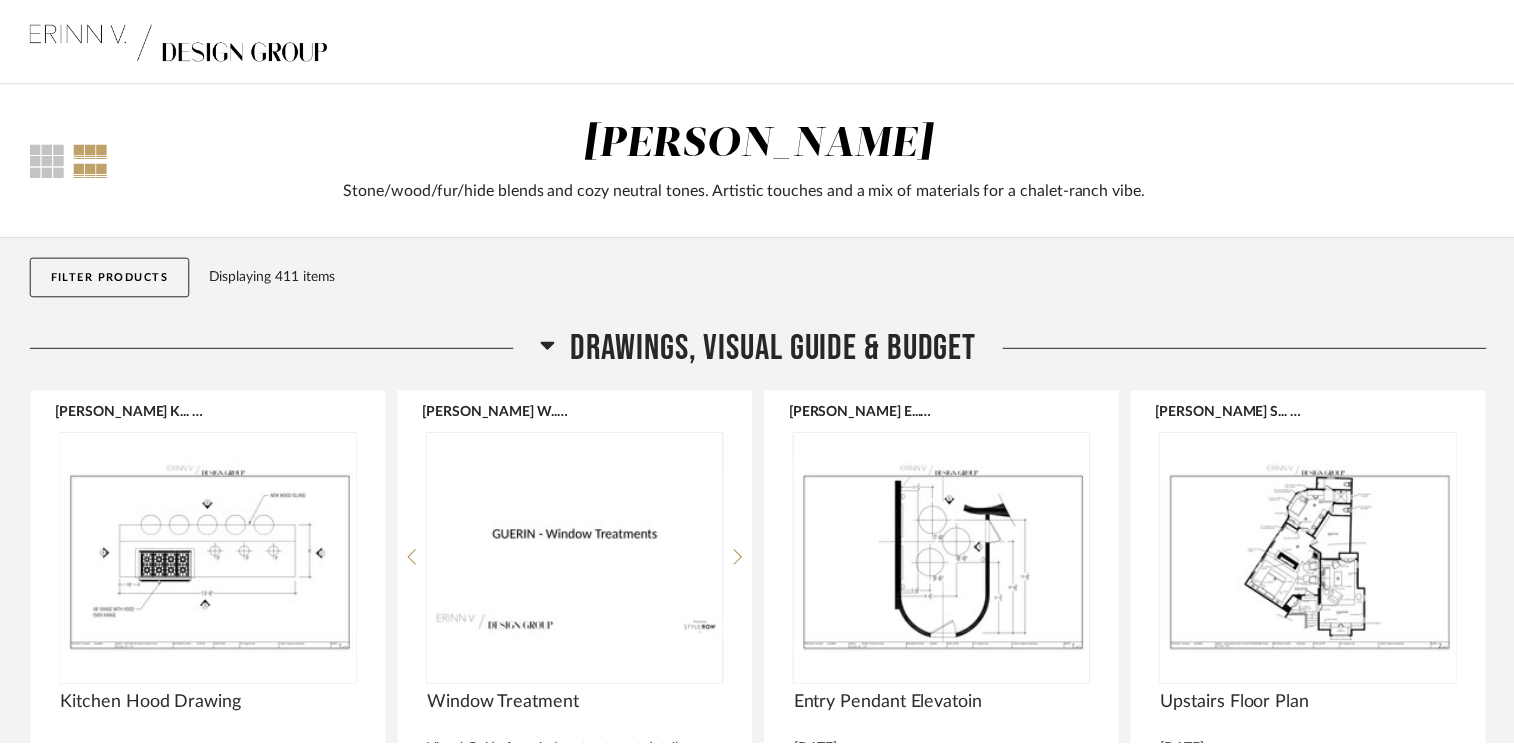scroll, scrollTop: 18500, scrollLeft: 0, axis: vertical 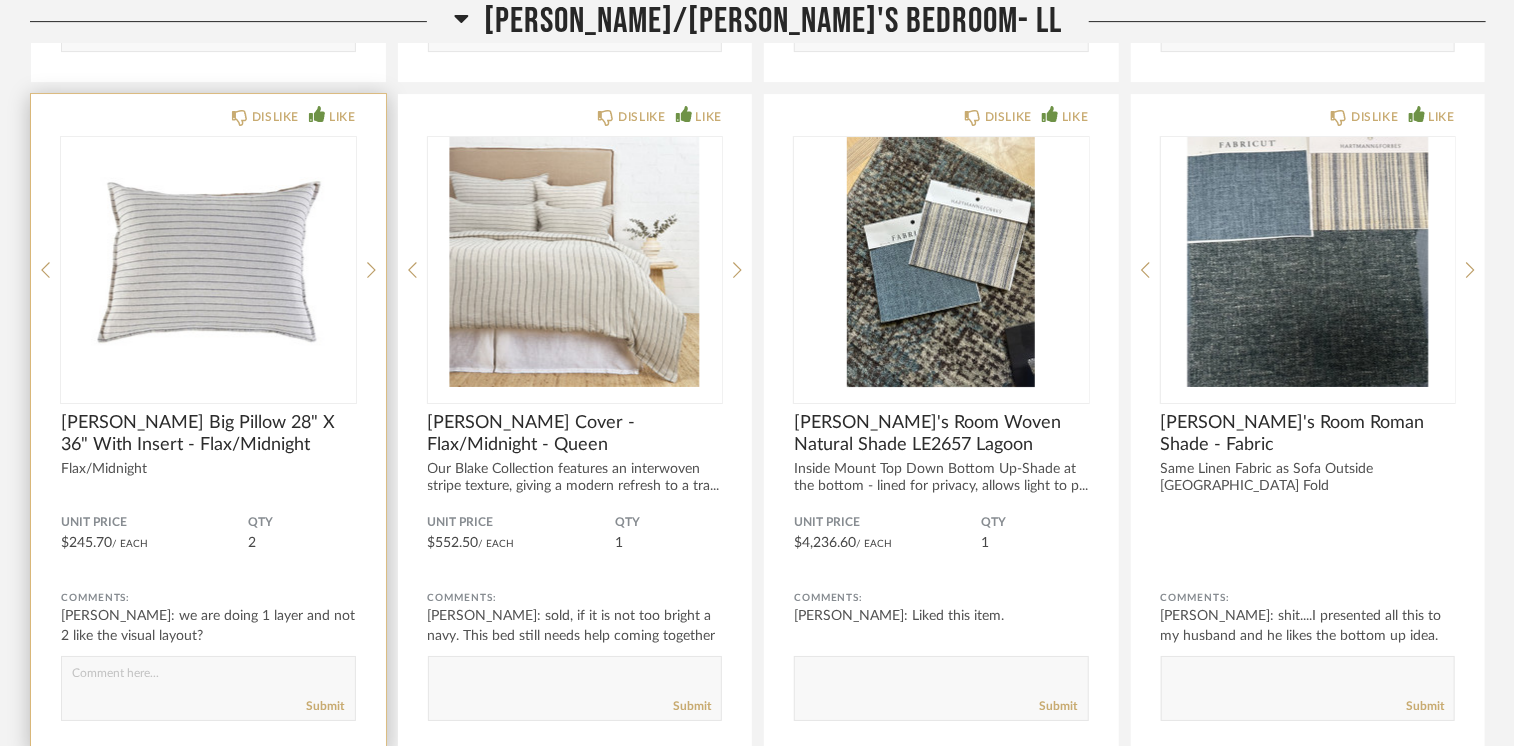 click on "[PERSON_NAME] Big Pillow 28" X 36" With Insert - Flax/Midnight" 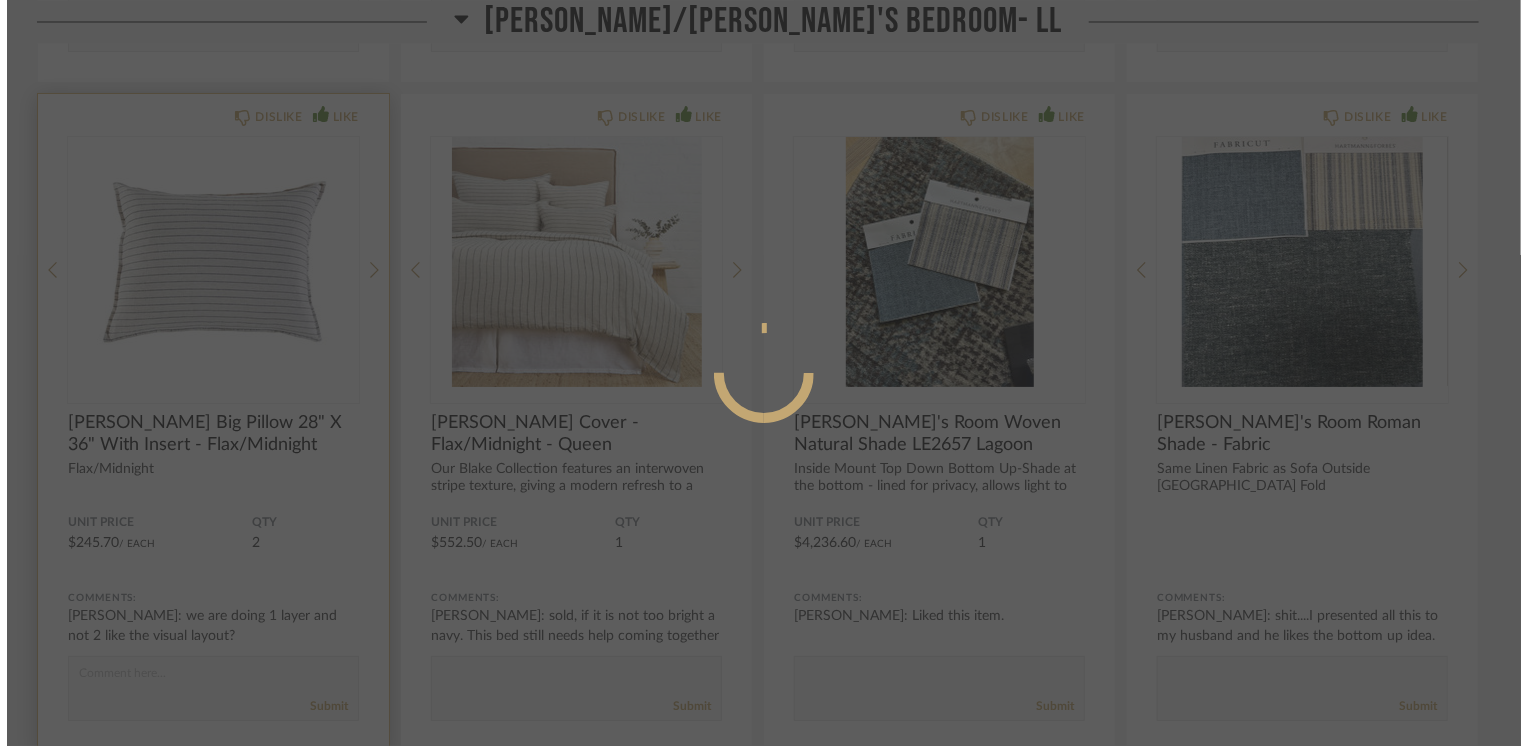 scroll, scrollTop: 0, scrollLeft: 0, axis: both 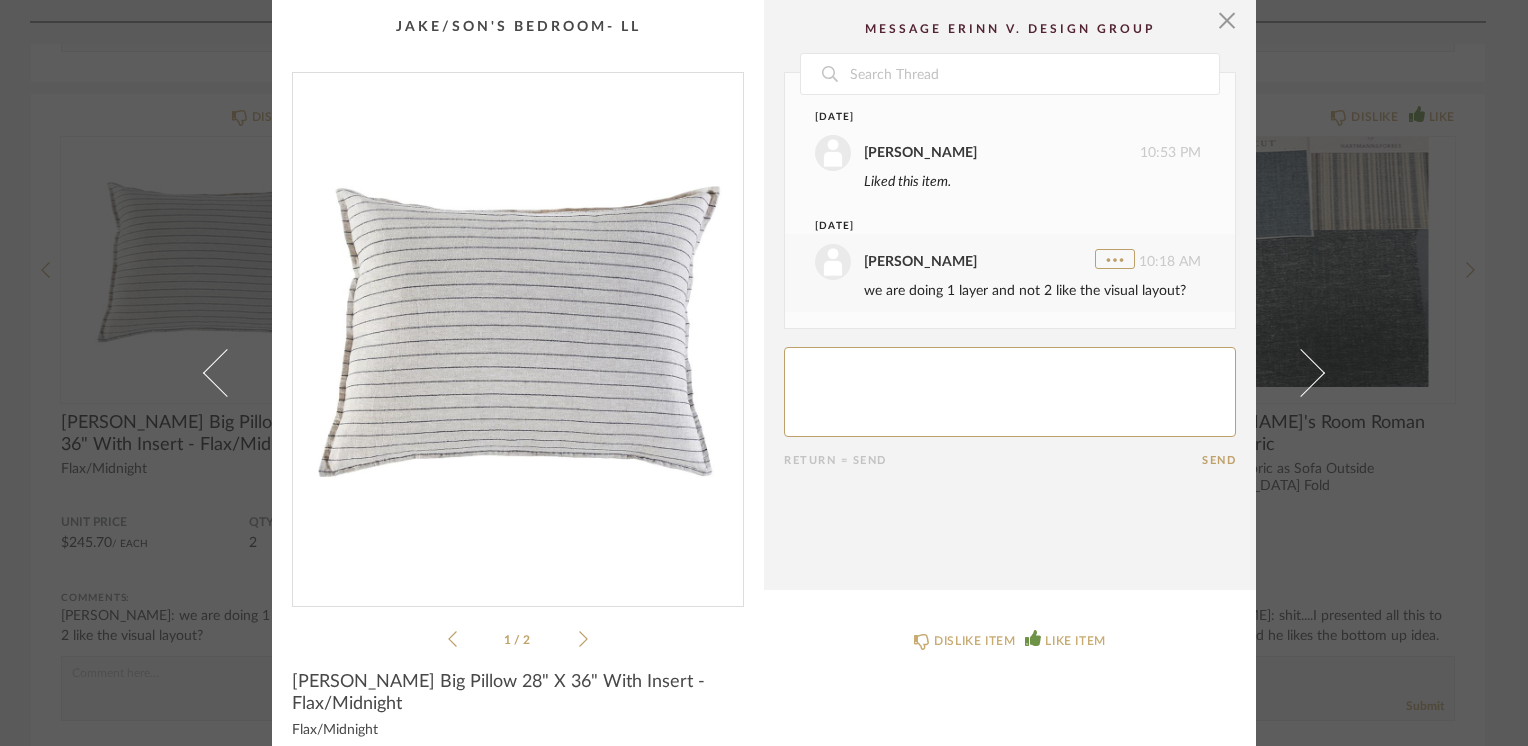 click 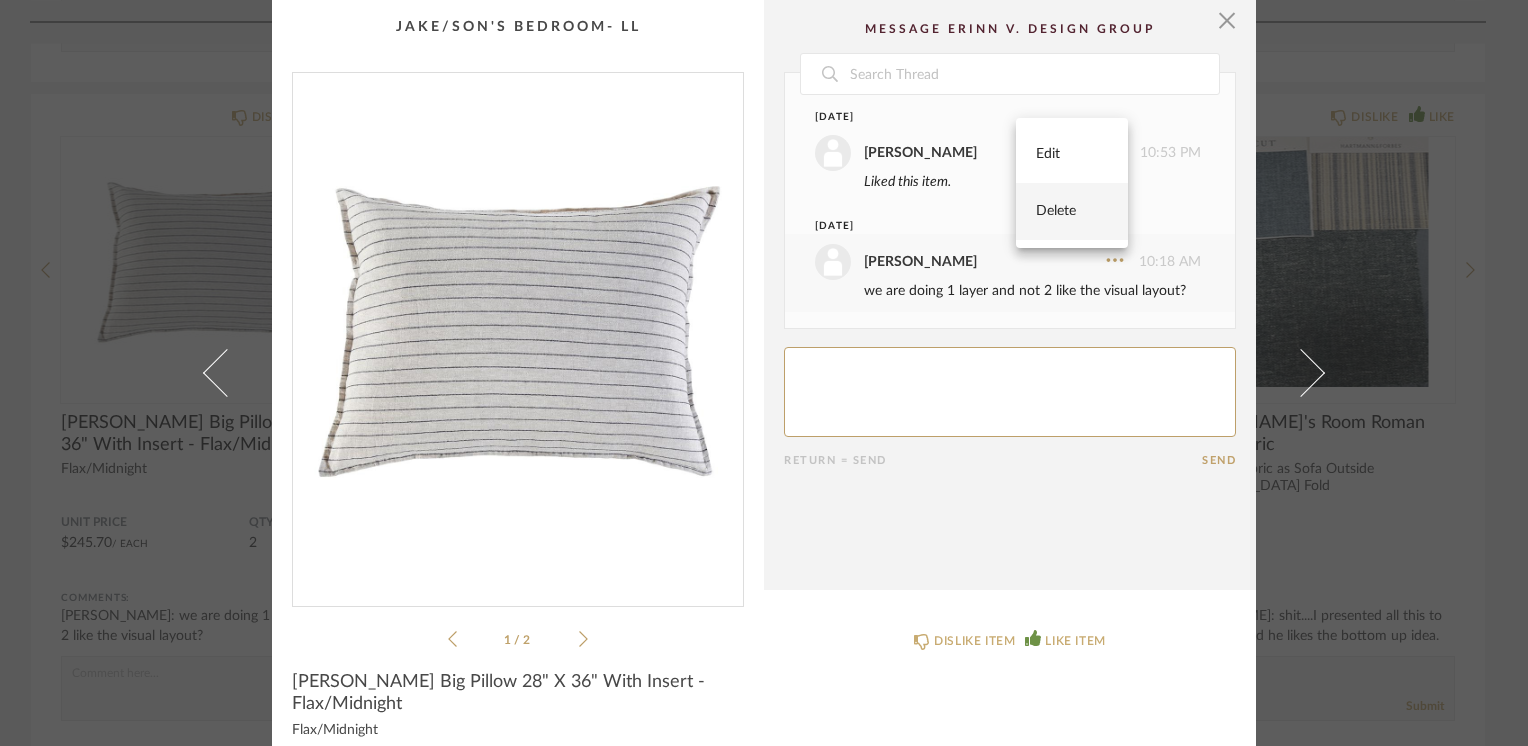 click on "Delete" at bounding box center (1072, 211) 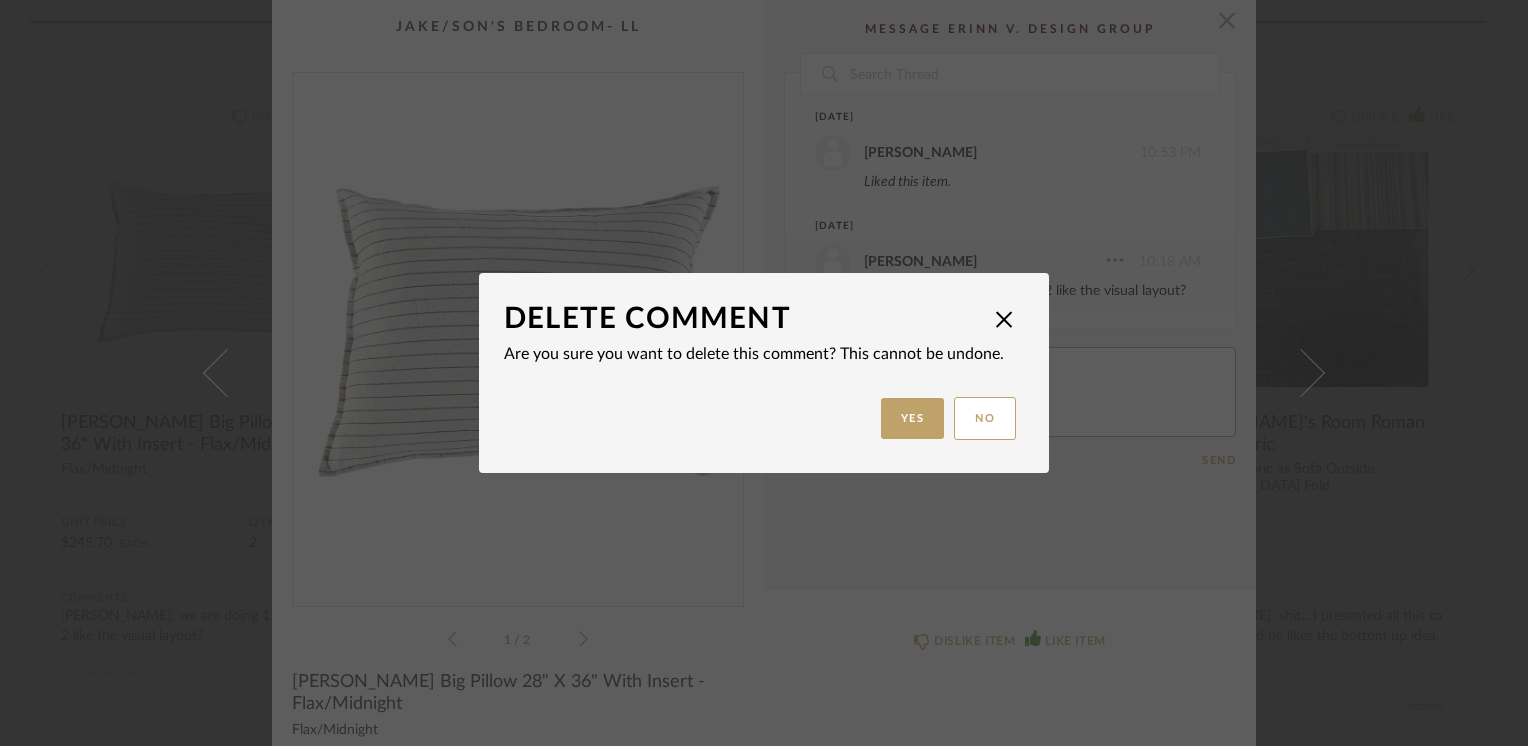 click on "Yes" 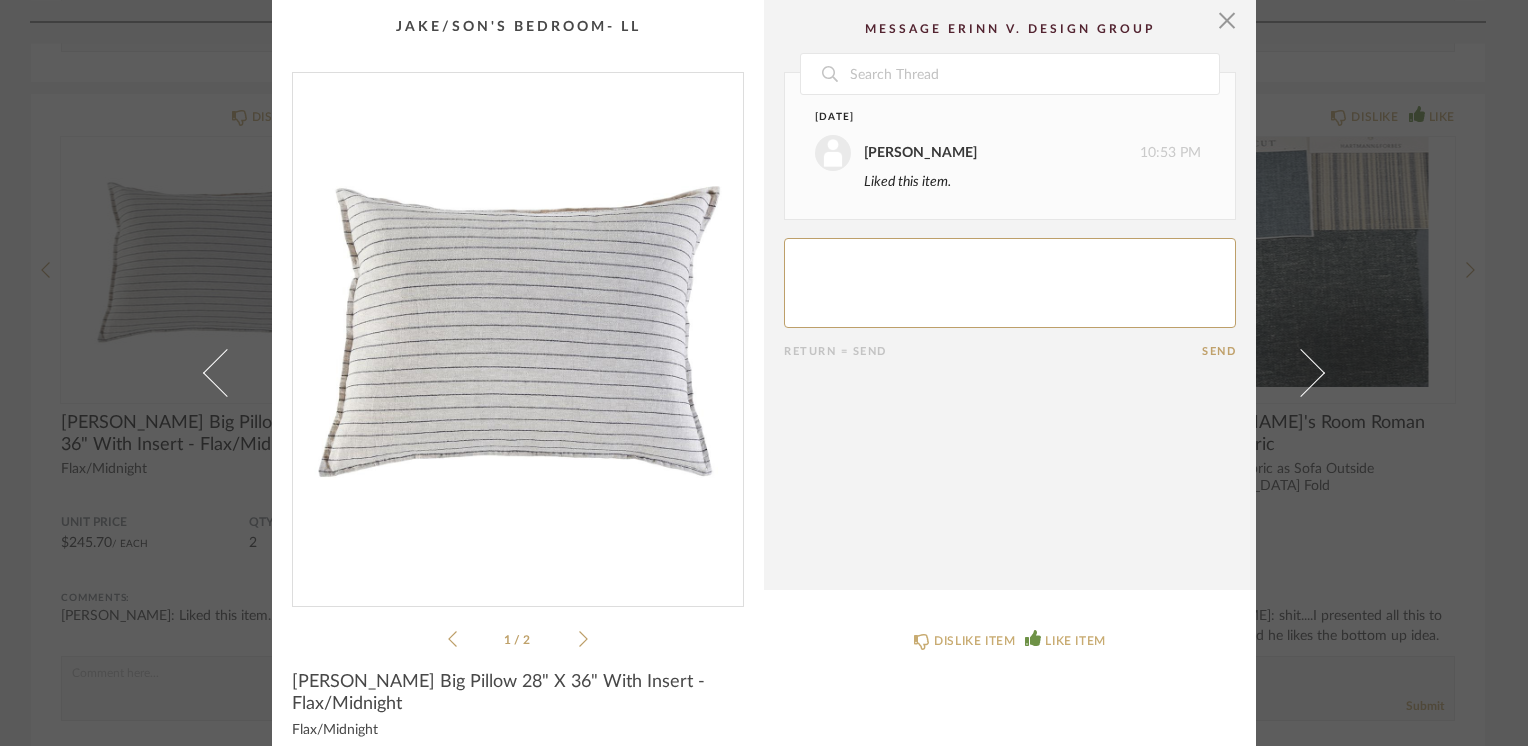 click on "Date  July 21st  lisa guerin   10:53 PM  Liked this item.      Return = Send  Send" 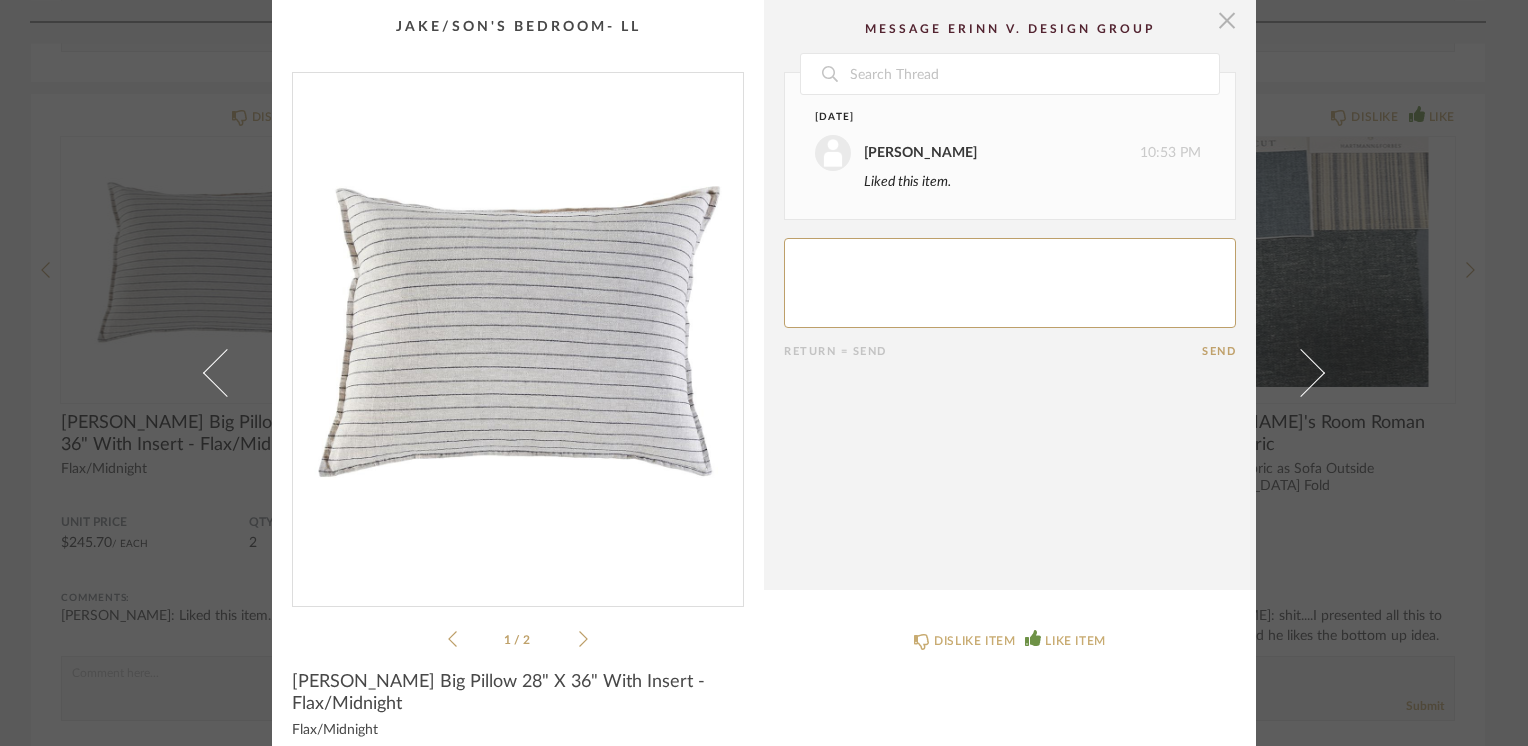 click at bounding box center (1227, 20) 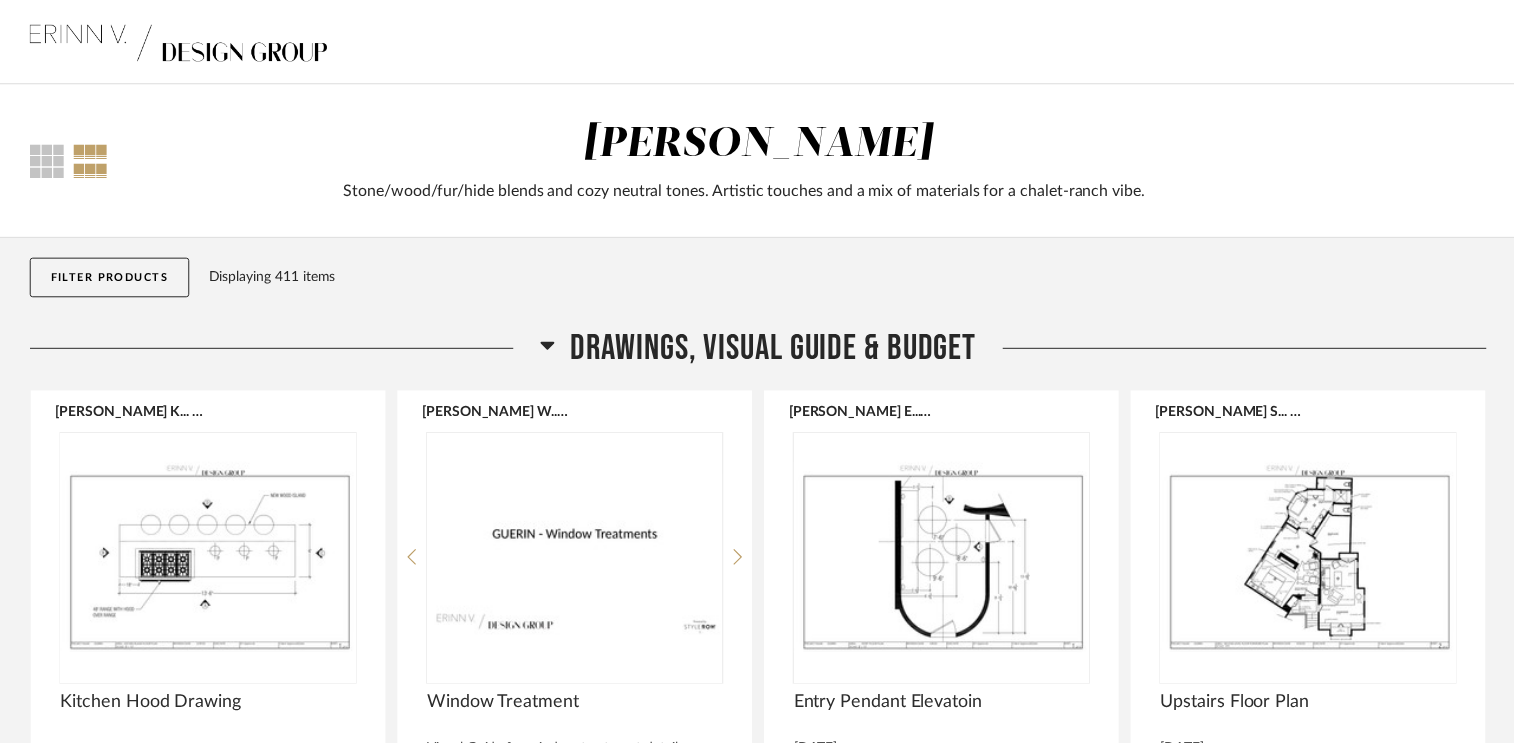 scroll, scrollTop: 18500, scrollLeft: 0, axis: vertical 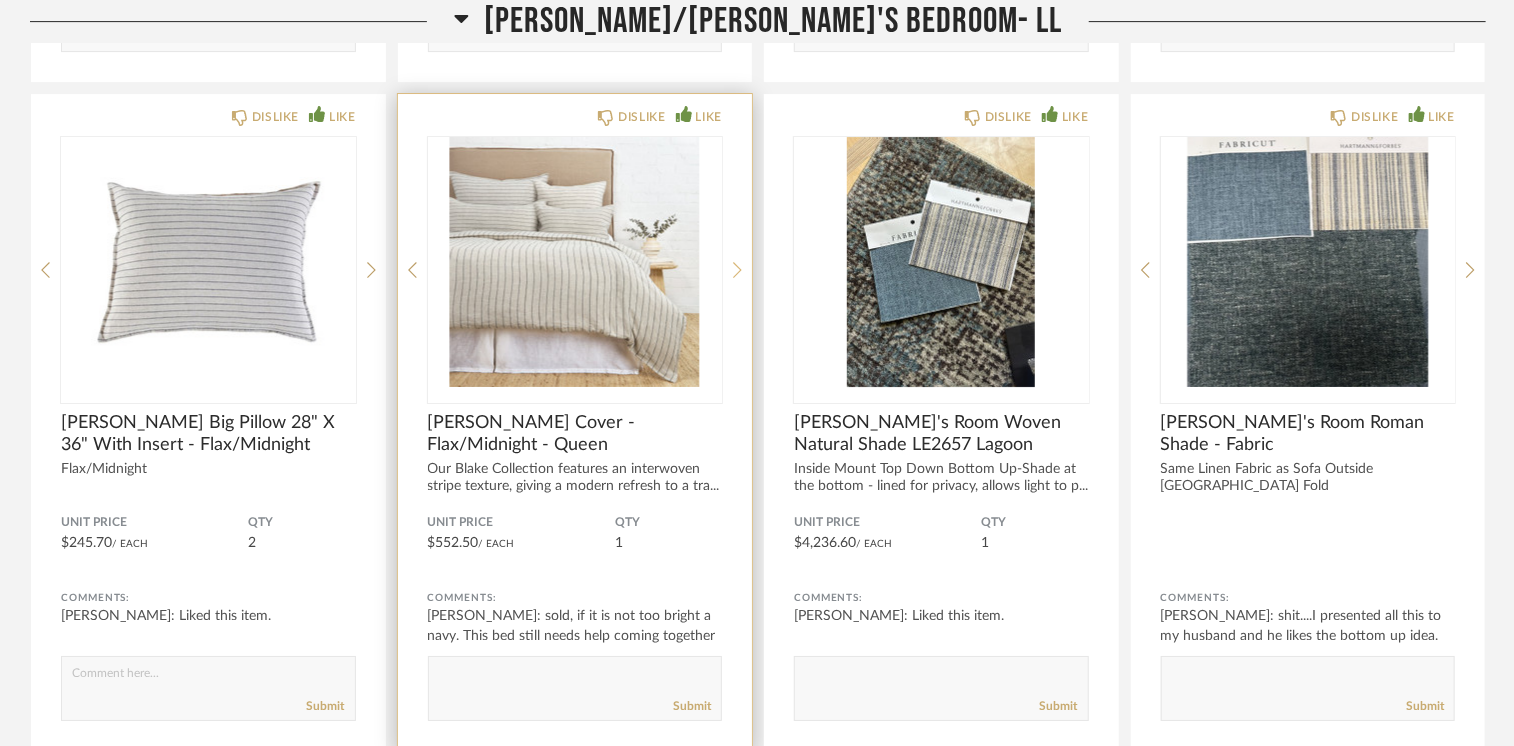 click 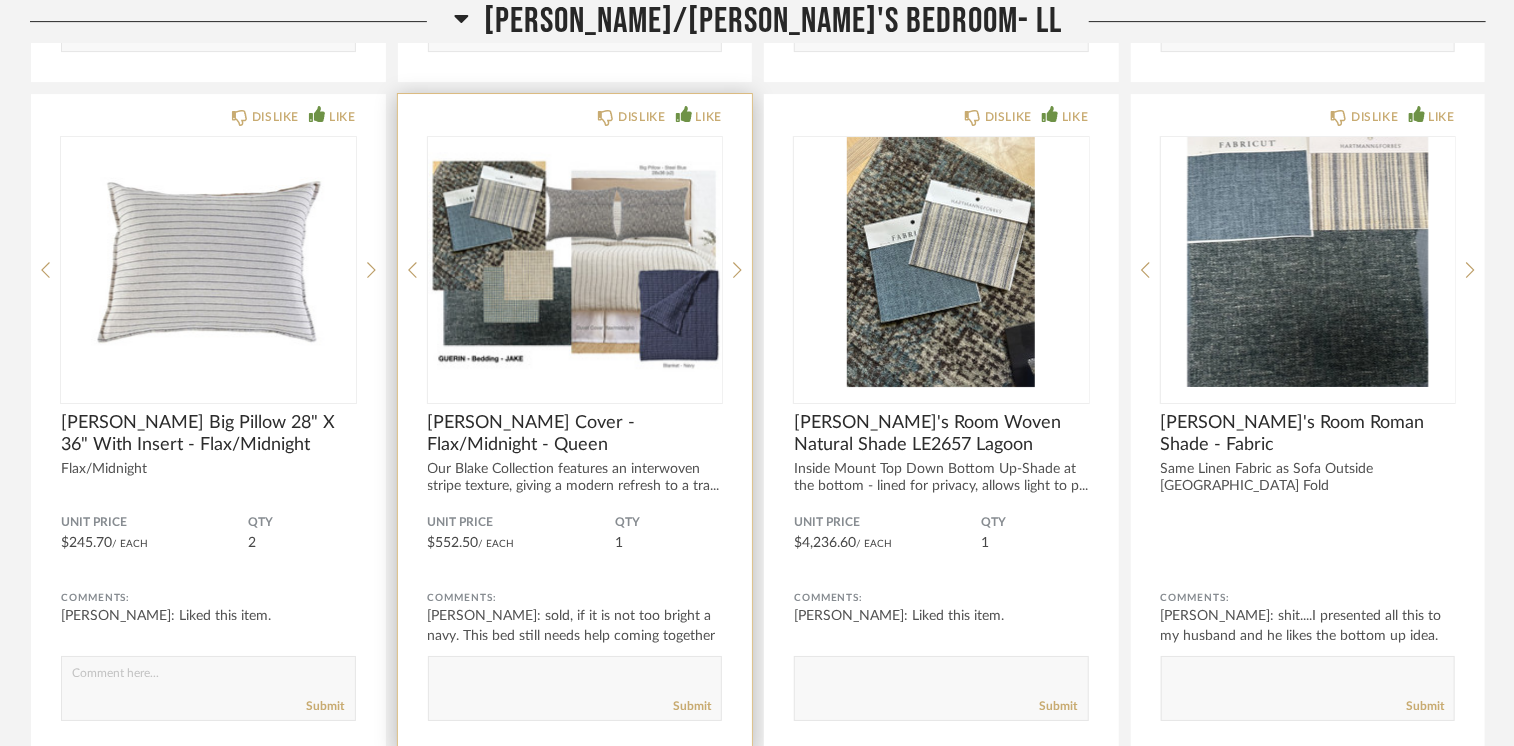 click at bounding box center [575, 262] 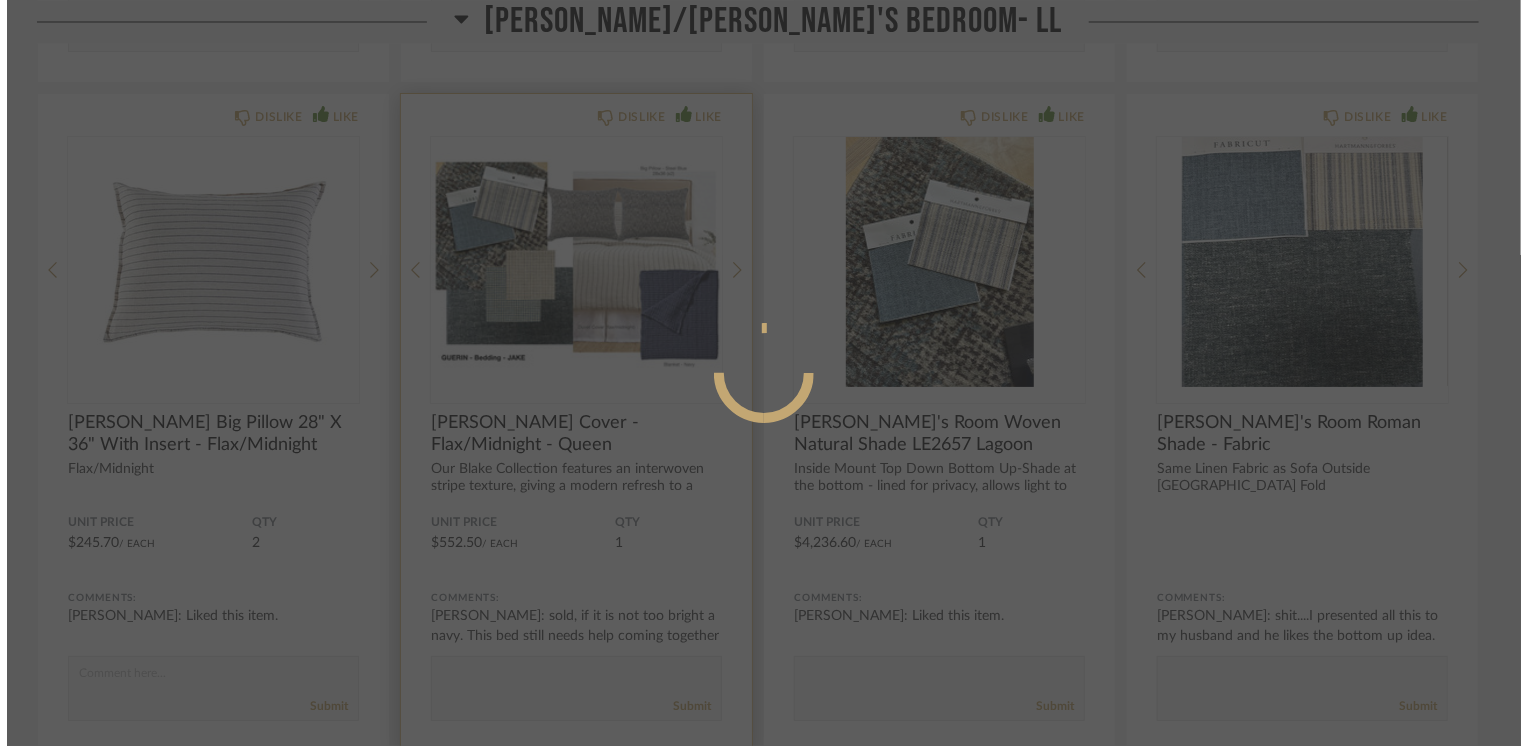scroll, scrollTop: 0, scrollLeft: 0, axis: both 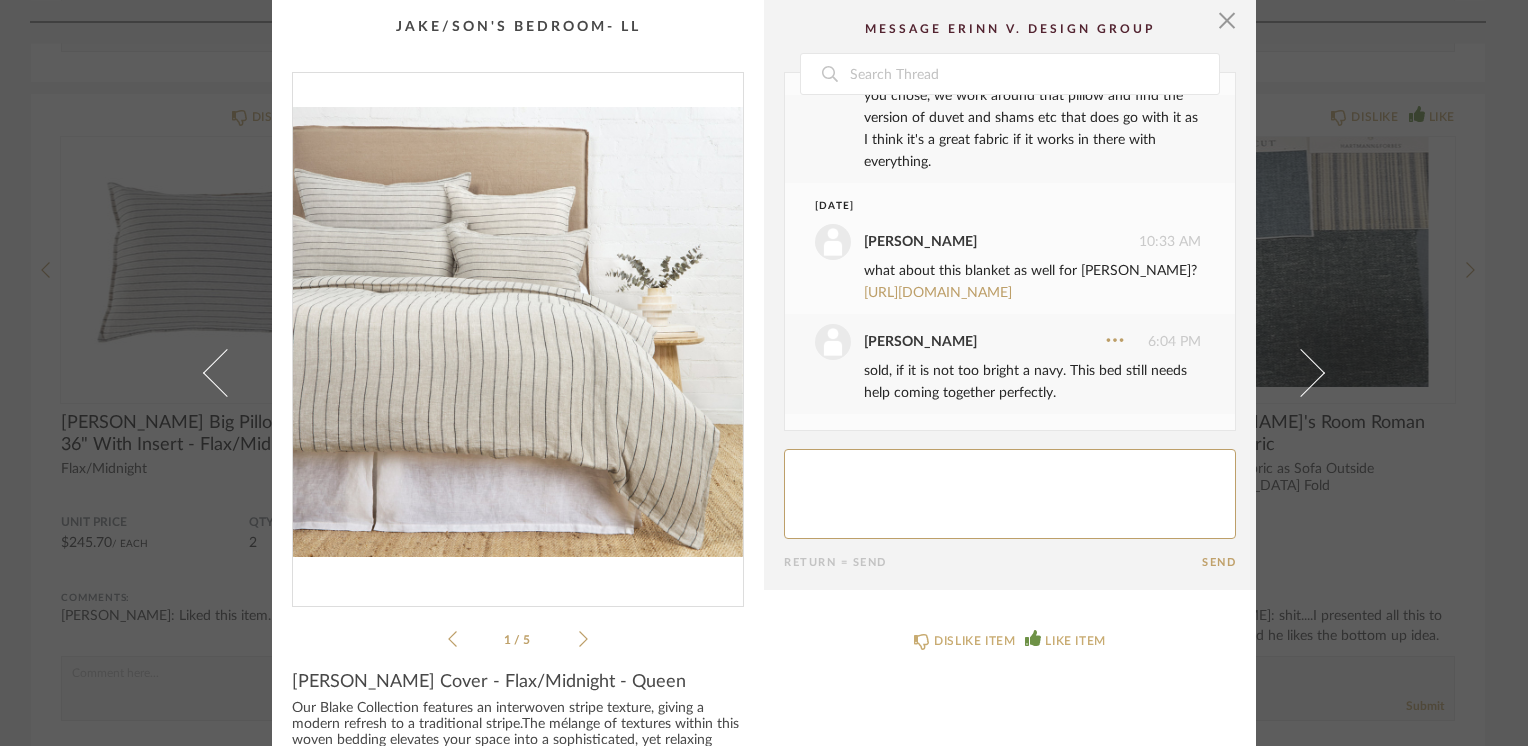 click 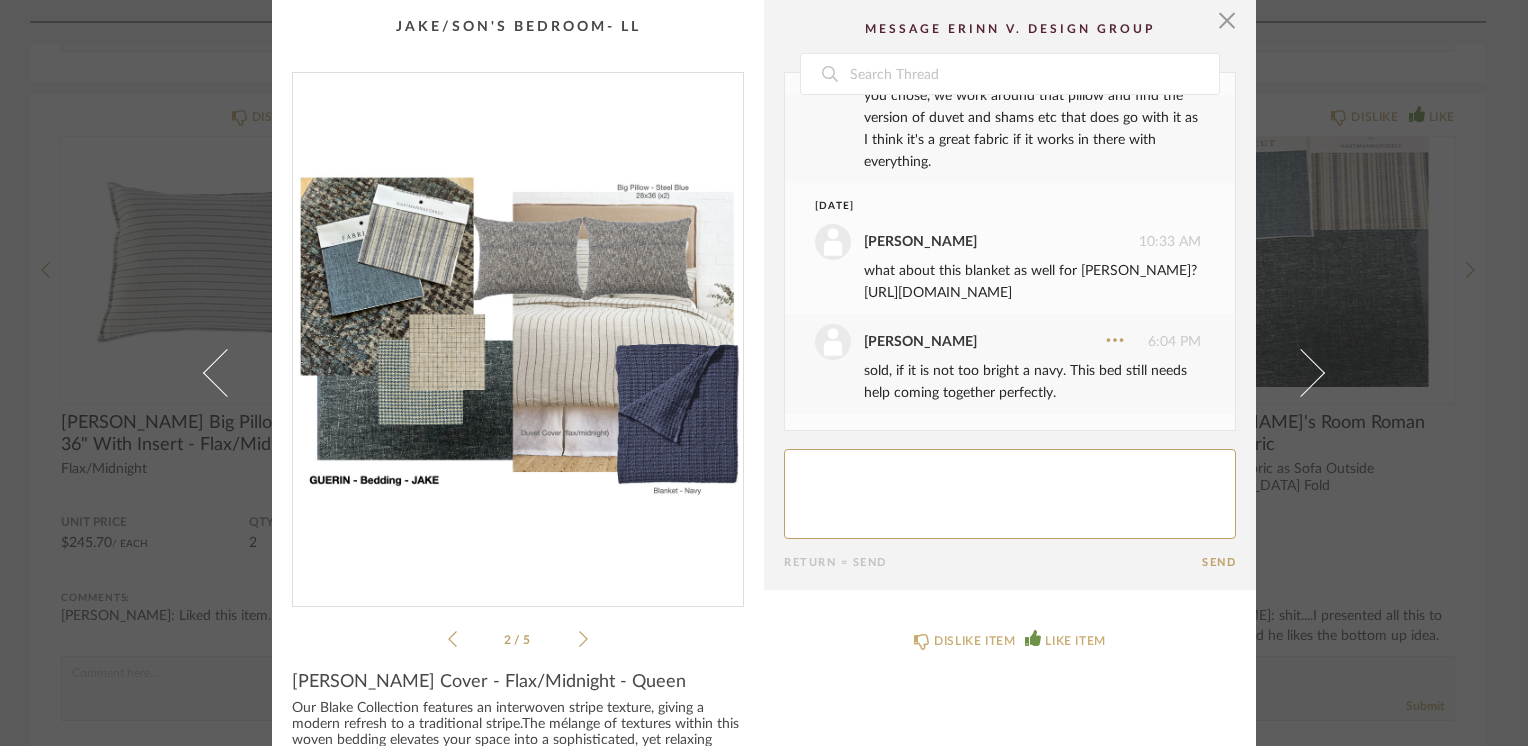 click on "https://www.ralphlauren.com/home-bedding-coverlets/conor-bed-blanket/0074752312.html" at bounding box center [938, 293] 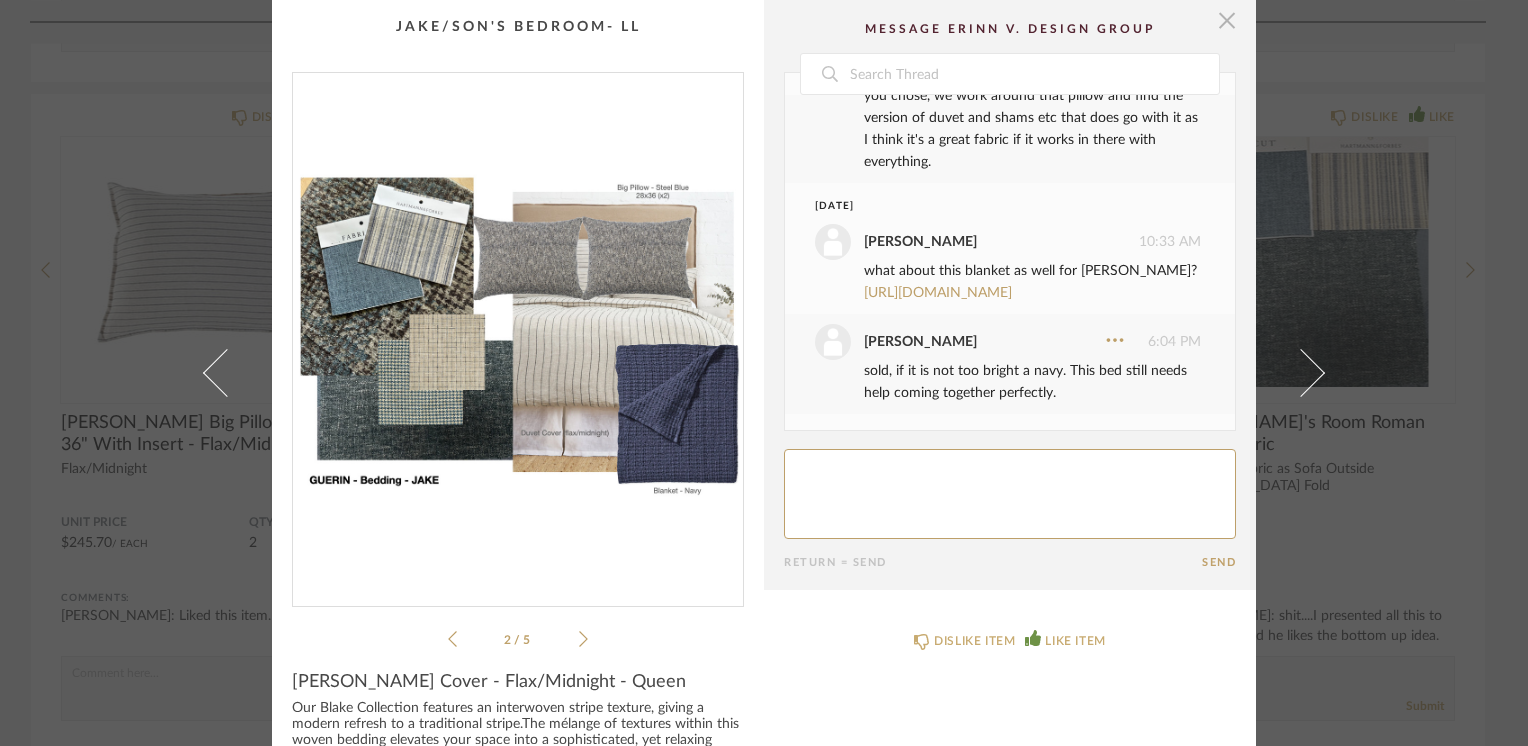 click at bounding box center [1227, 20] 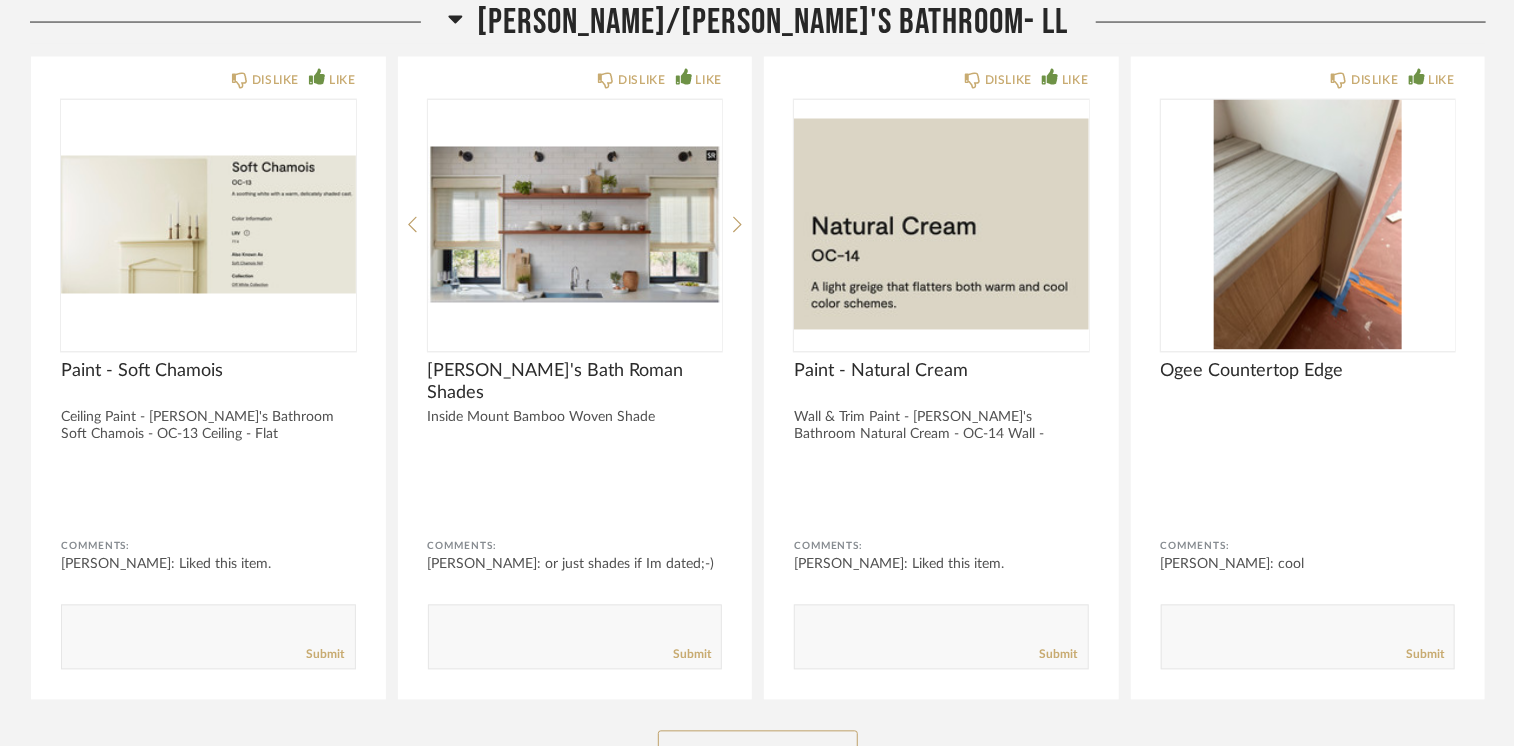 scroll, scrollTop: 21300, scrollLeft: 0, axis: vertical 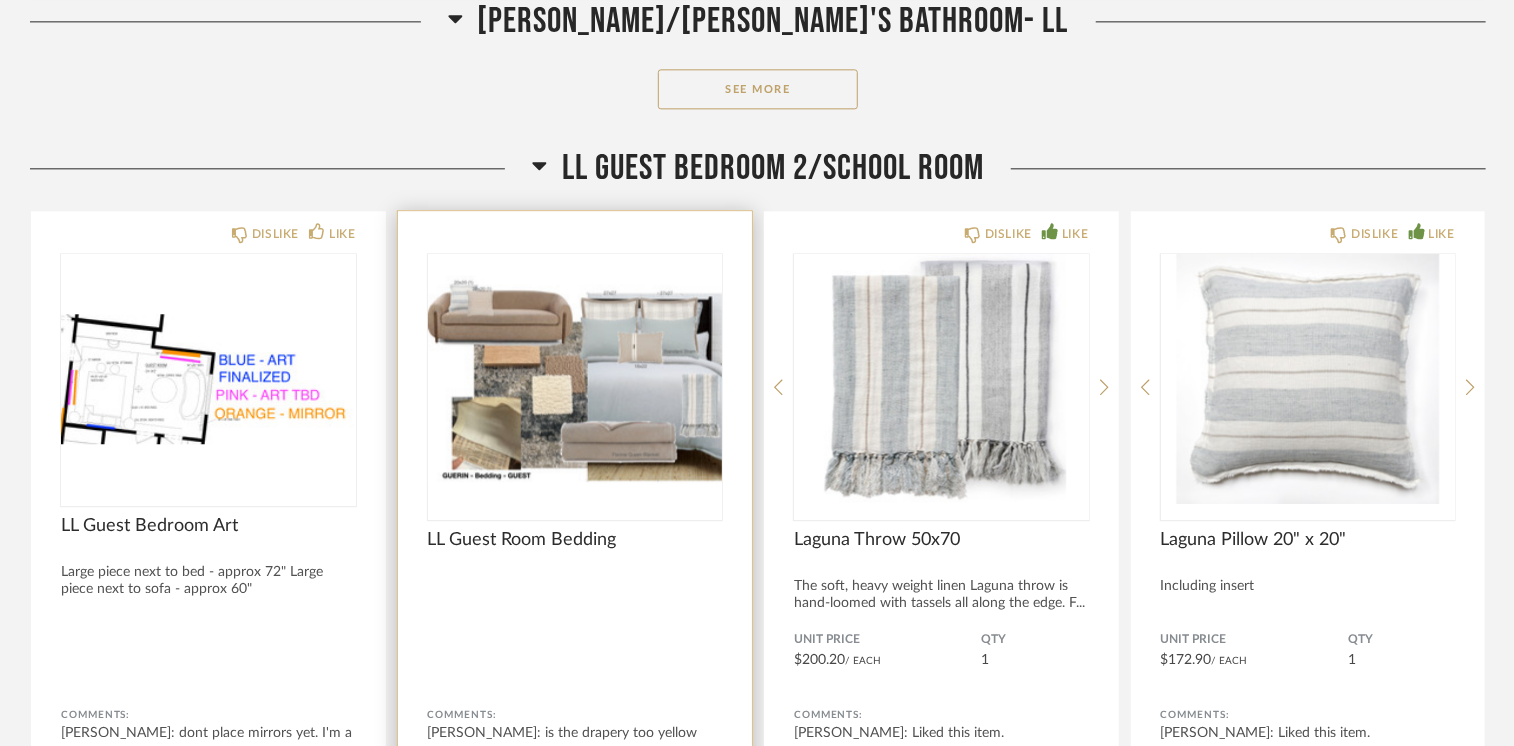 click at bounding box center (575, 379) 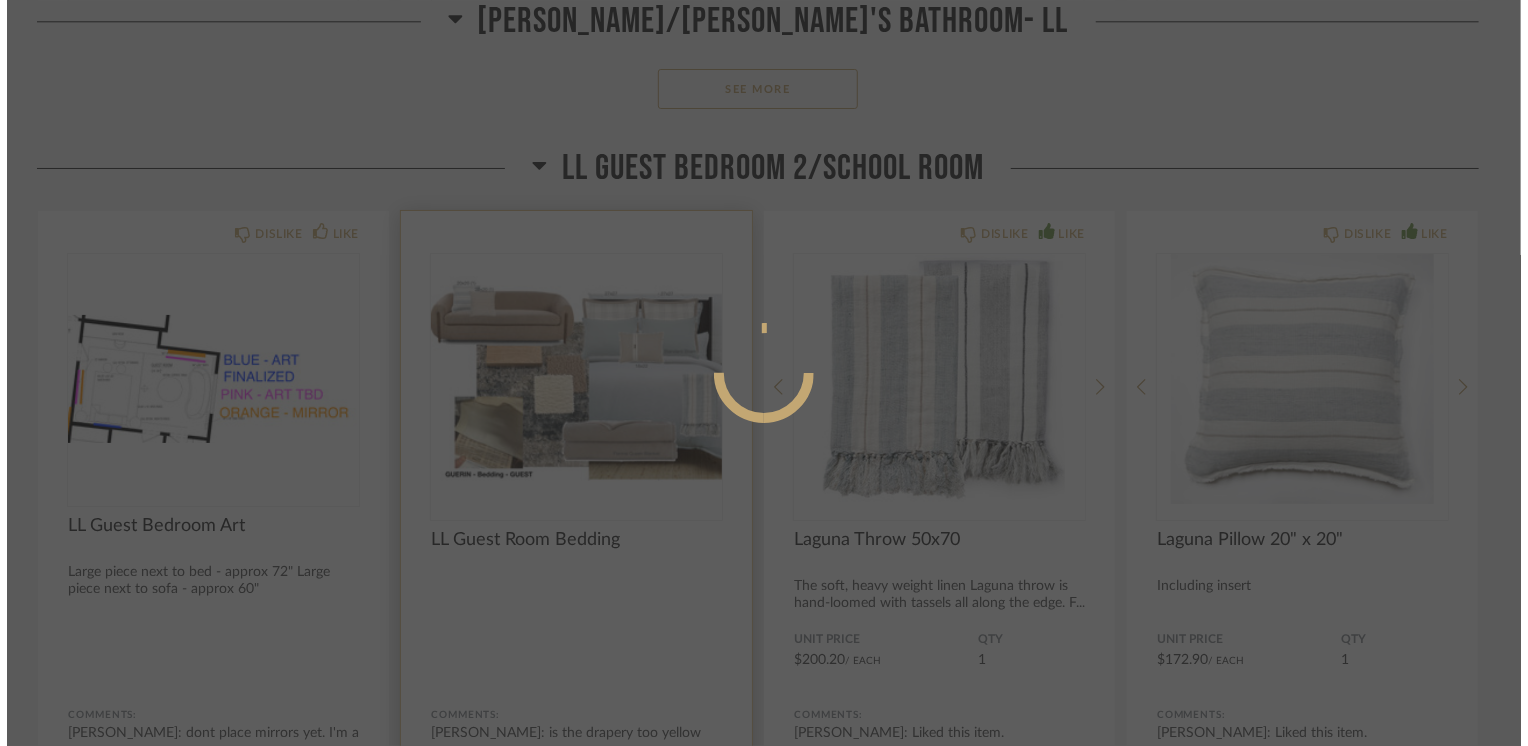 scroll, scrollTop: 0, scrollLeft: 0, axis: both 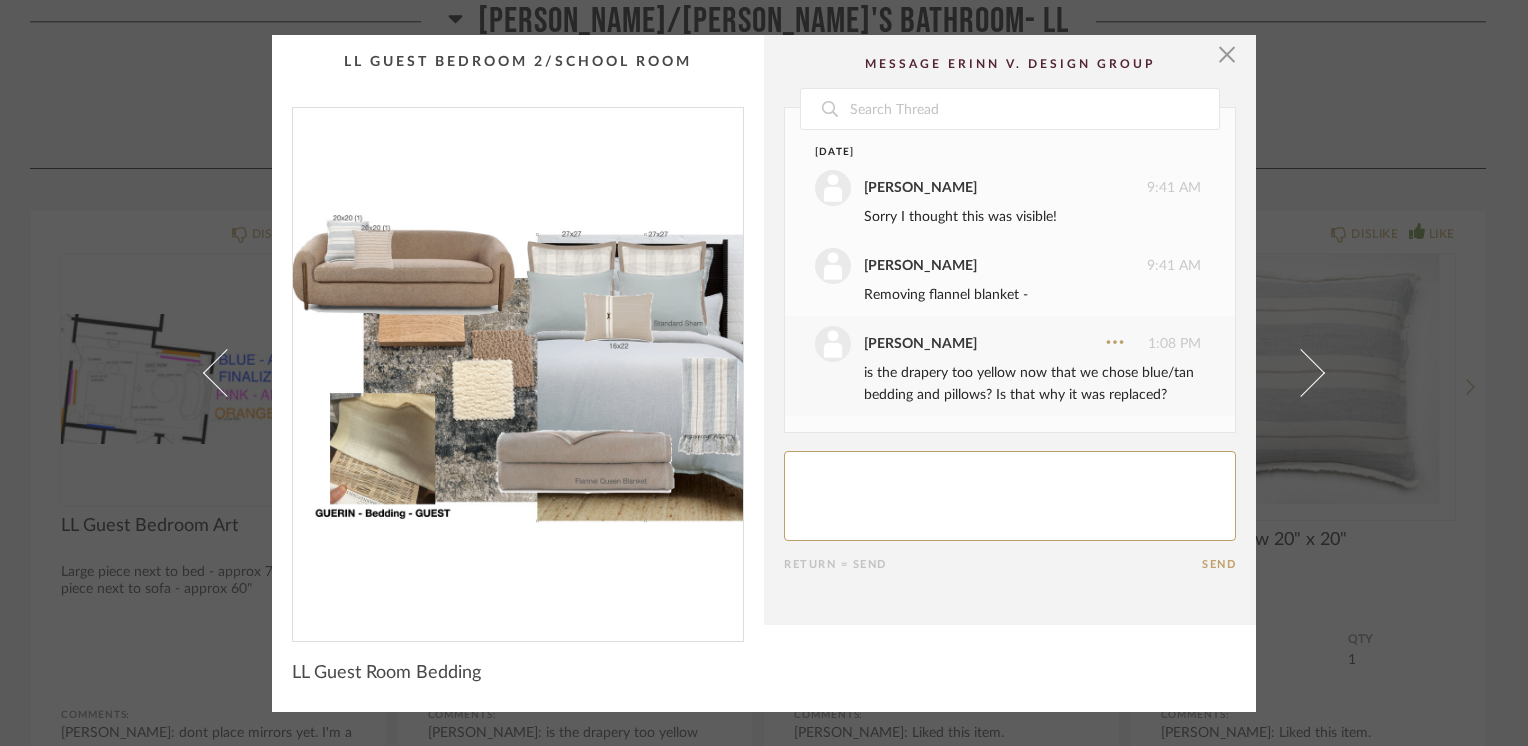 click at bounding box center [518, 366] 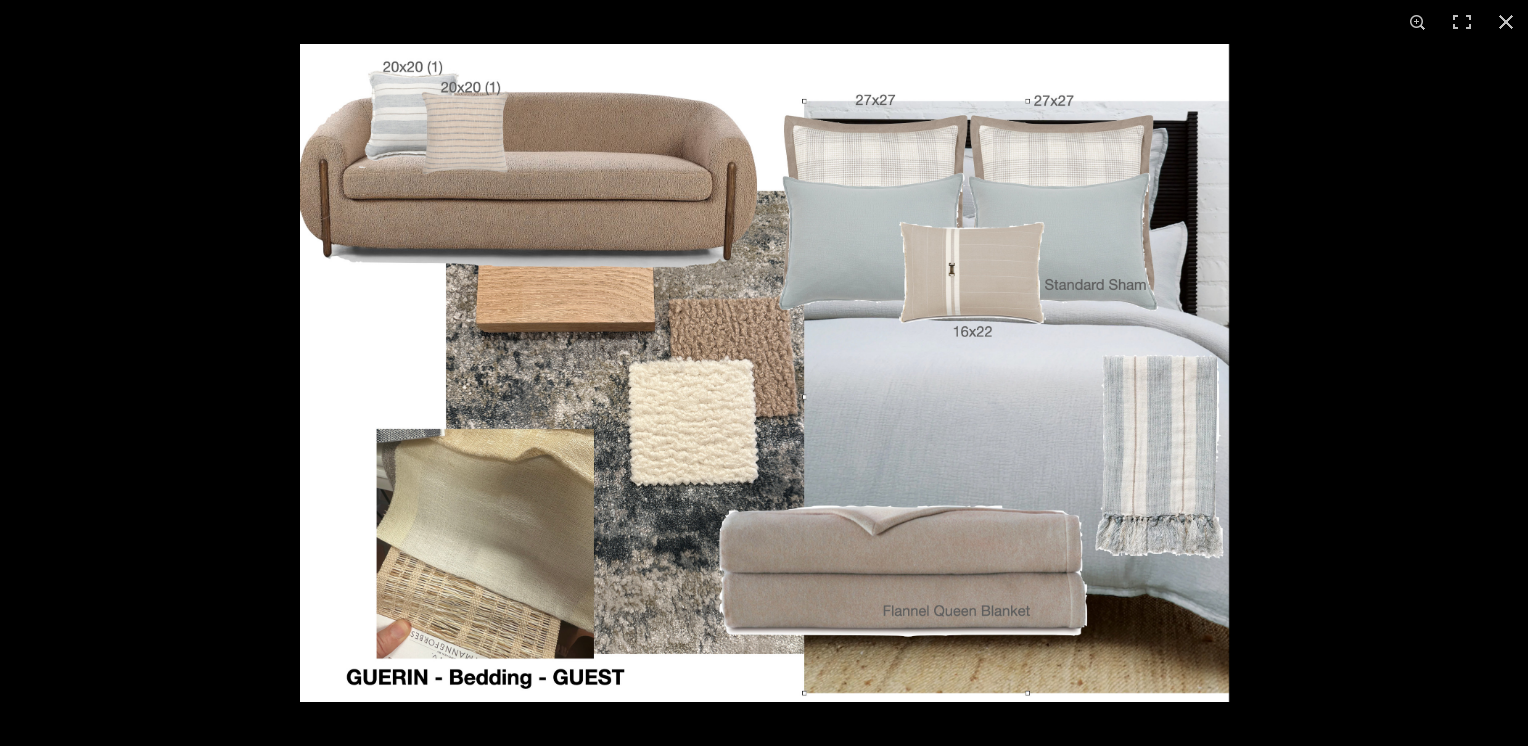 click at bounding box center (764, 373) 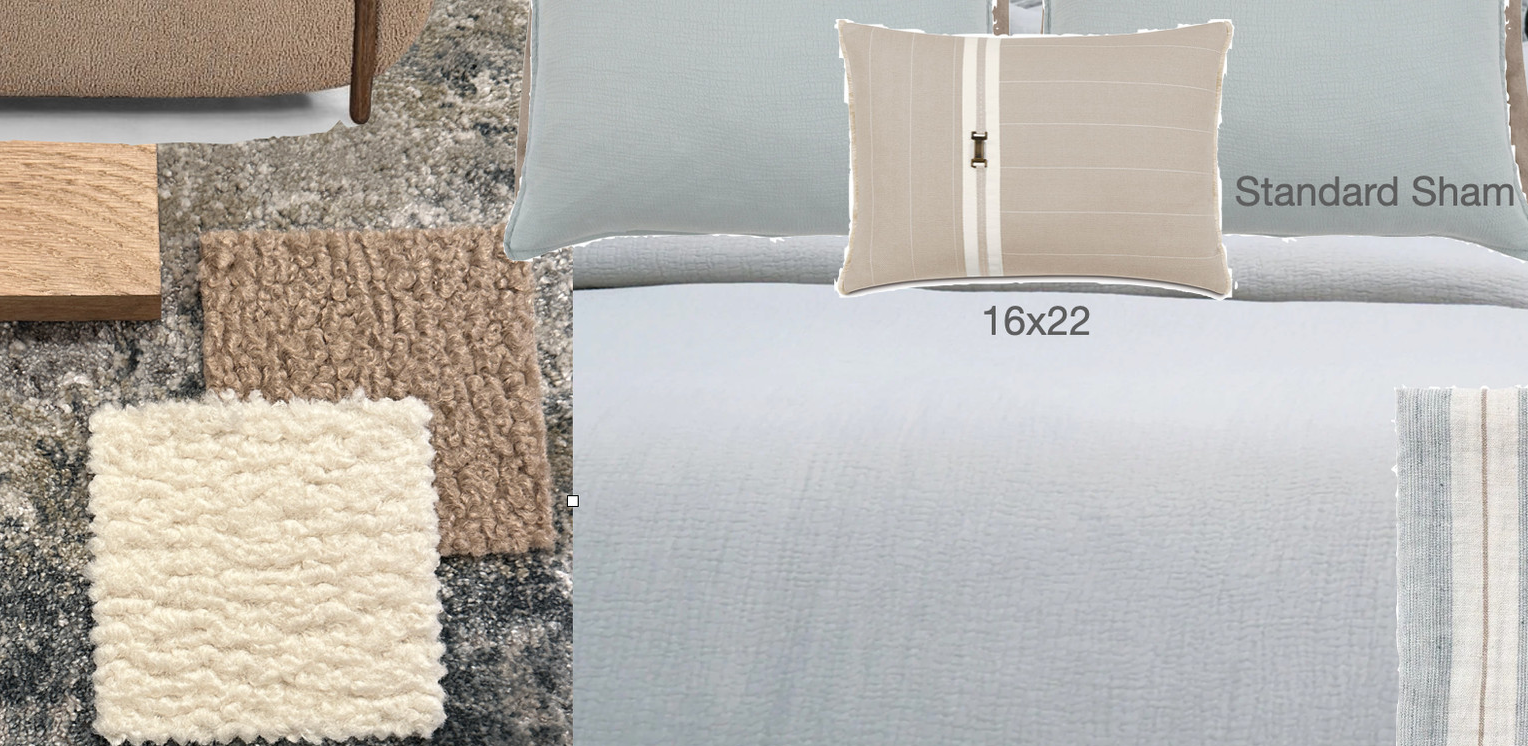 click on "1 / 1" at bounding box center [764, 373] 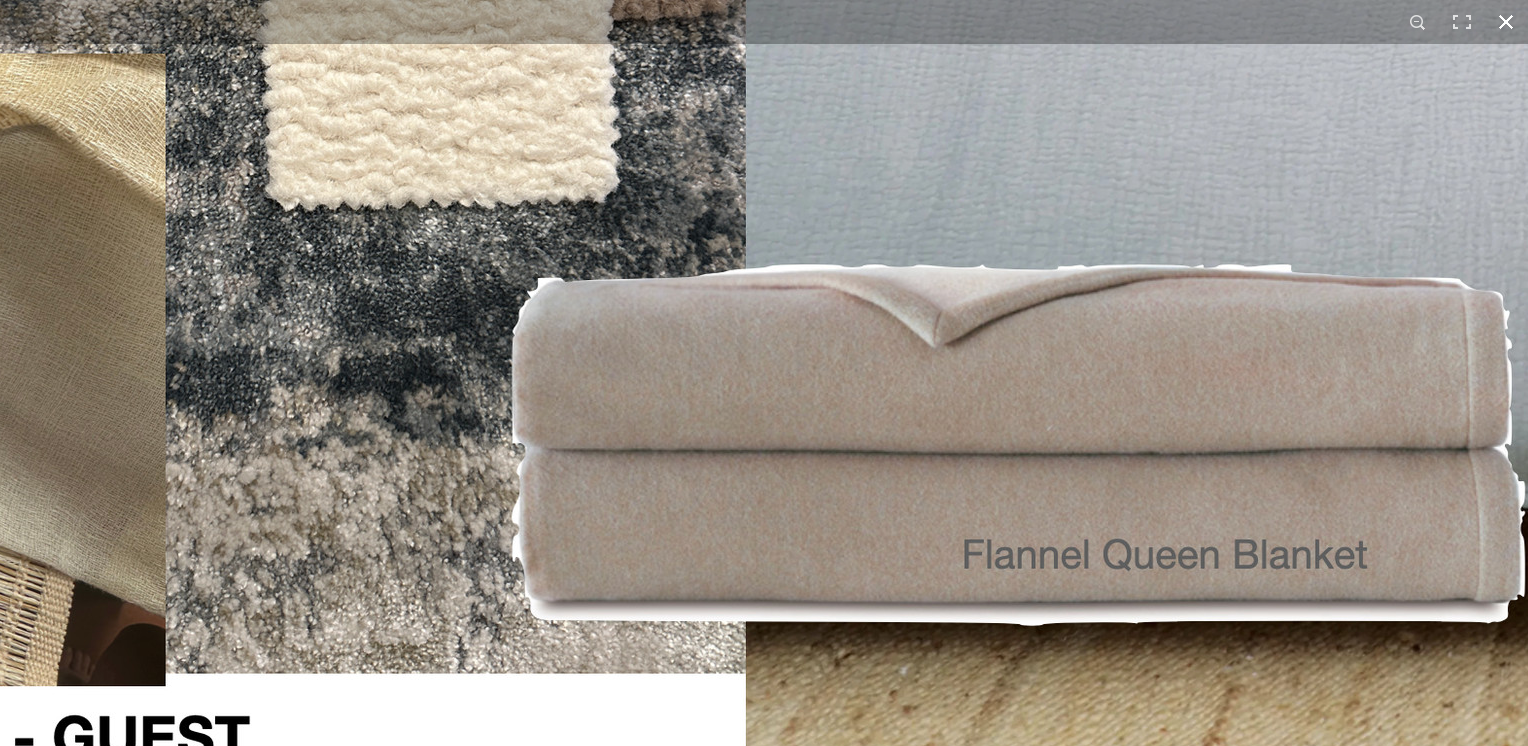 click on "1 / 1" at bounding box center [764, 373] 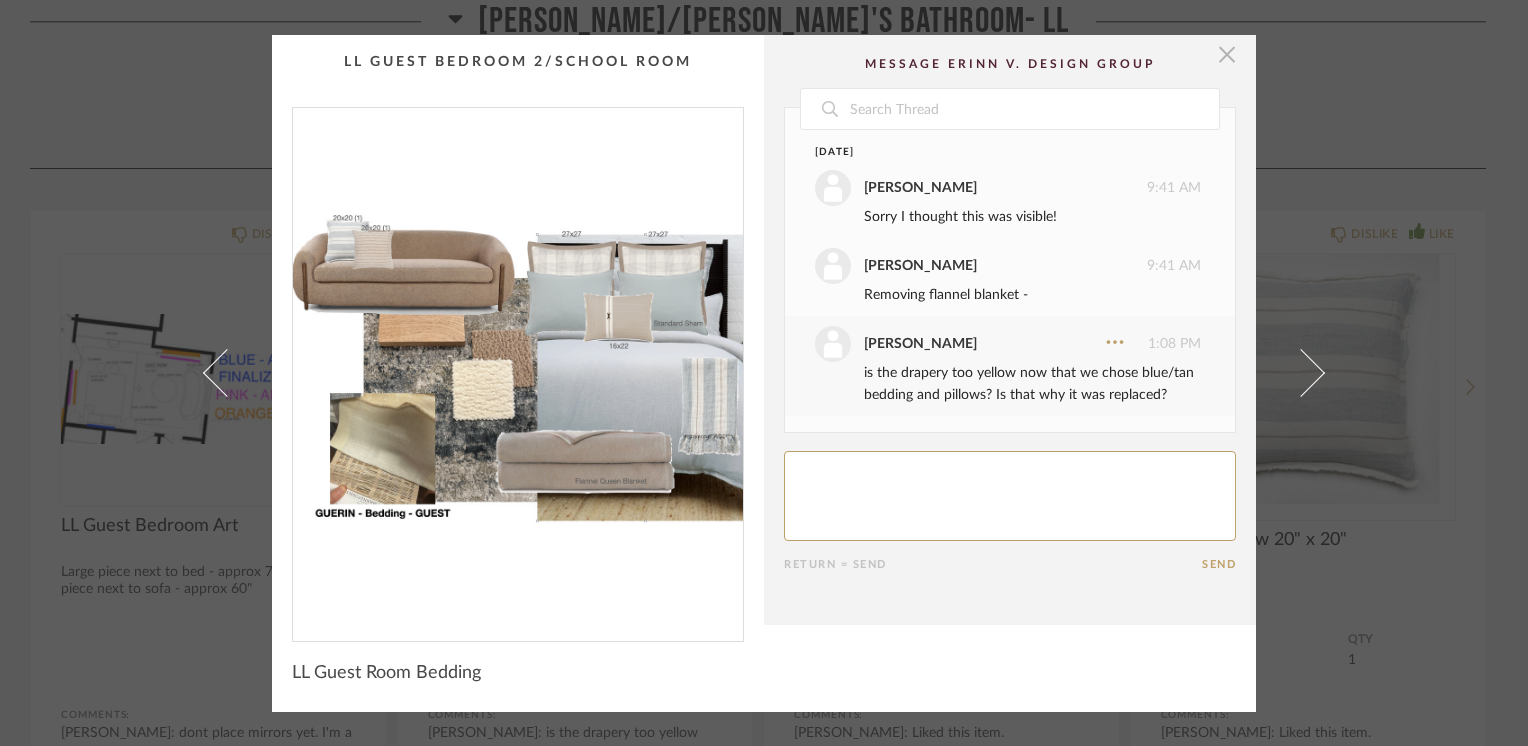 click at bounding box center (1227, 55) 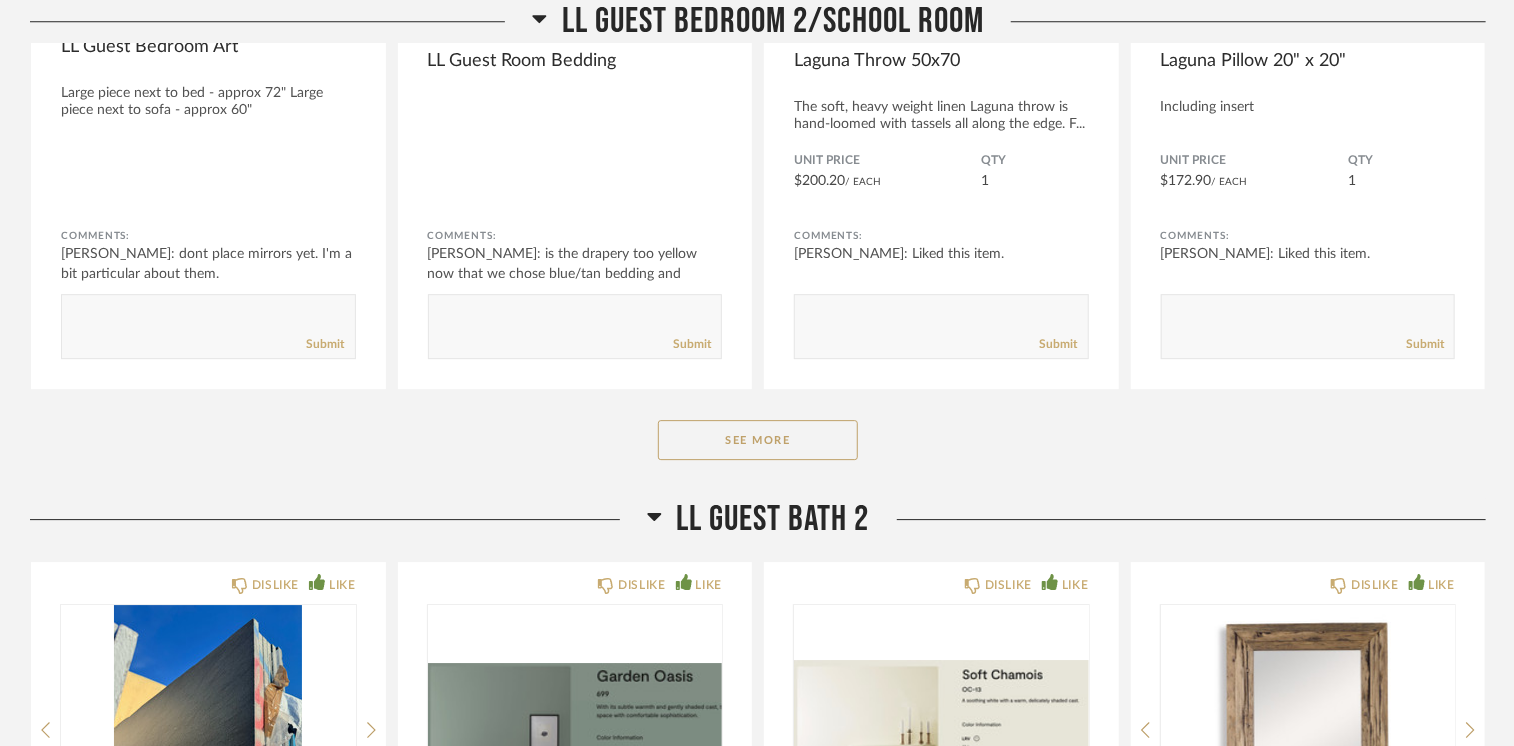 scroll, scrollTop: 21800, scrollLeft: 0, axis: vertical 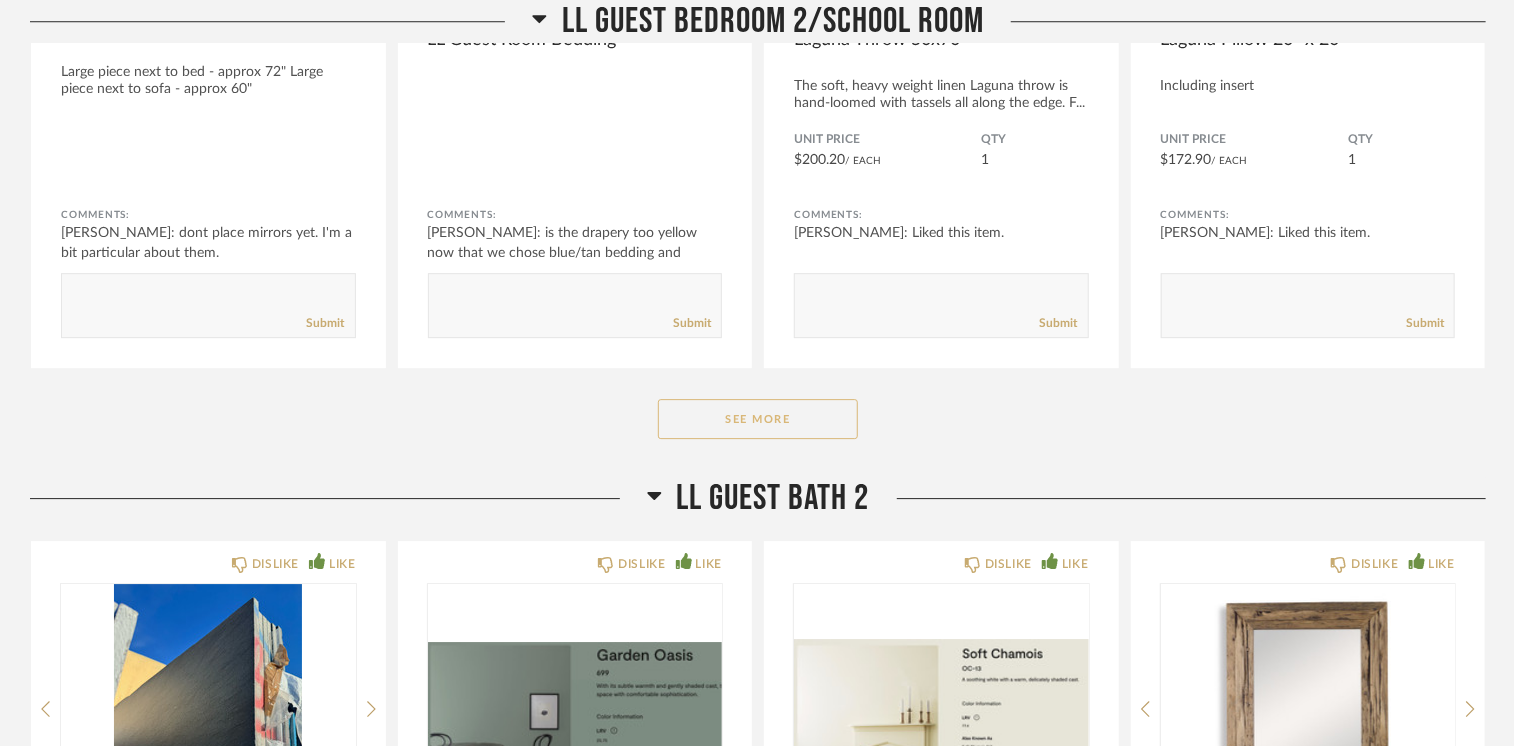 click on "See More" 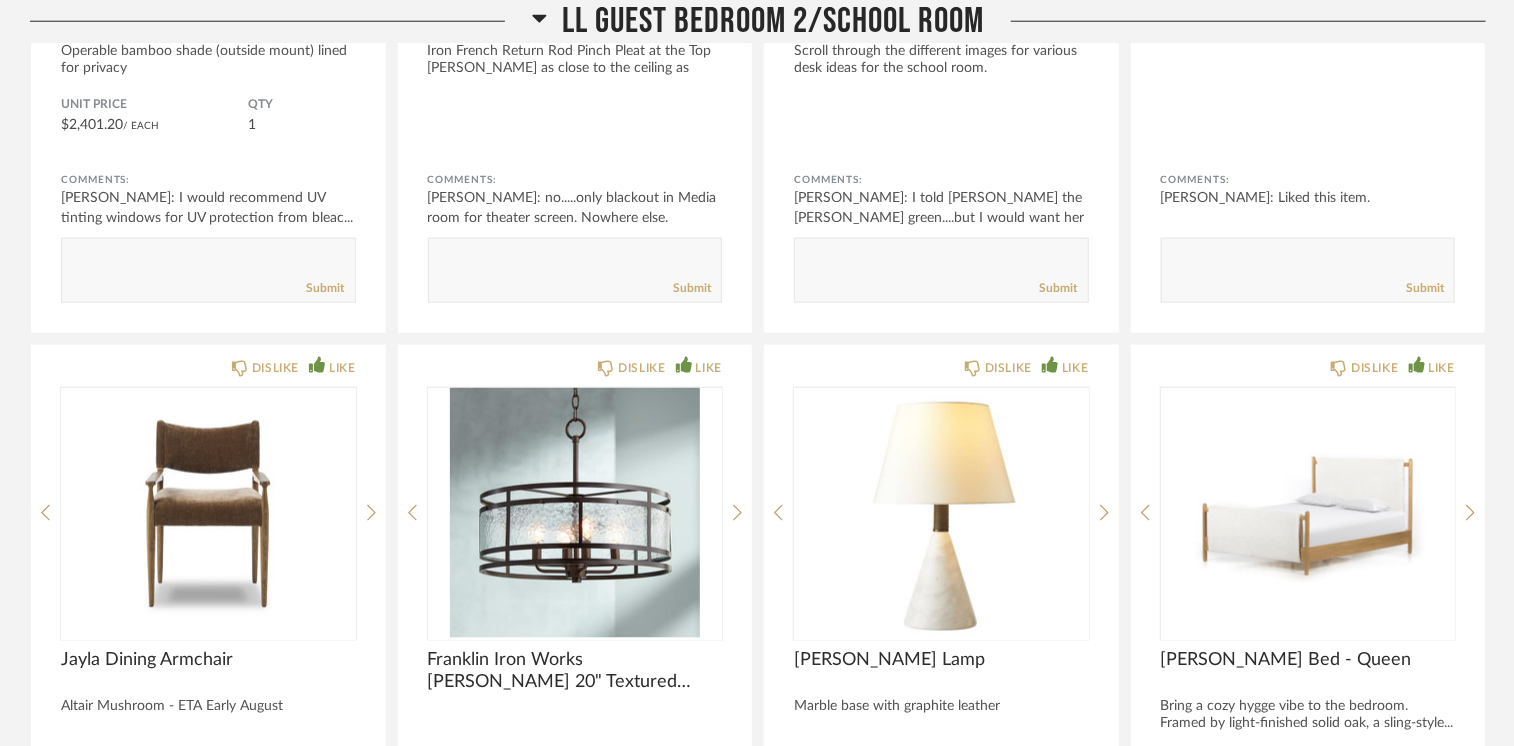 scroll, scrollTop: 24200, scrollLeft: 0, axis: vertical 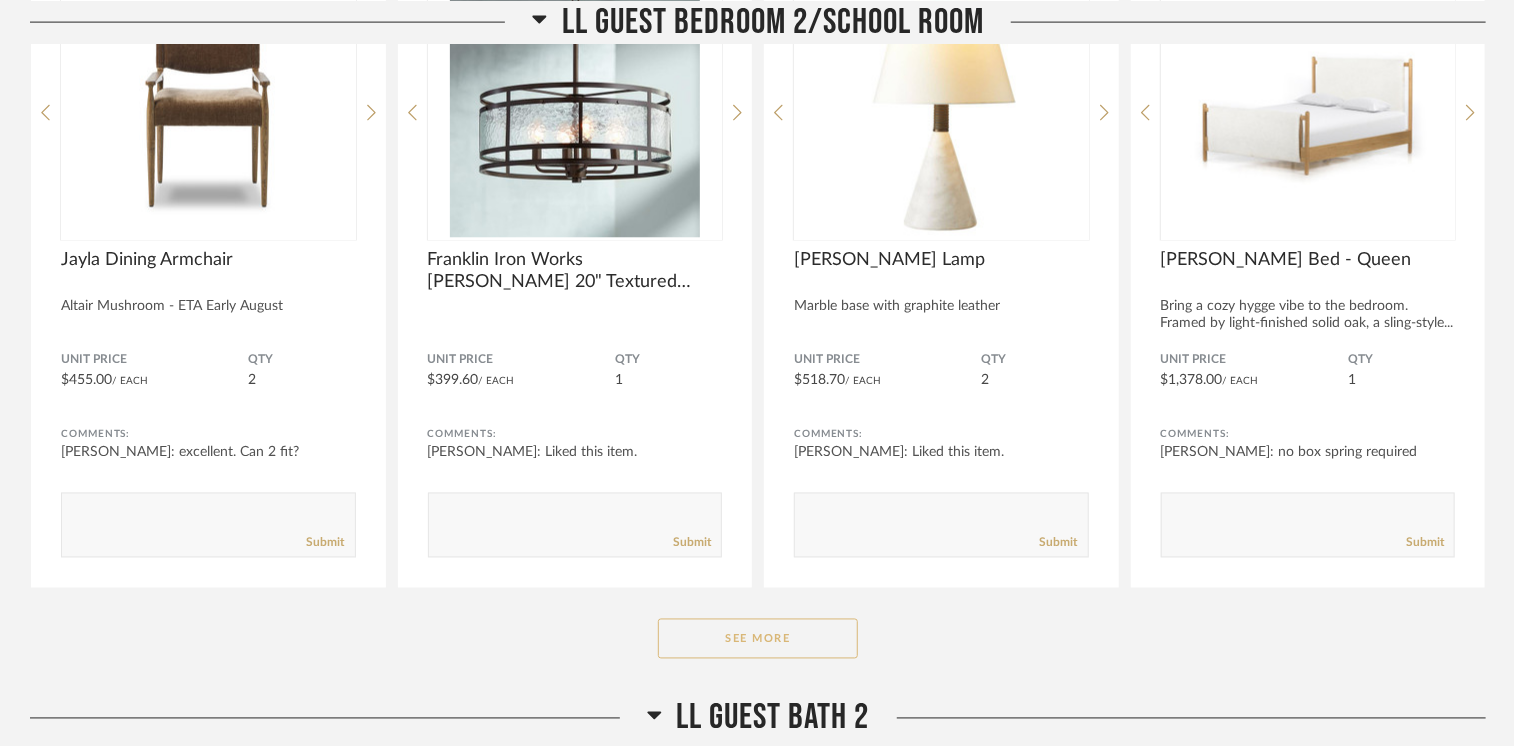 click on "See More" 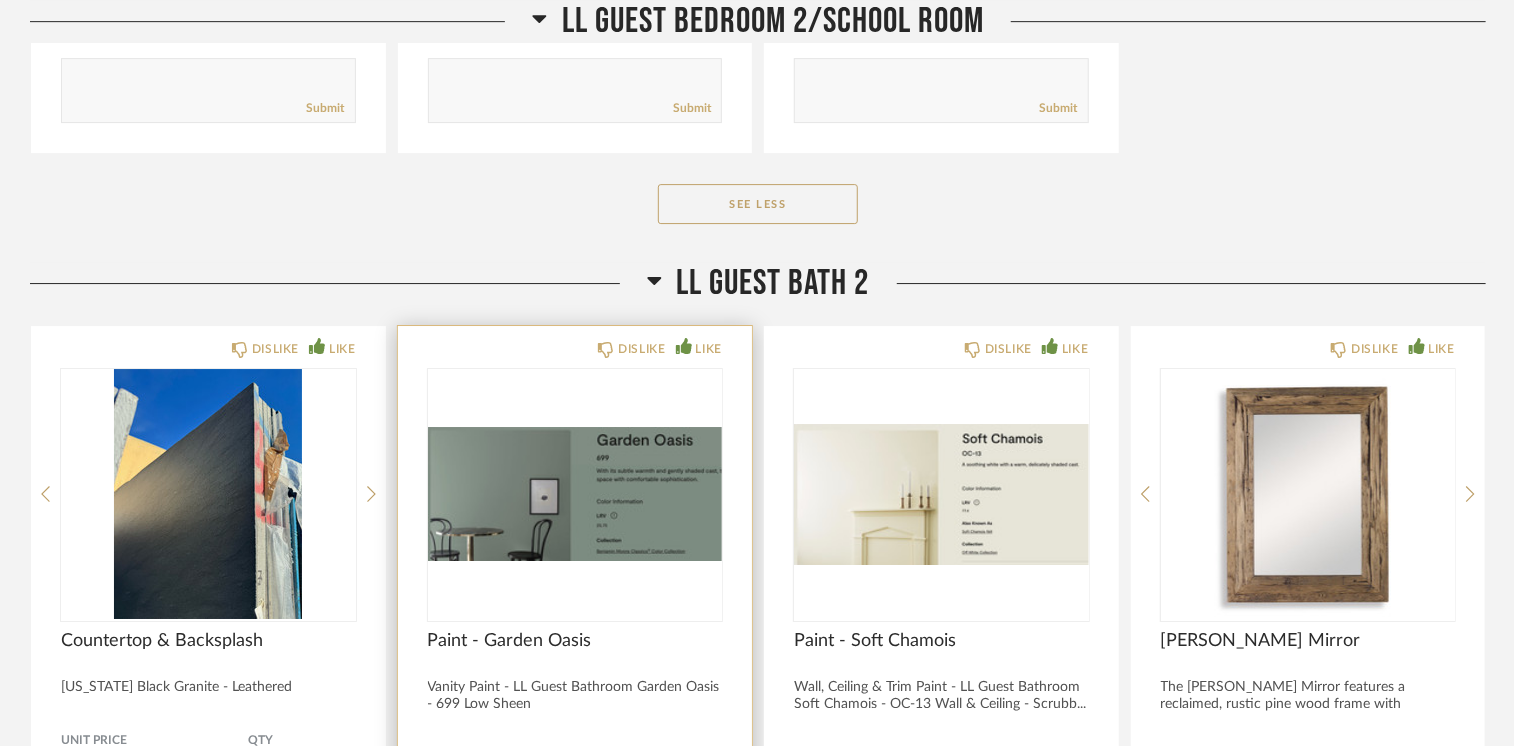 scroll, scrollTop: 26300, scrollLeft: 0, axis: vertical 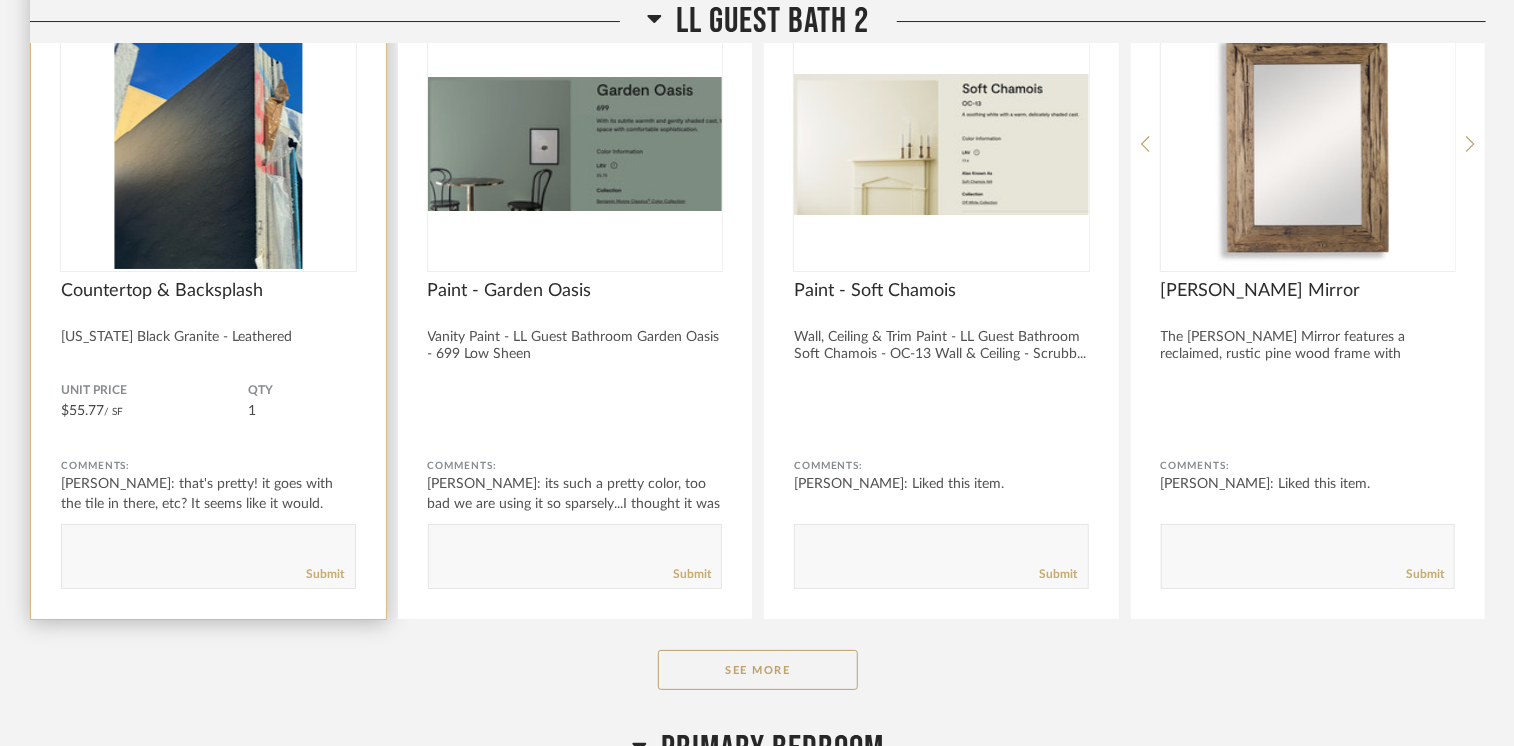 click 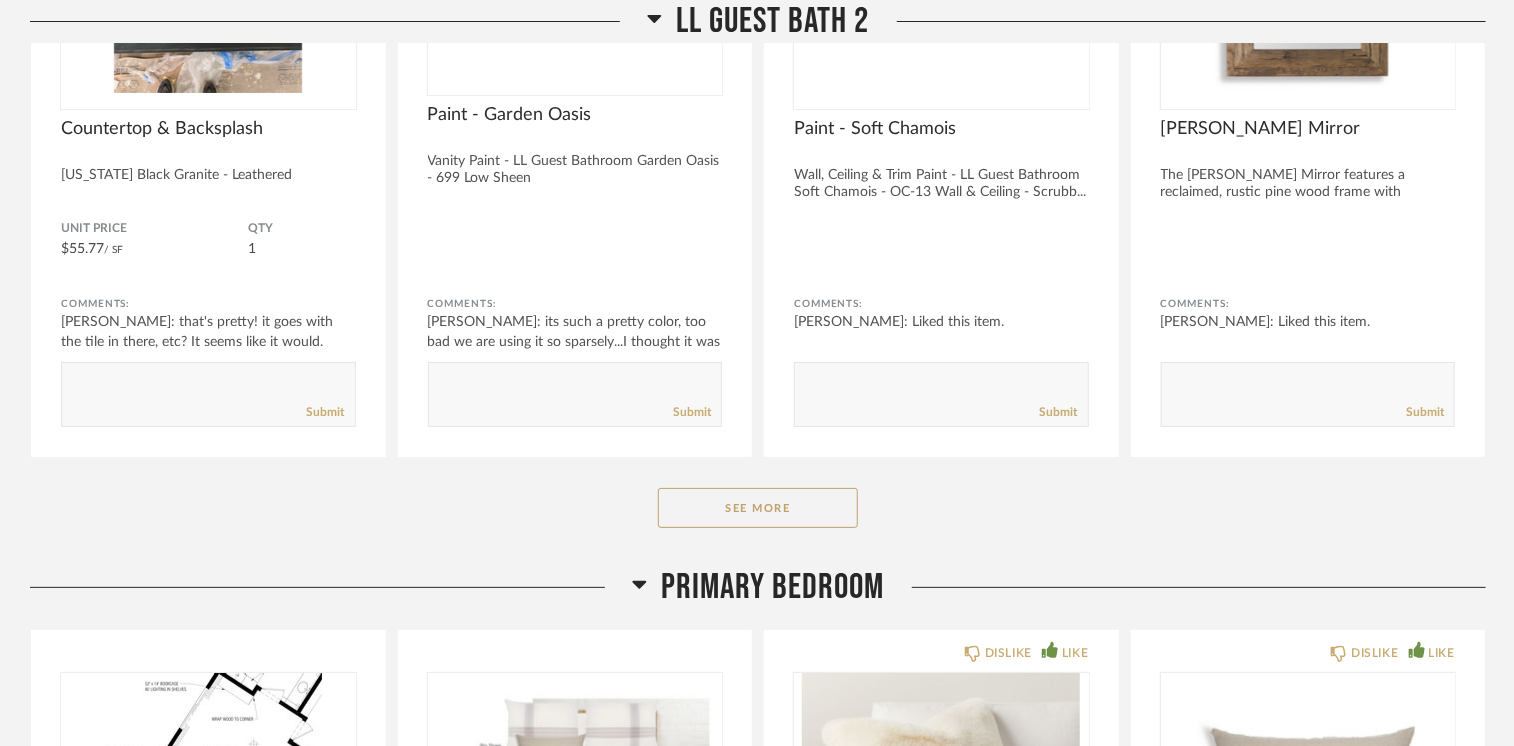 scroll, scrollTop: 26608, scrollLeft: 0, axis: vertical 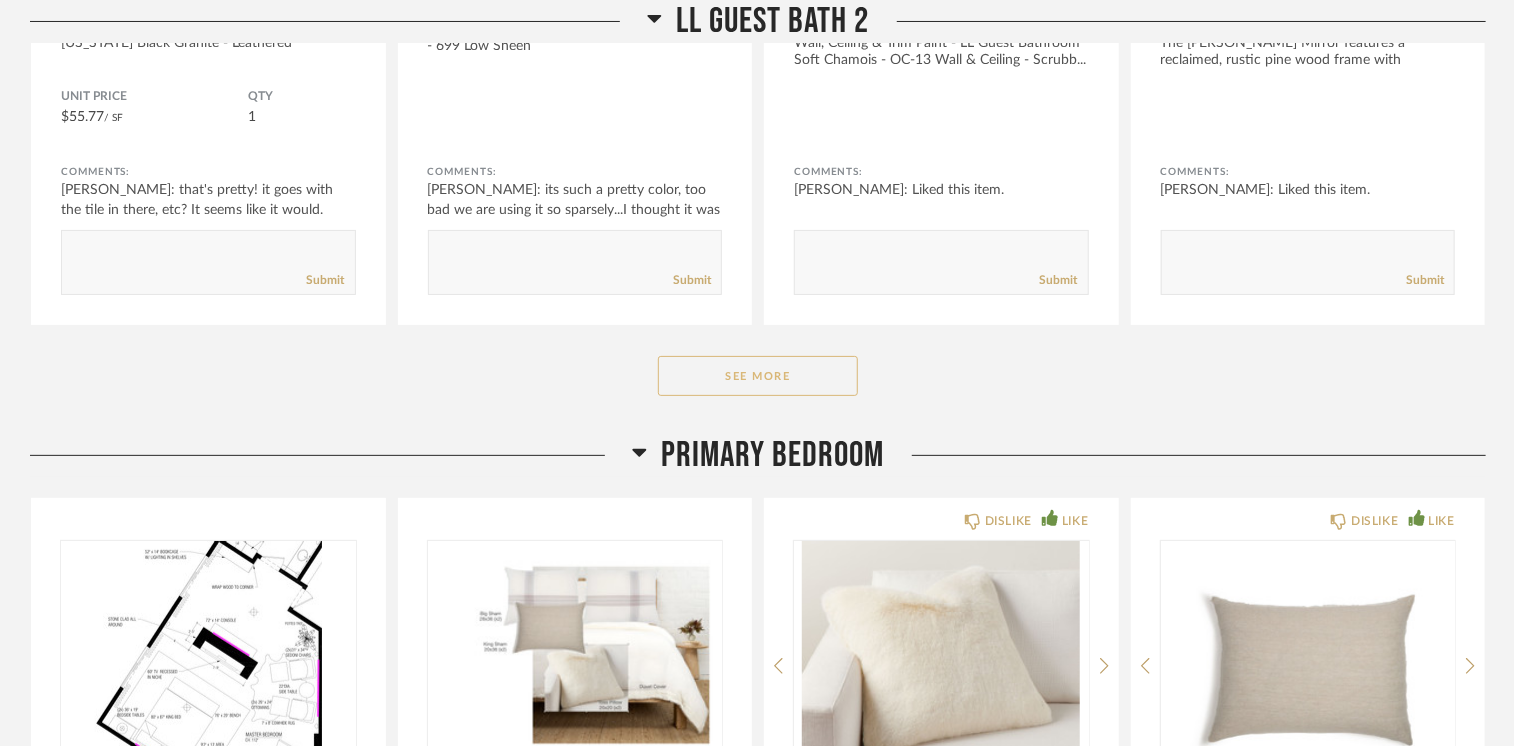 click on "See More" 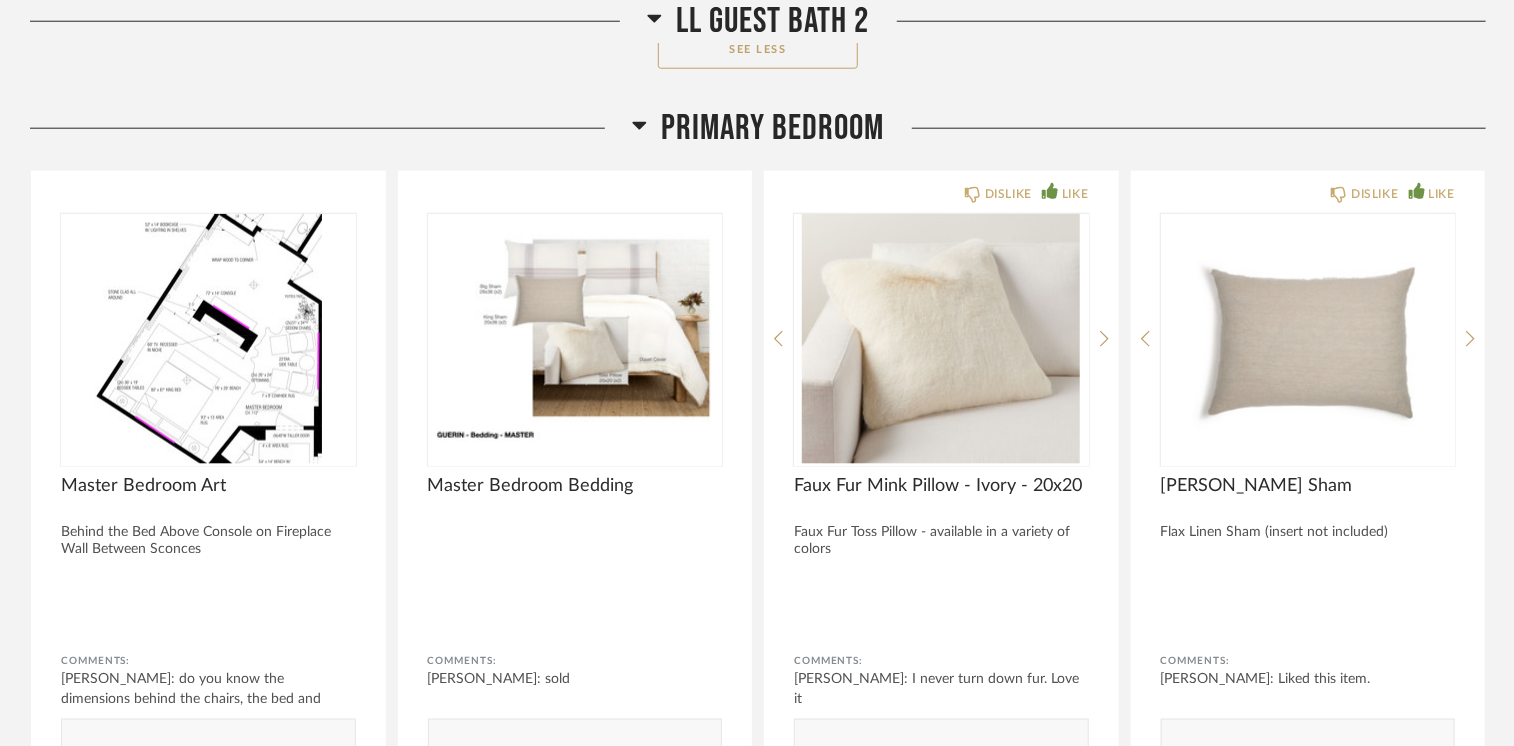 scroll, scrollTop: 27608, scrollLeft: 0, axis: vertical 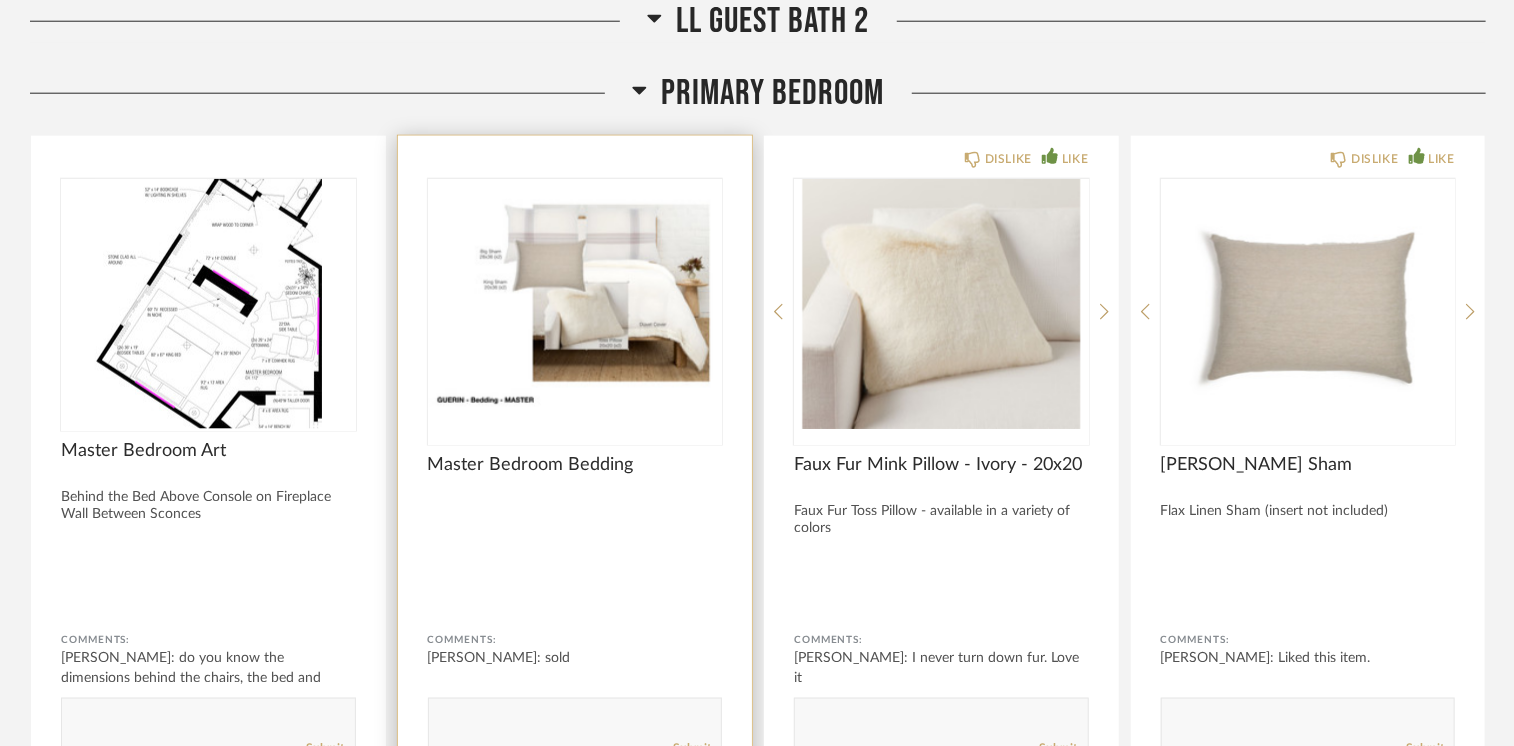 click 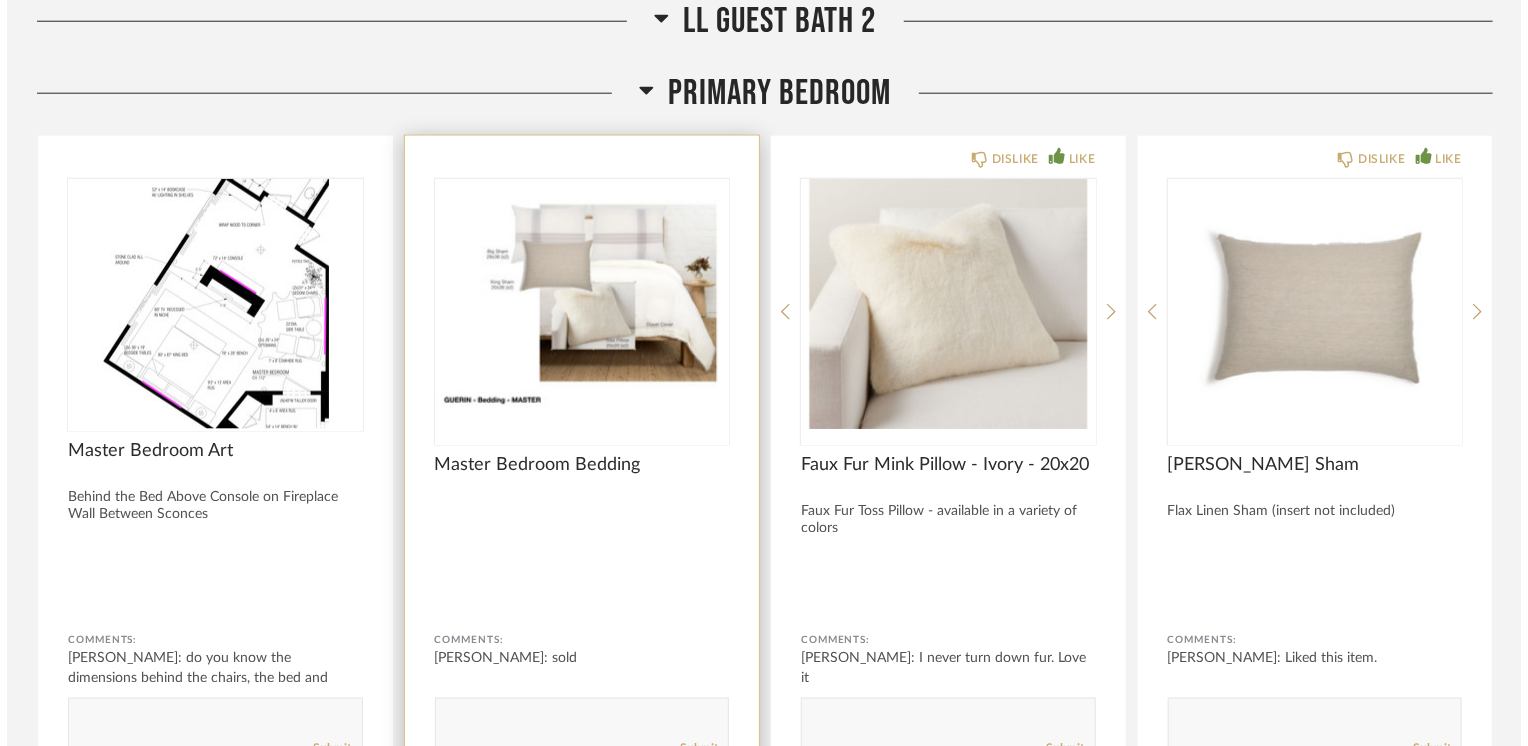 scroll, scrollTop: 0, scrollLeft: 0, axis: both 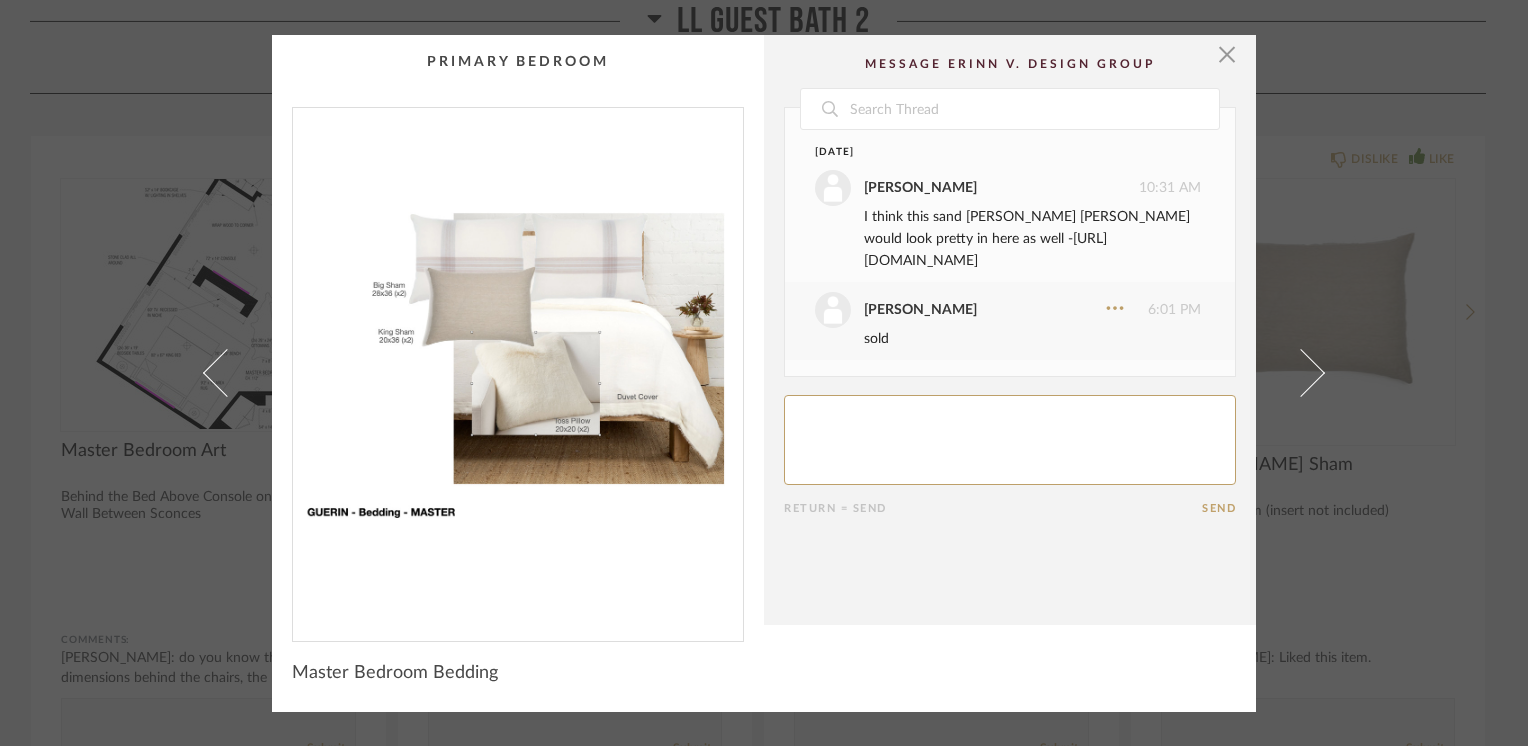 click on "https://www.ralphlauren.com/home-bedding-coverlets/conor-bed-blanket/0074752320.html" at bounding box center (985, 250) 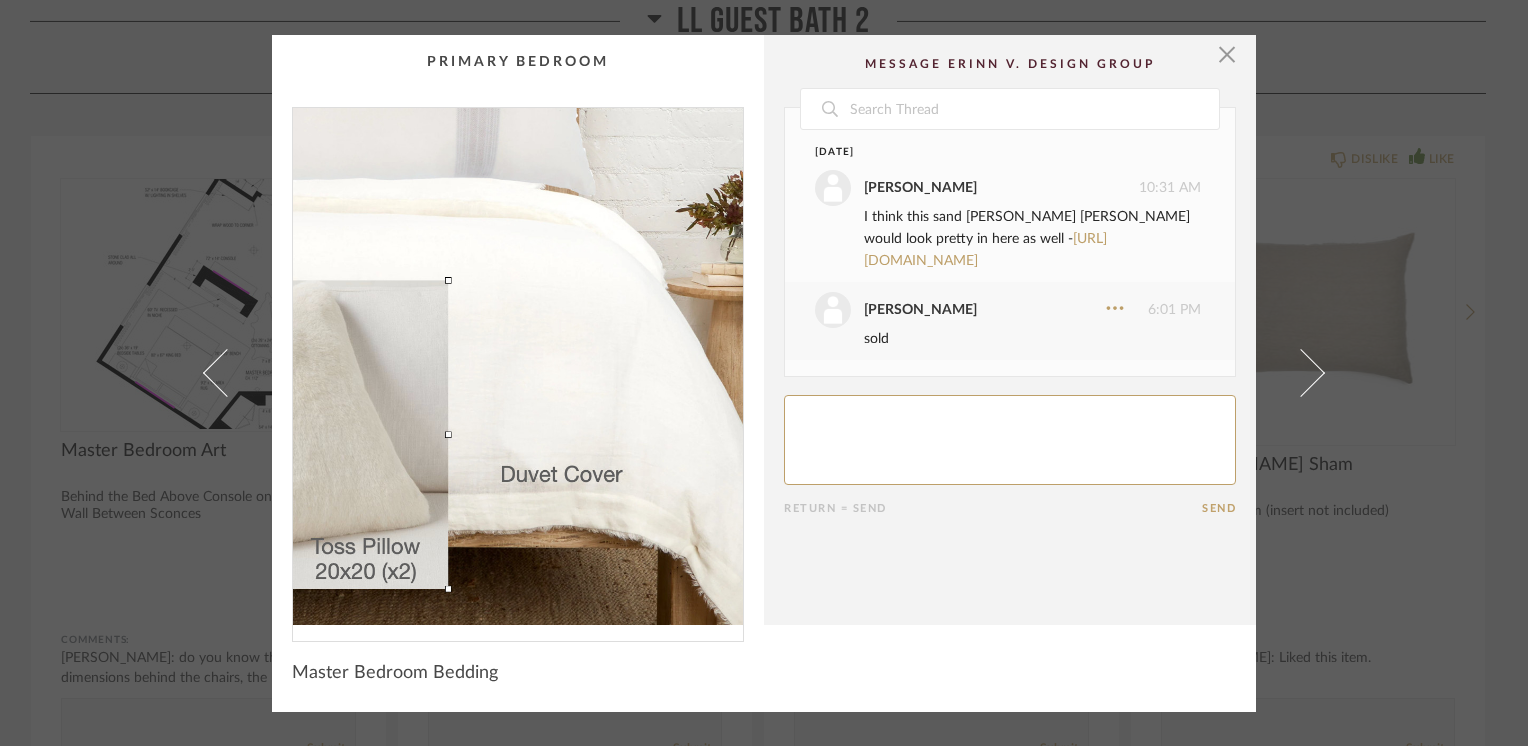click at bounding box center [518, 366] 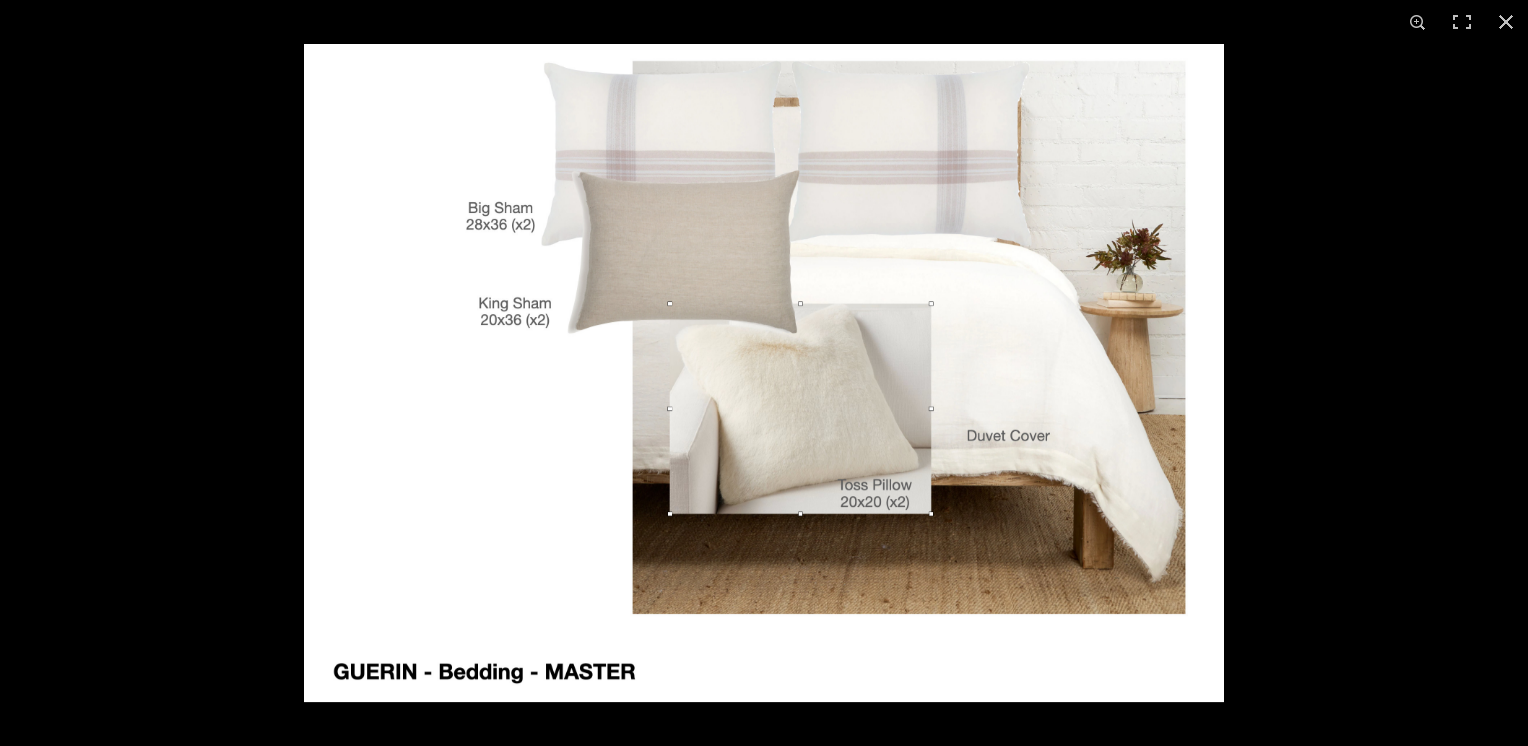 click at bounding box center [764, 373] 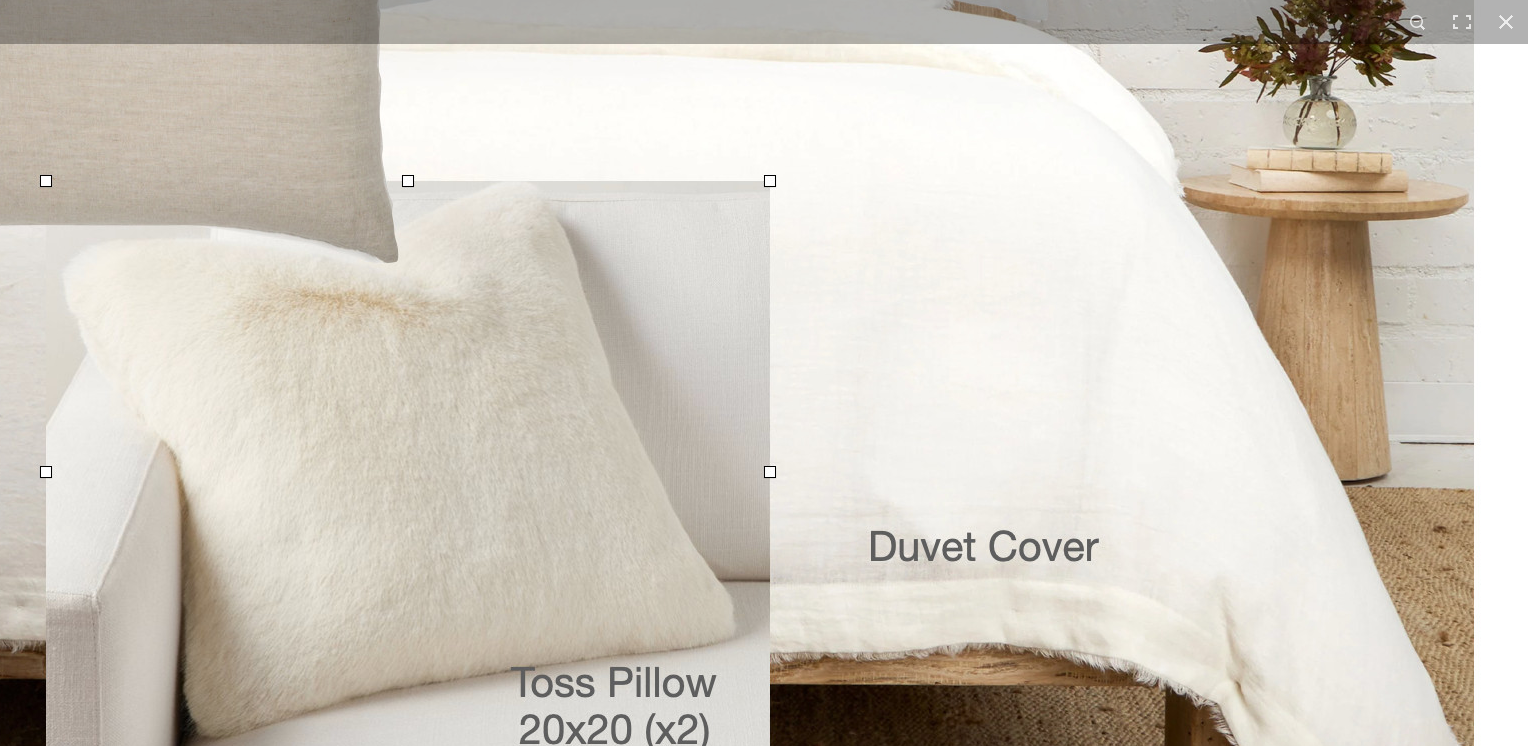 click at bounding box center (307, 373) 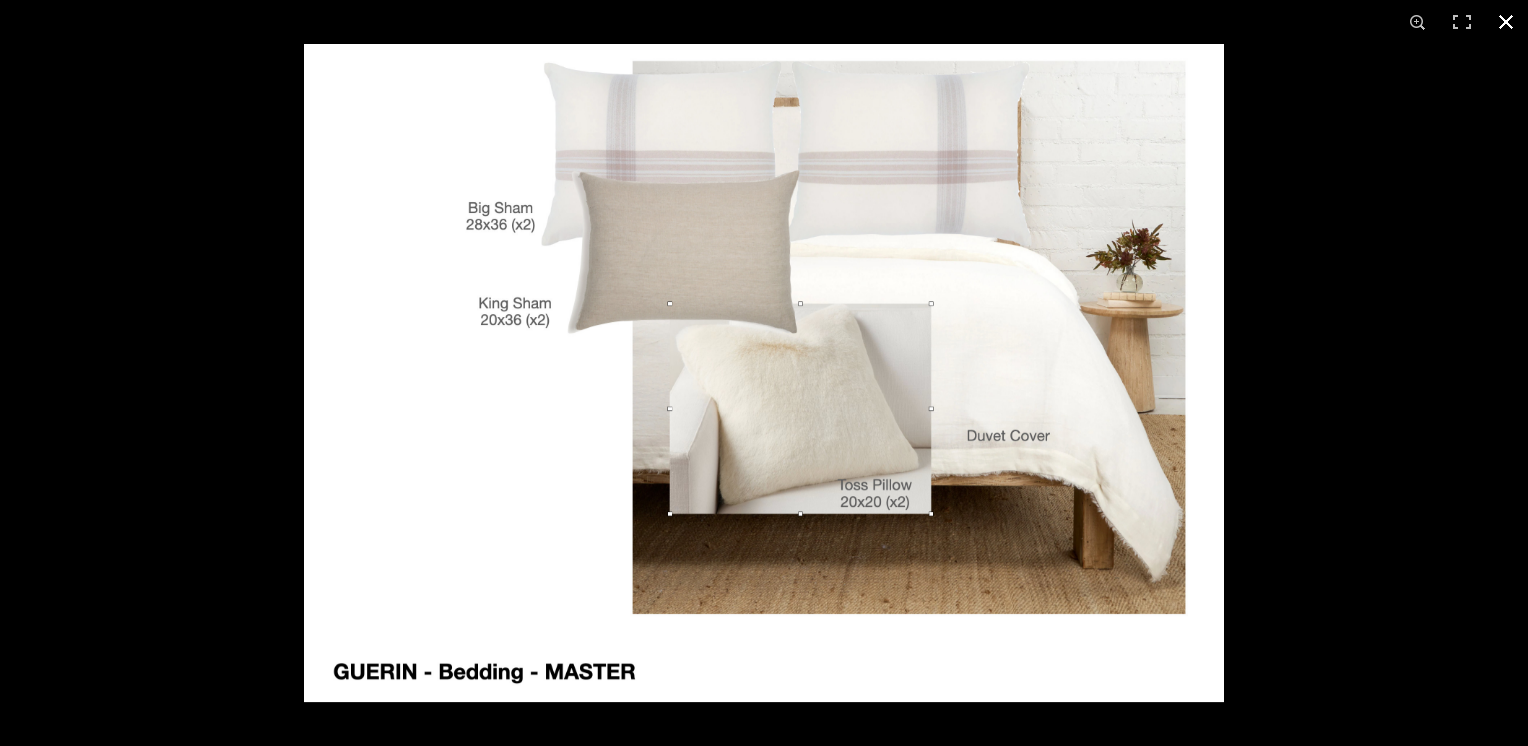 click at bounding box center [1506, 22] 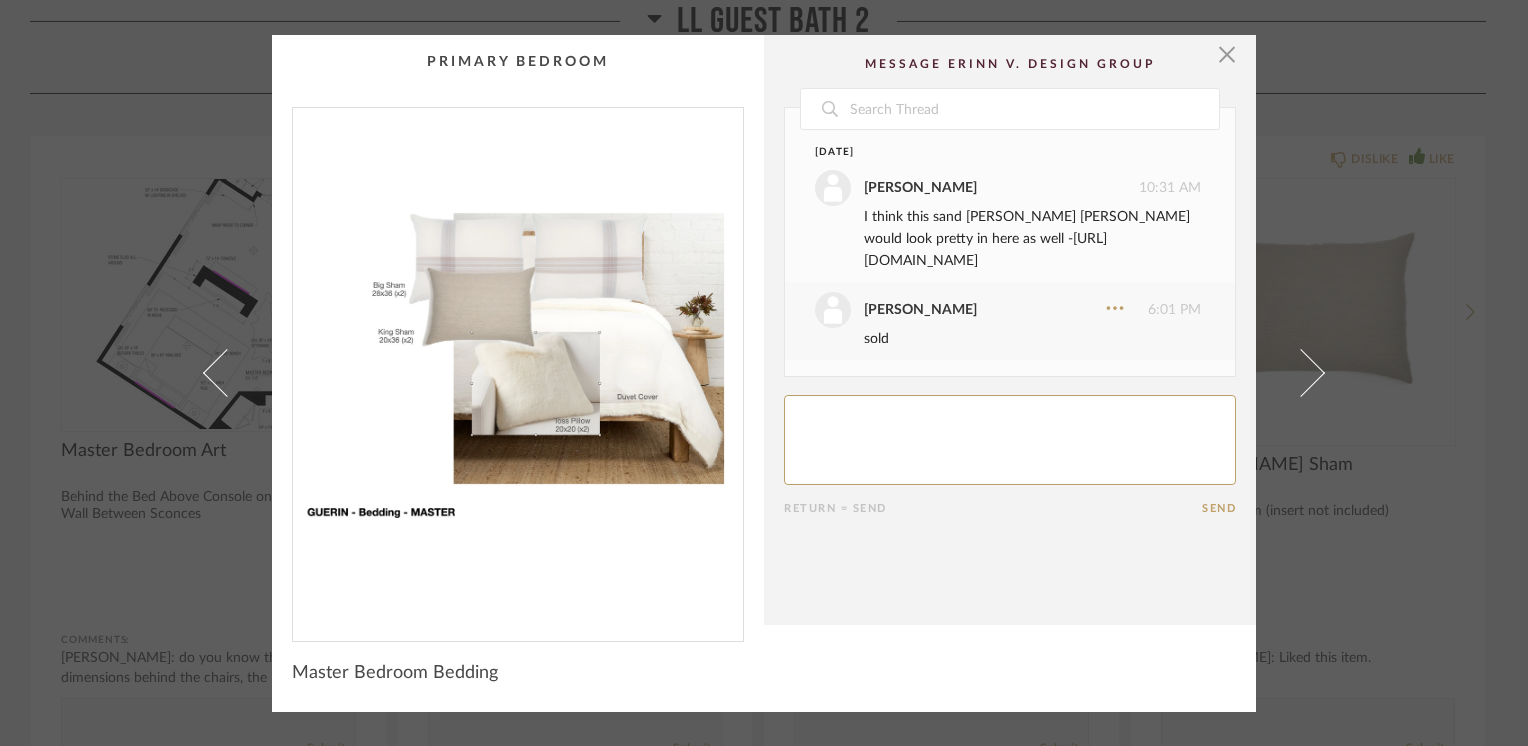 click on "https://www.ralphlauren.com/home-bedding-coverlets/conor-bed-blanket/0074752320.html" at bounding box center [985, 250] 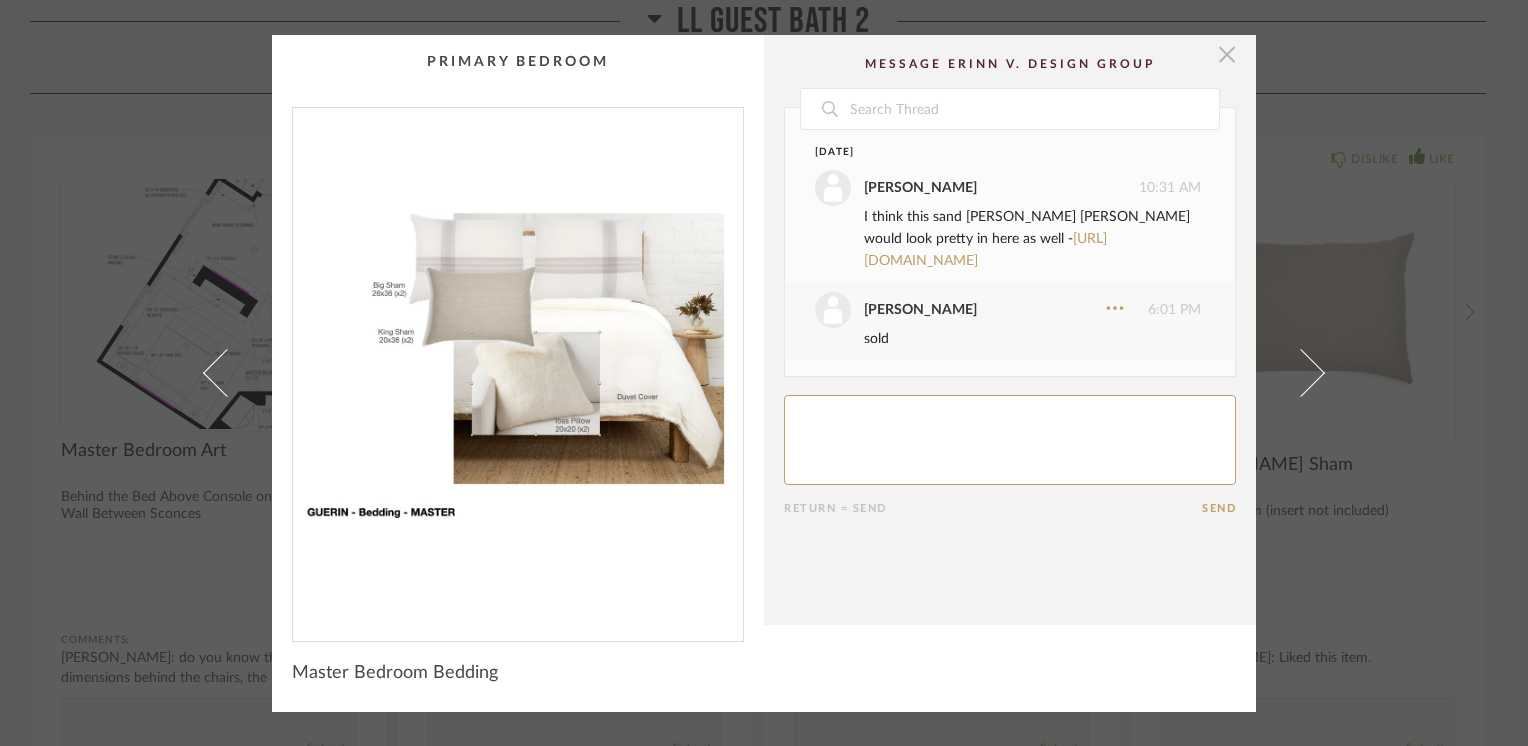click at bounding box center (1227, 55) 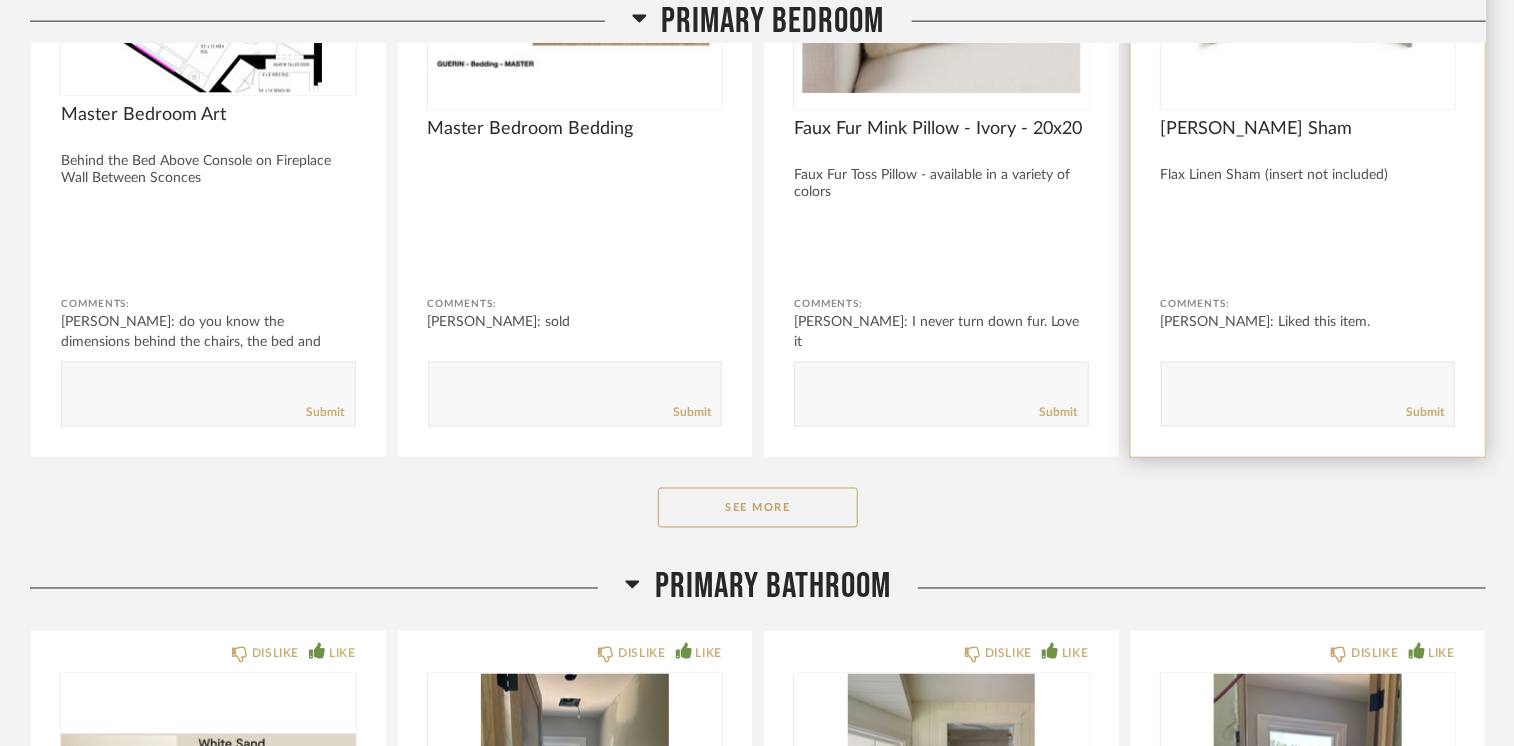scroll, scrollTop: 28108, scrollLeft: 0, axis: vertical 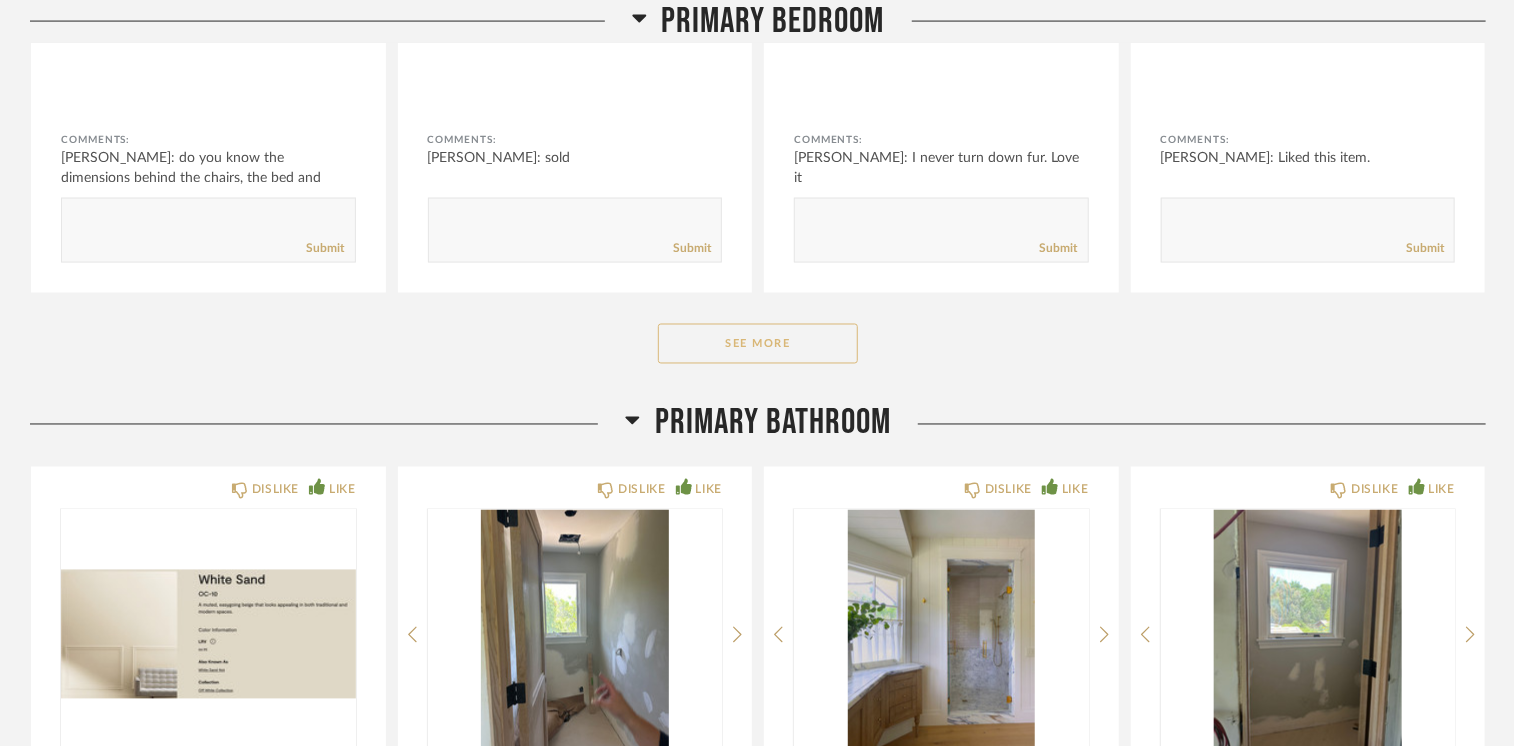 click on "See More" 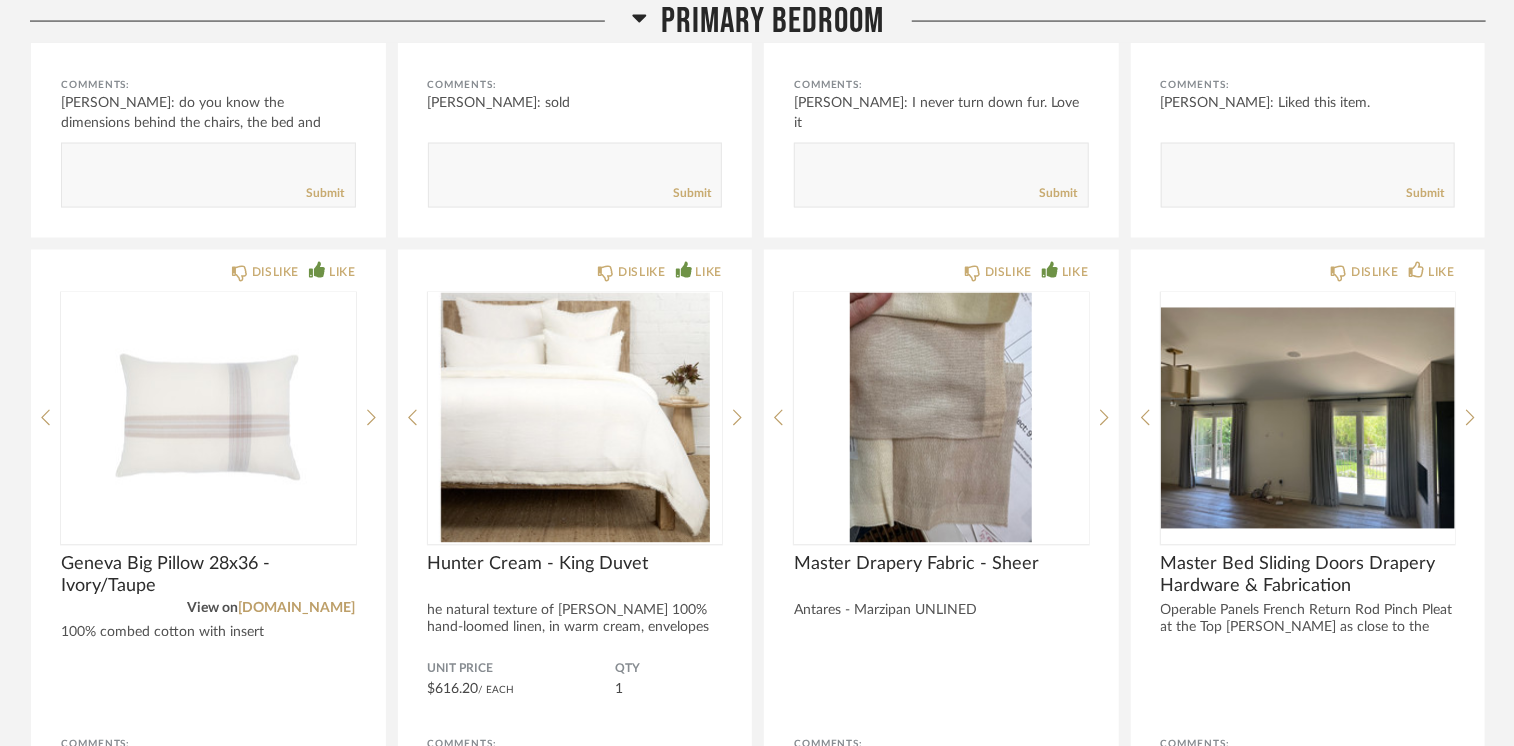 scroll, scrollTop: 28208, scrollLeft: 0, axis: vertical 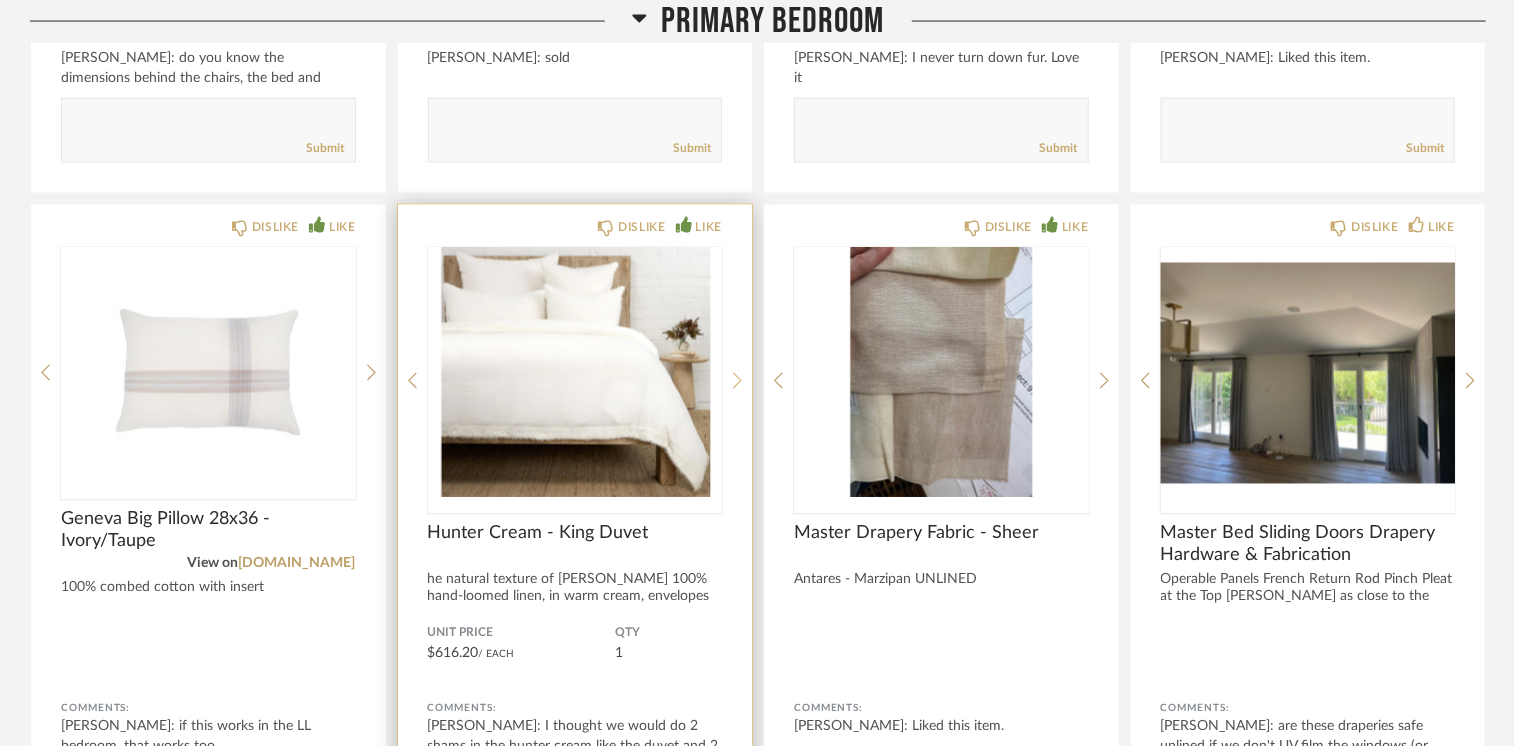 click 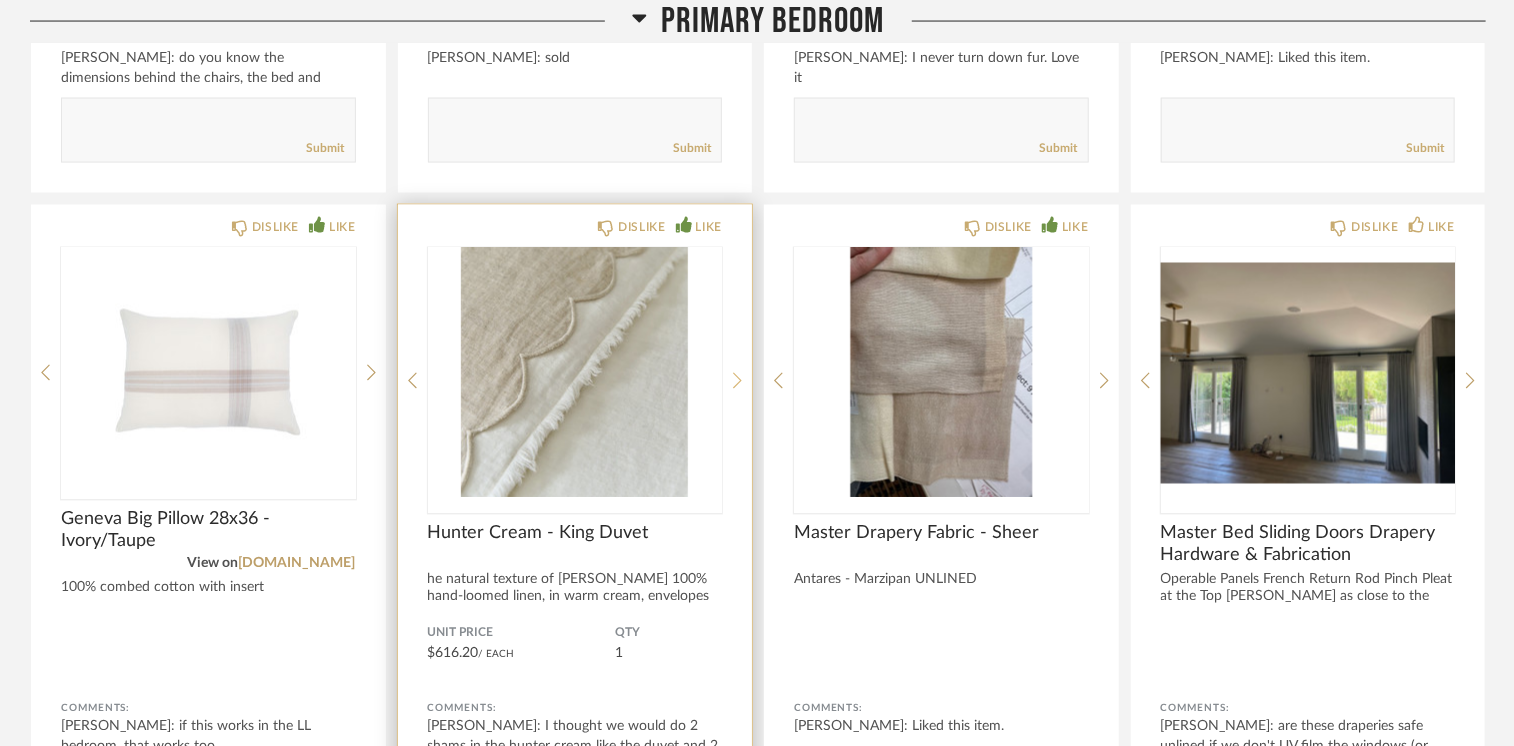 click 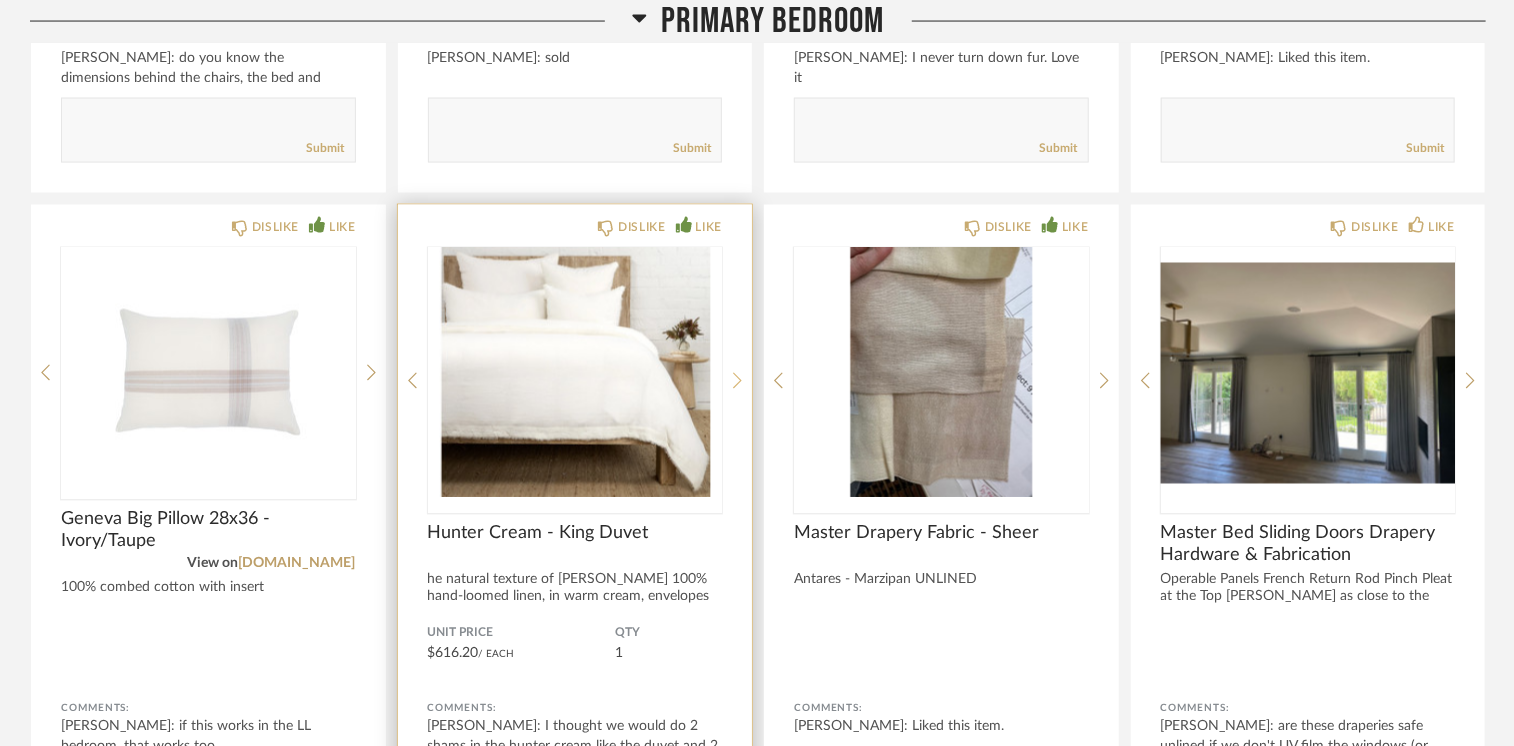 click 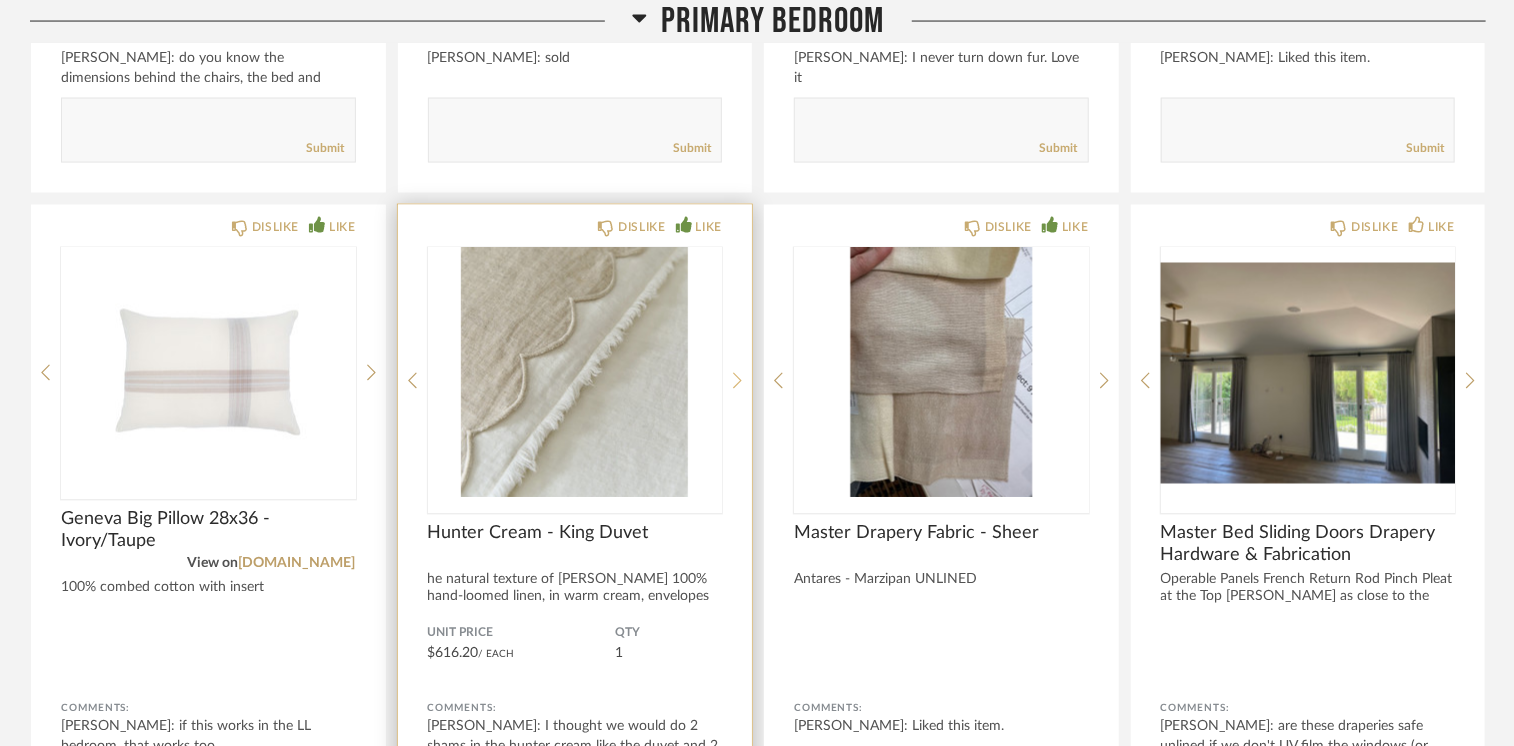 click 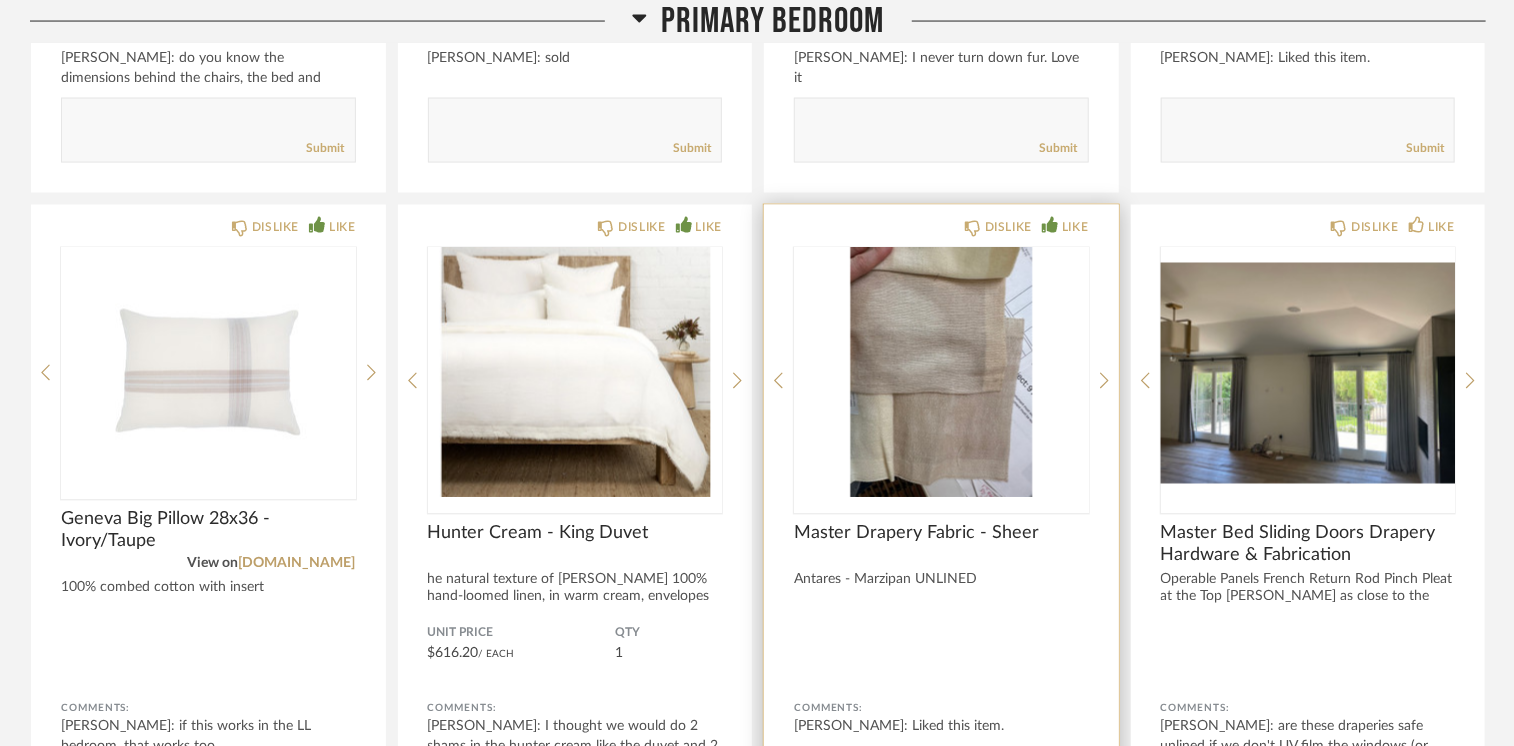 click at bounding box center [941, 373] 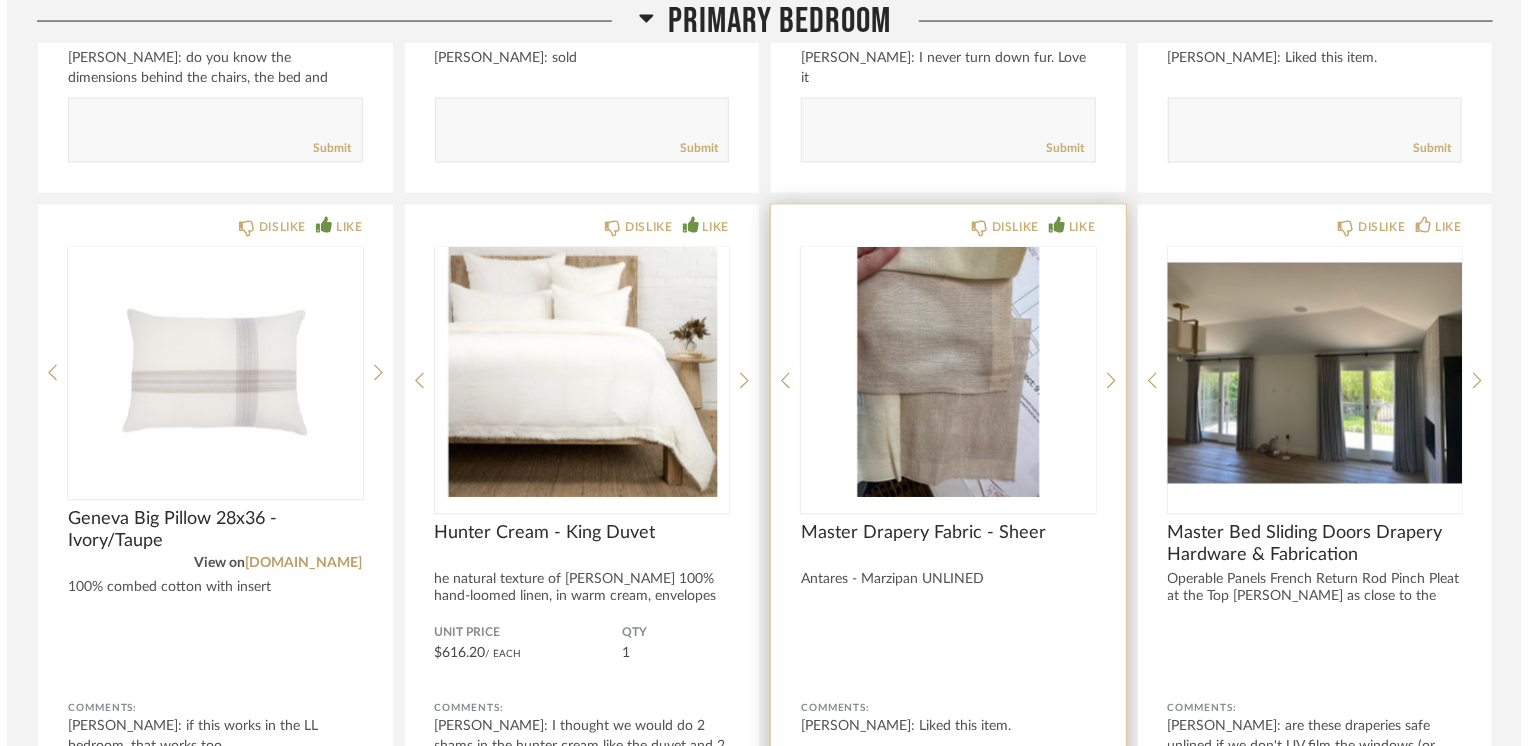 scroll, scrollTop: 0, scrollLeft: 0, axis: both 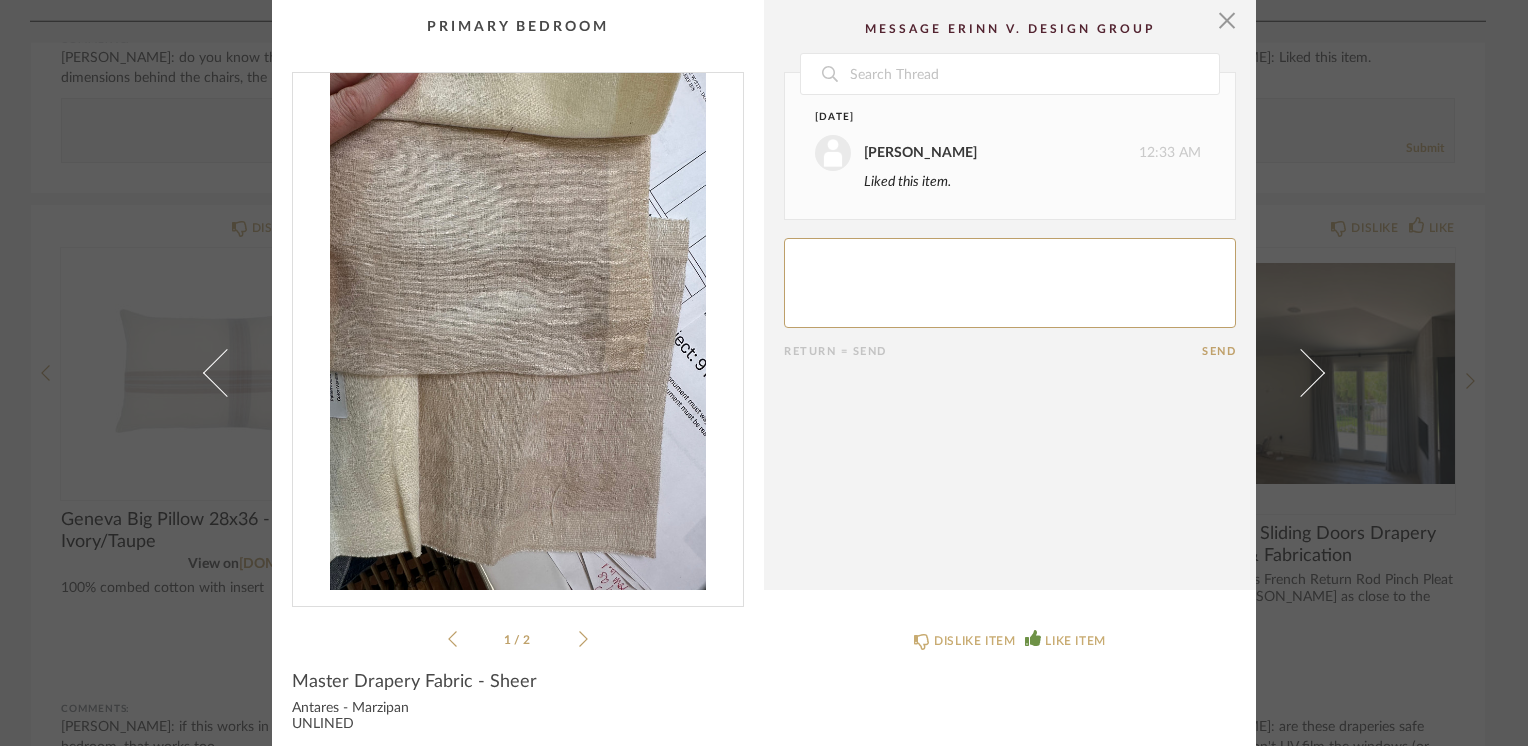 click 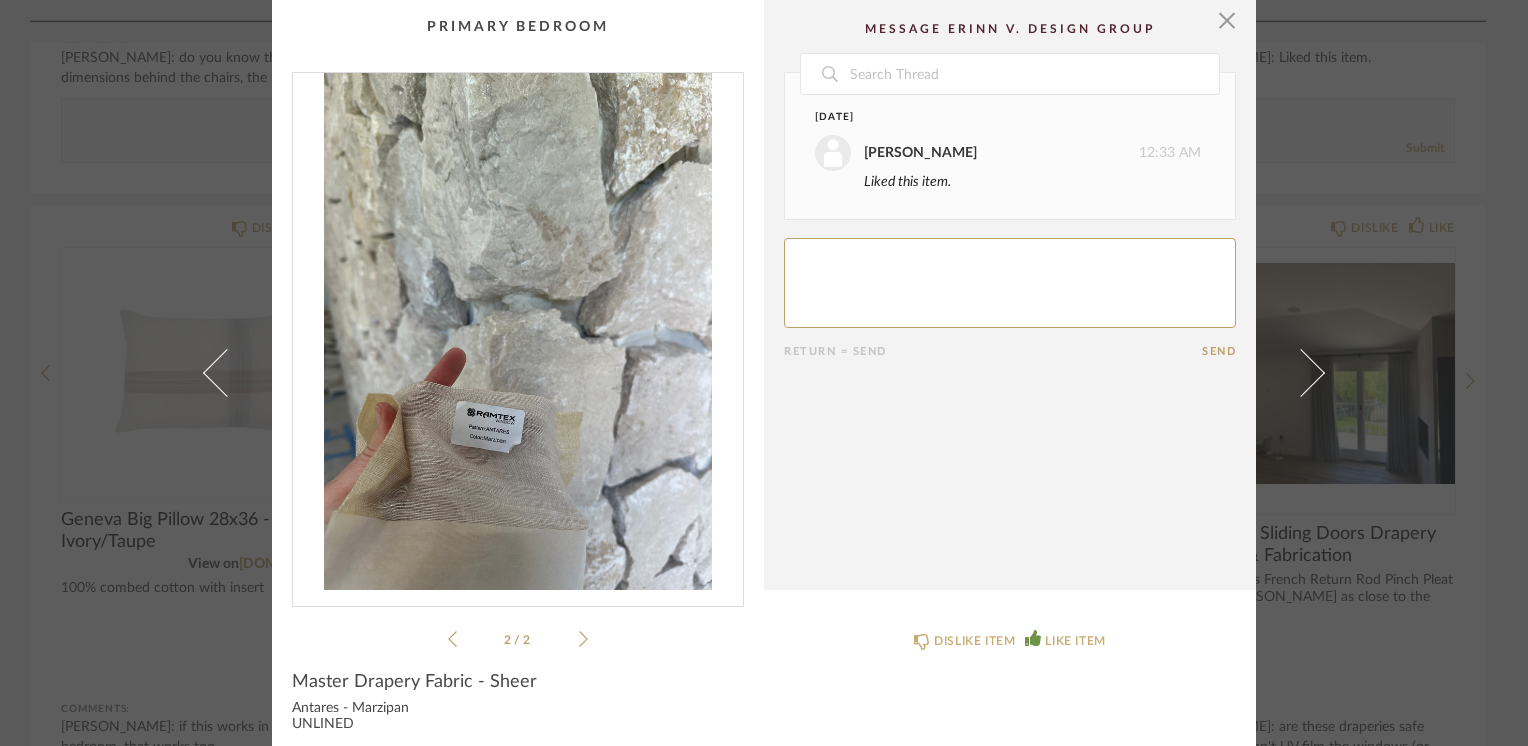 click 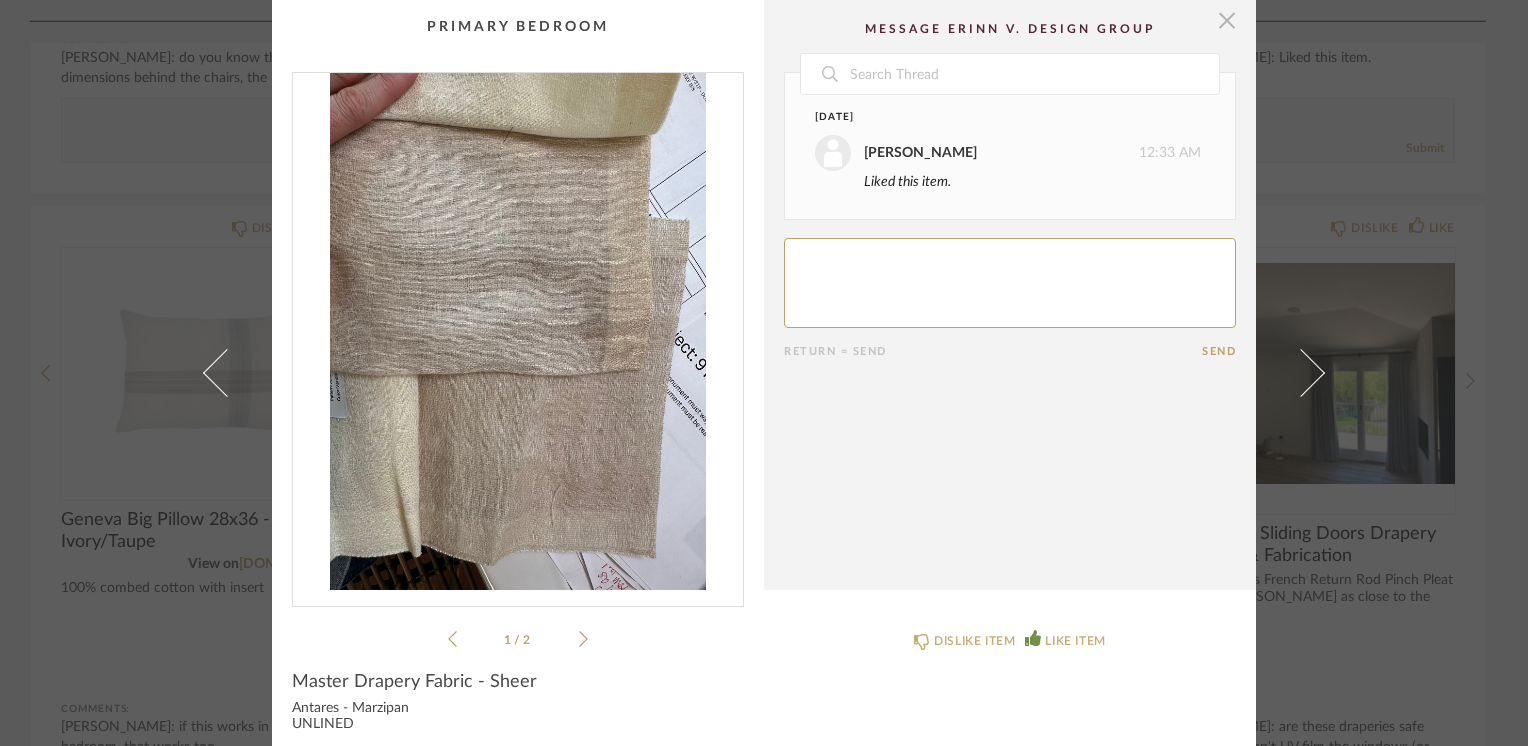 click at bounding box center [1227, 20] 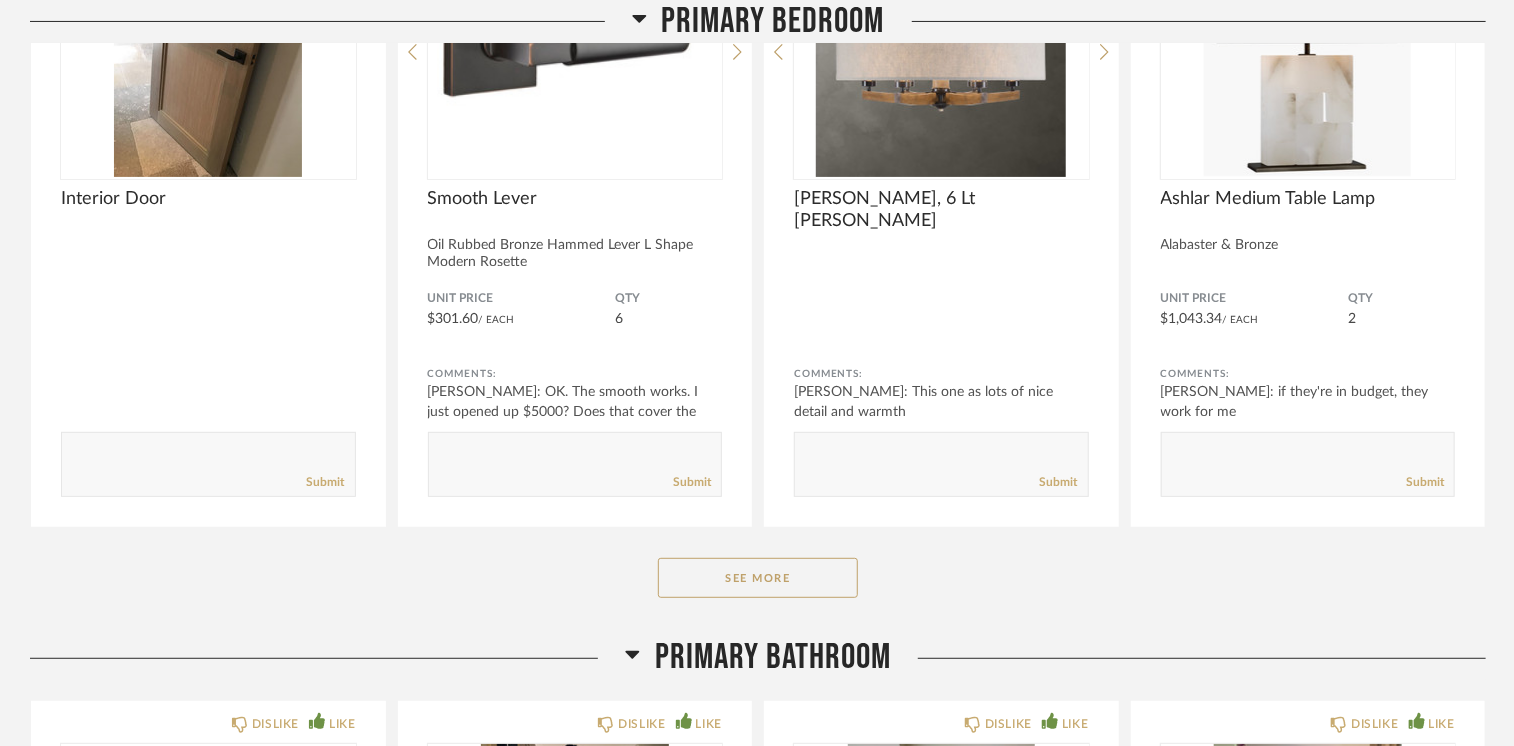 scroll, scrollTop: 30808, scrollLeft: 0, axis: vertical 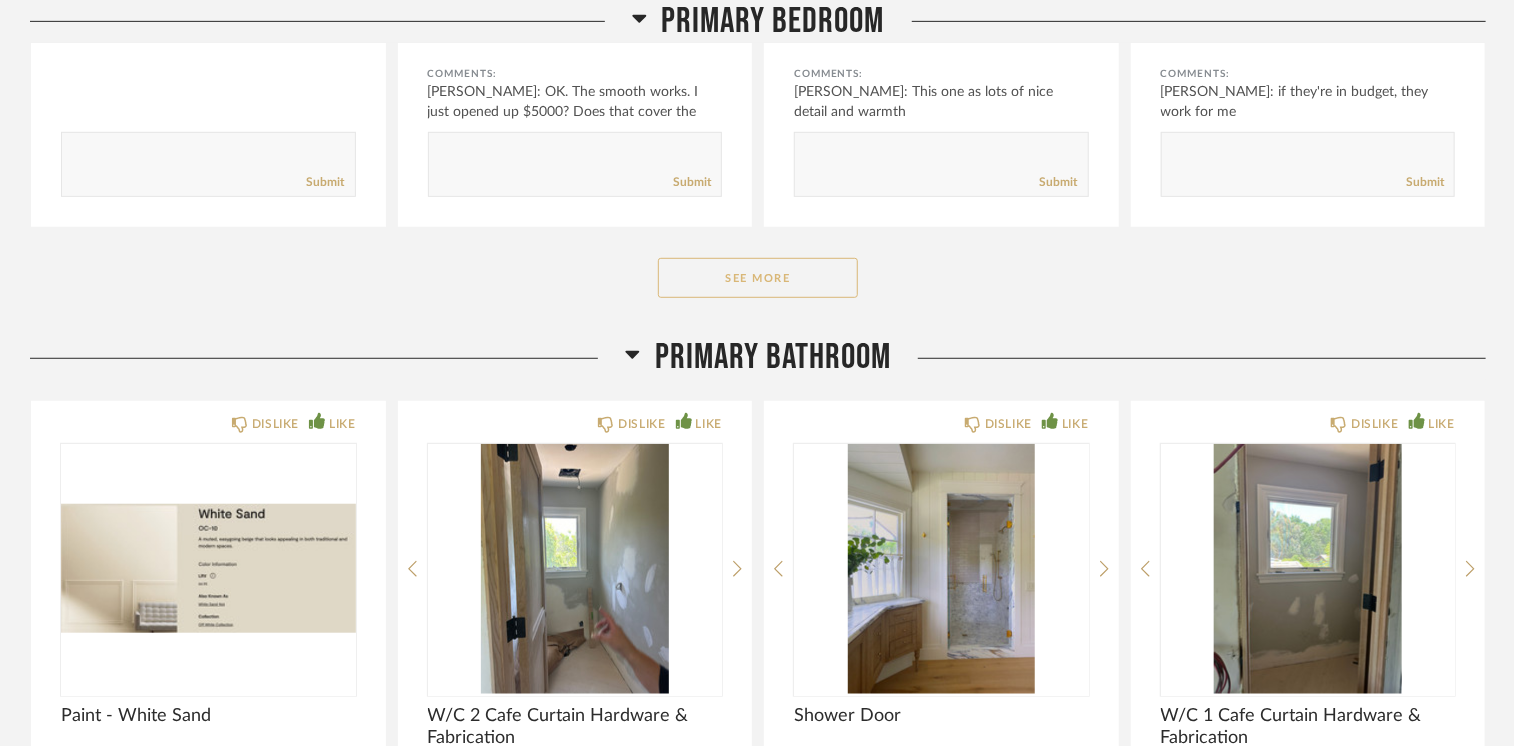 click on "See More" 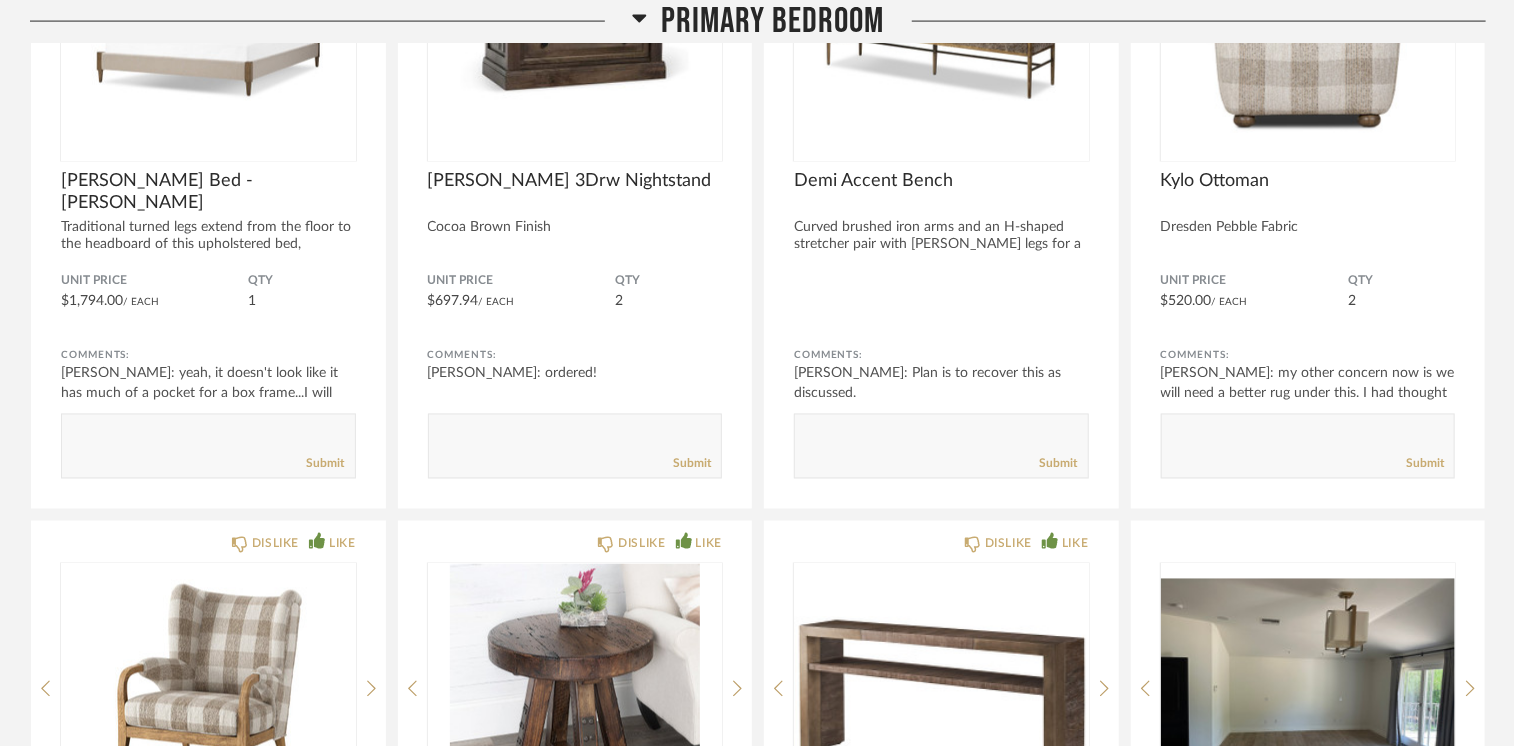 scroll, scrollTop: 31708, scrollLeft: 0, axis: vertical 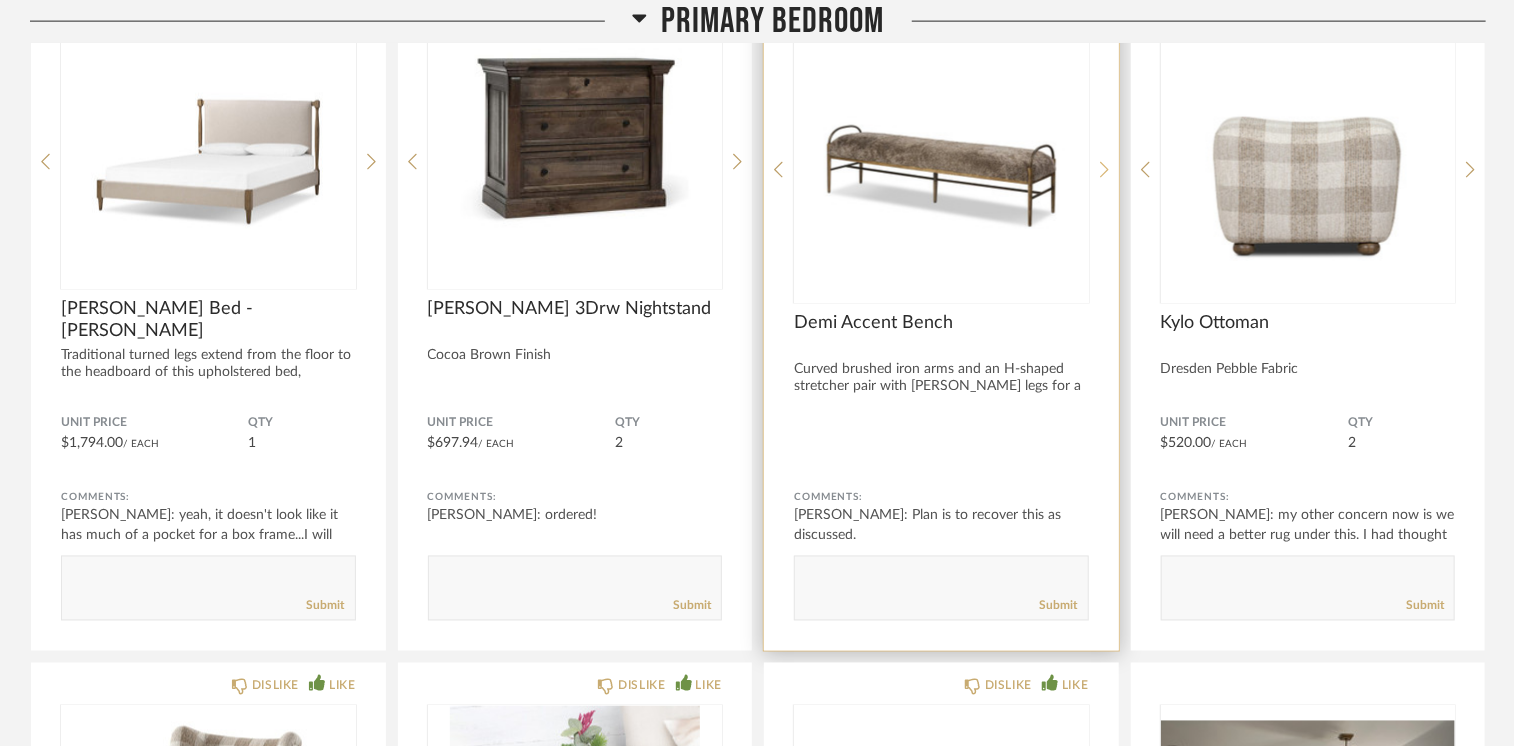 click 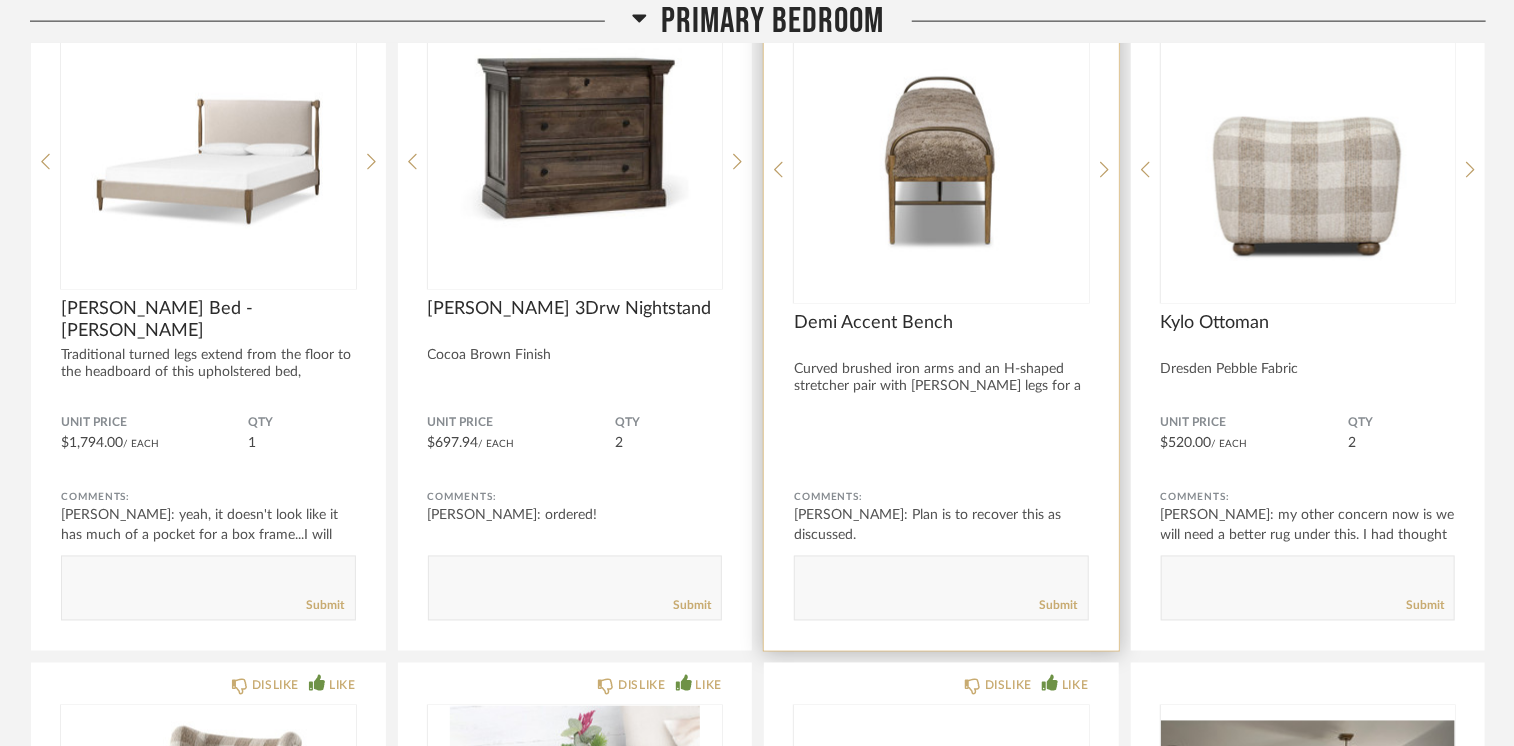 click at bounding box center (941, 162) 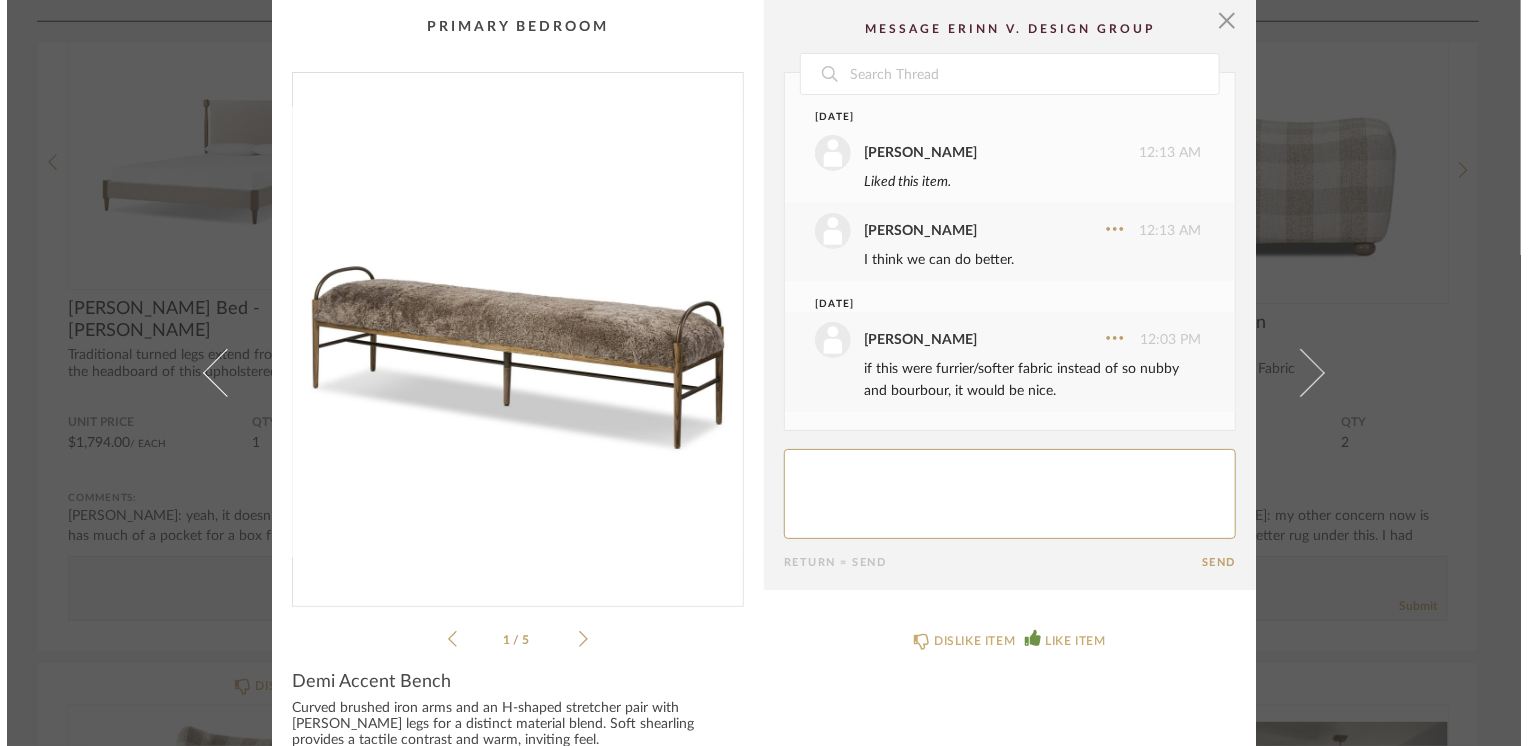 scroll, scrollTop: 0, scrollLeft: 0, axis: both 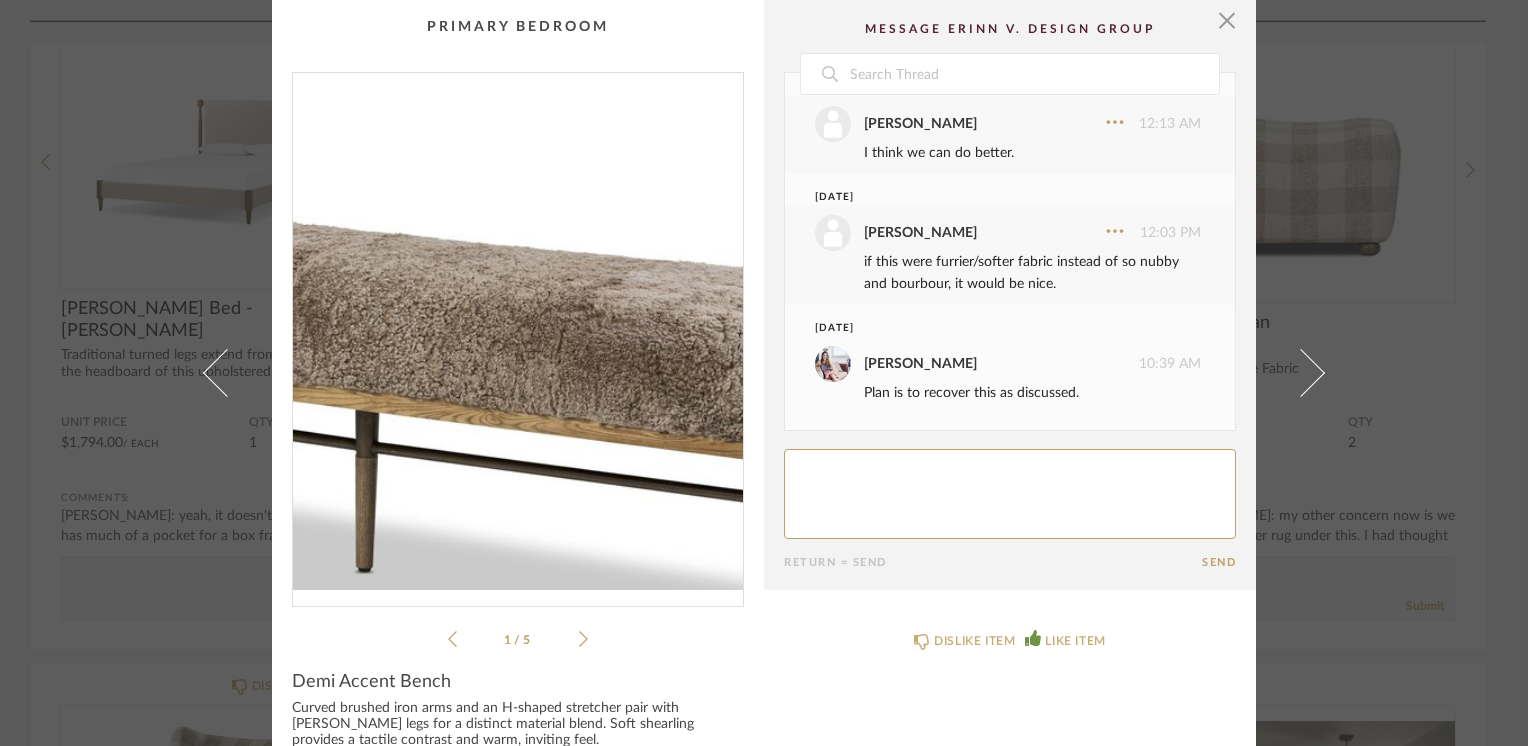 click at bounding box center [518, 331] 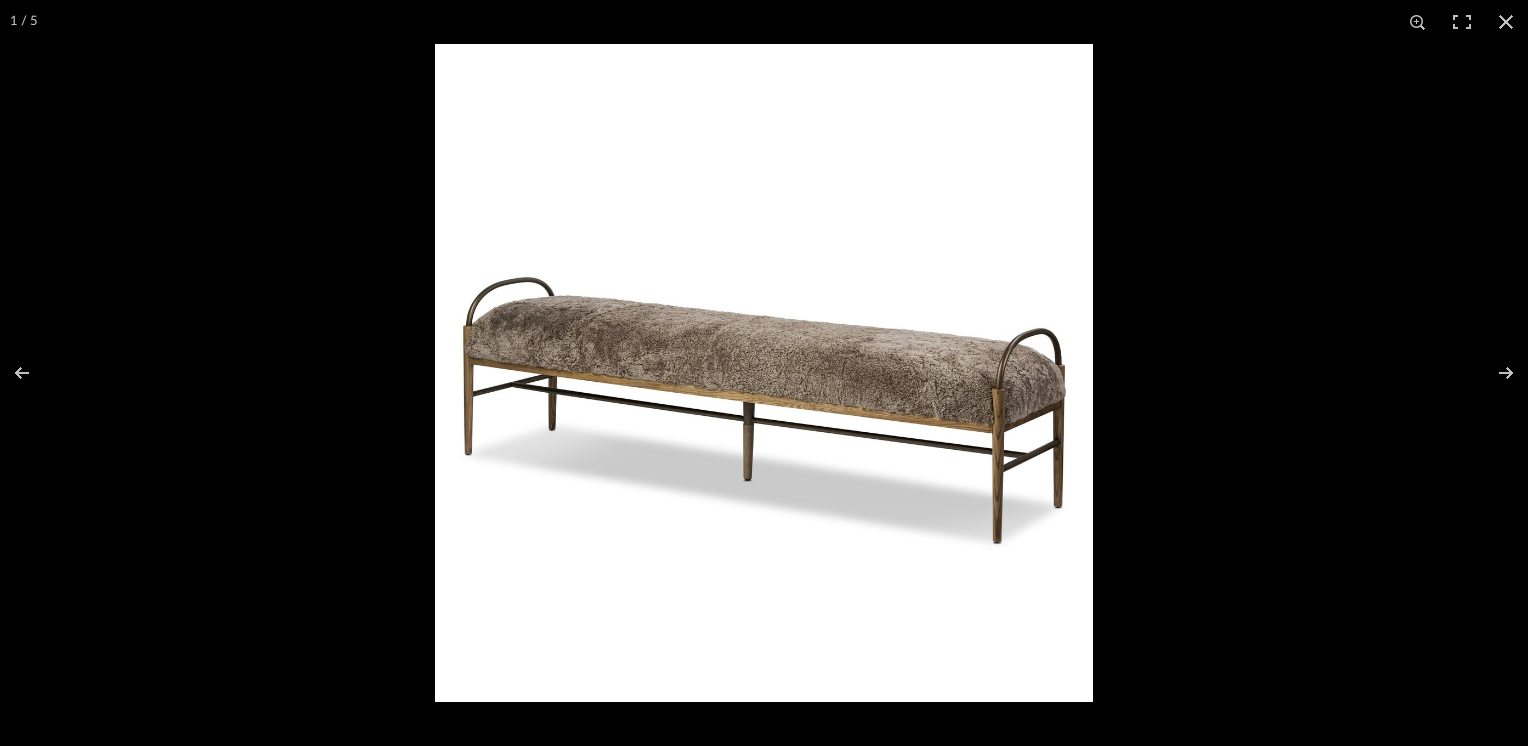 click at bounding box center [764, 373] 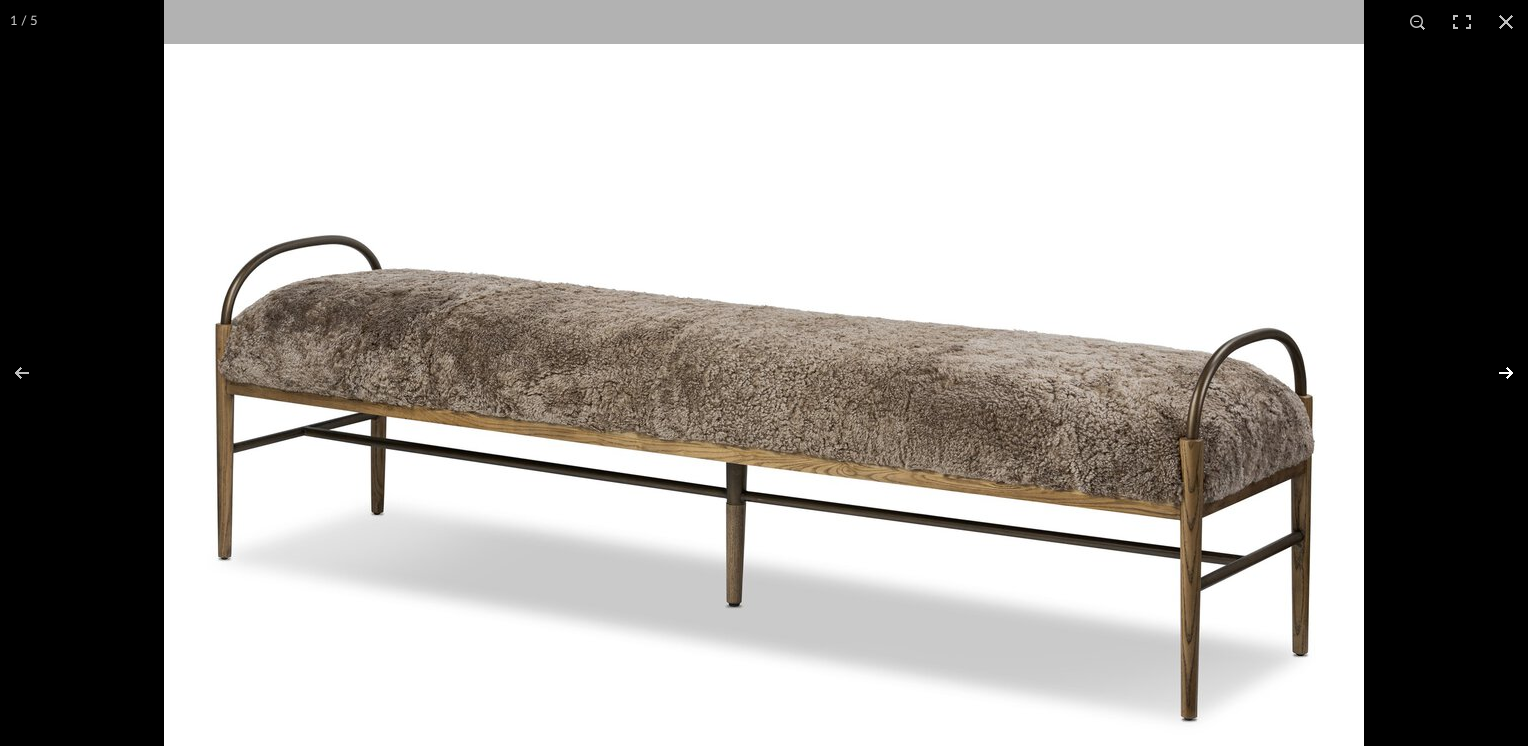 click at bounding box center [1493, 373] 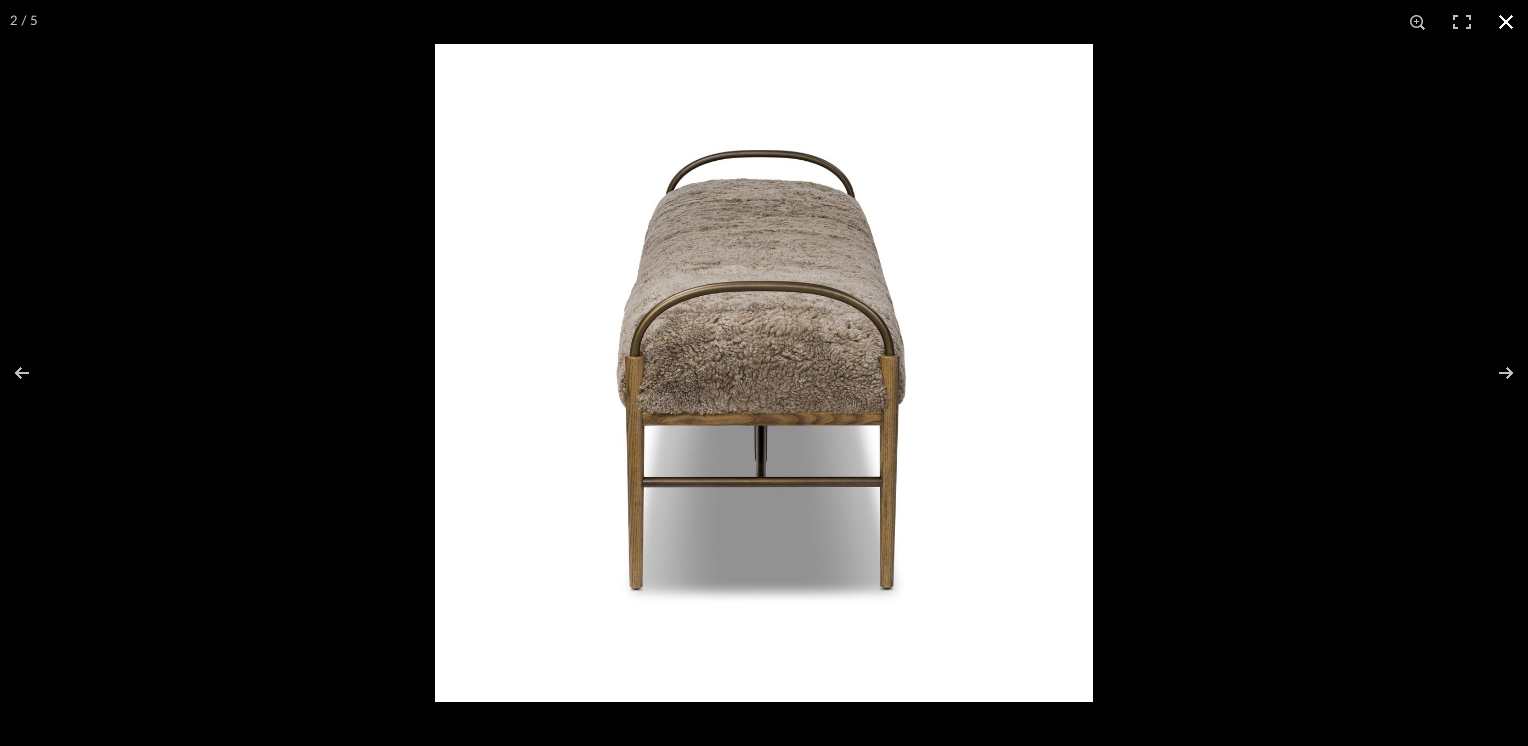click at bounding box center [1506, 22] 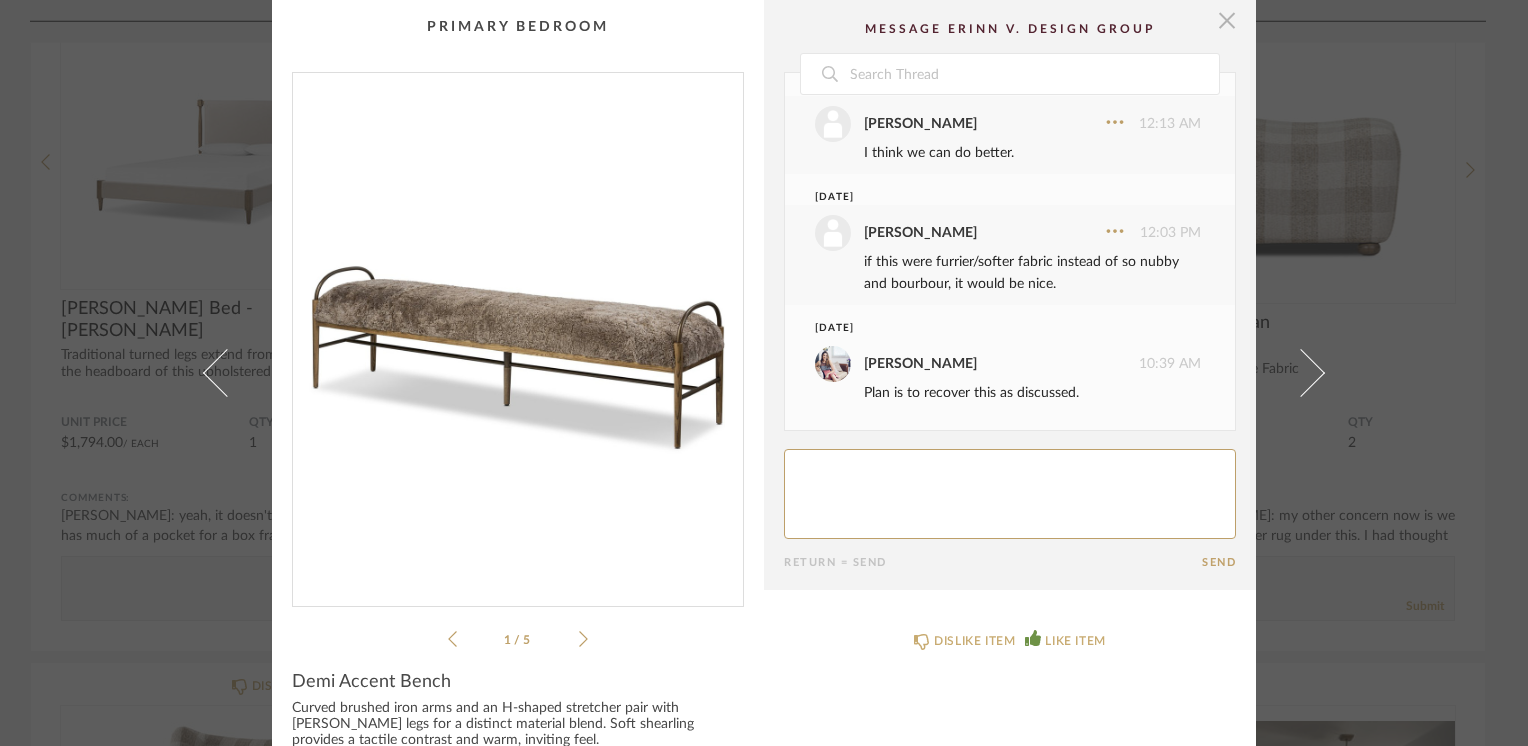 click at bounding box center [1227, 20] 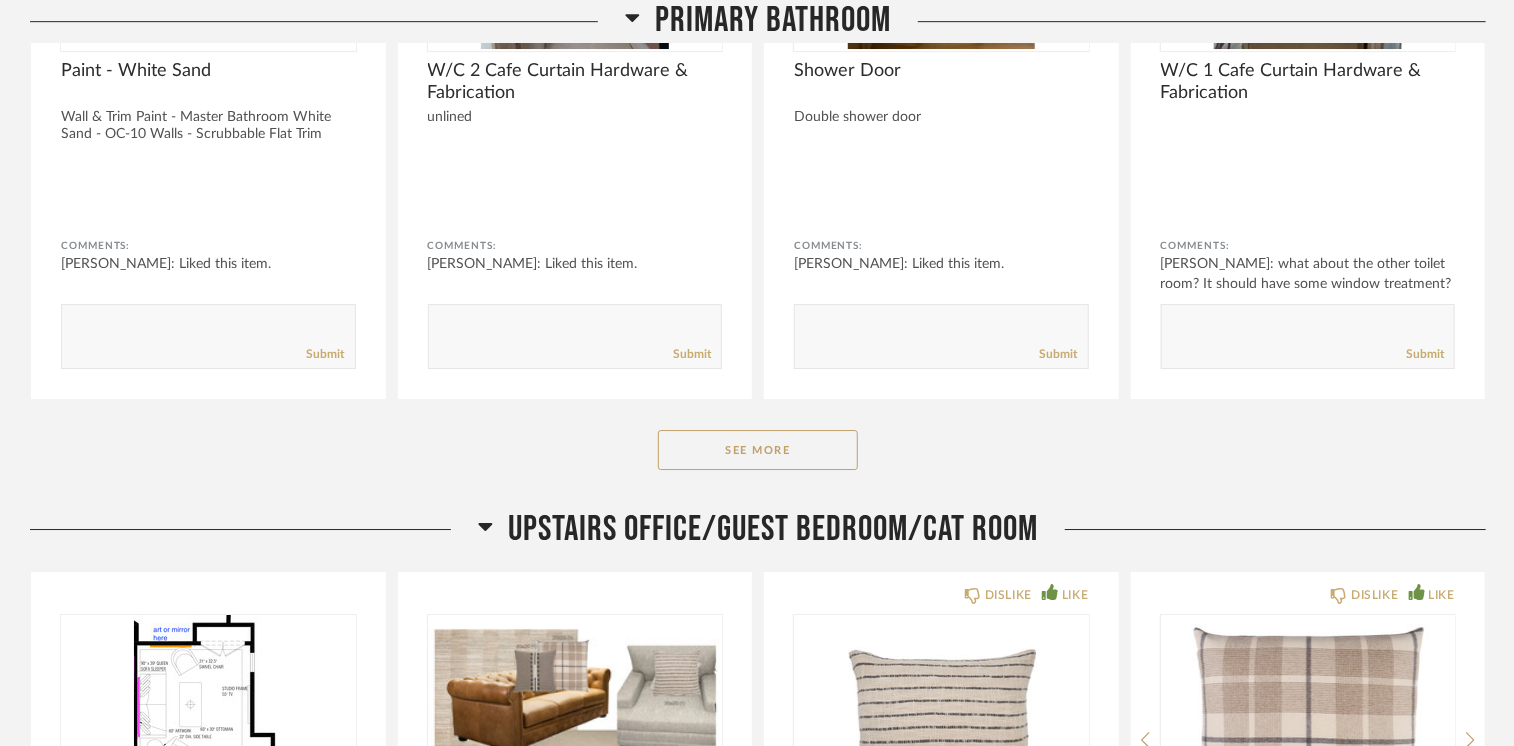 scroll, scrollTop: 33808, scrollLeft: 0, axis: vertical 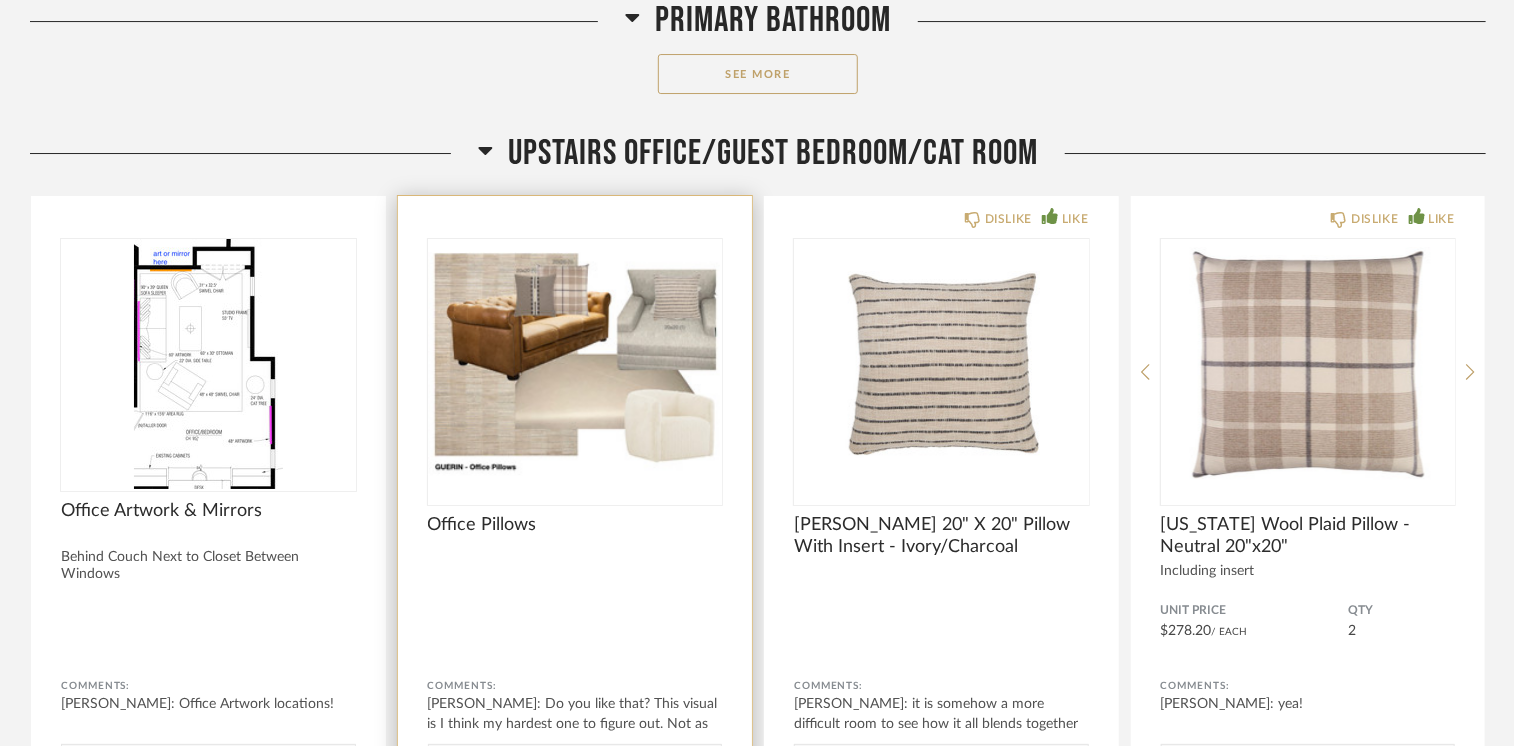 click 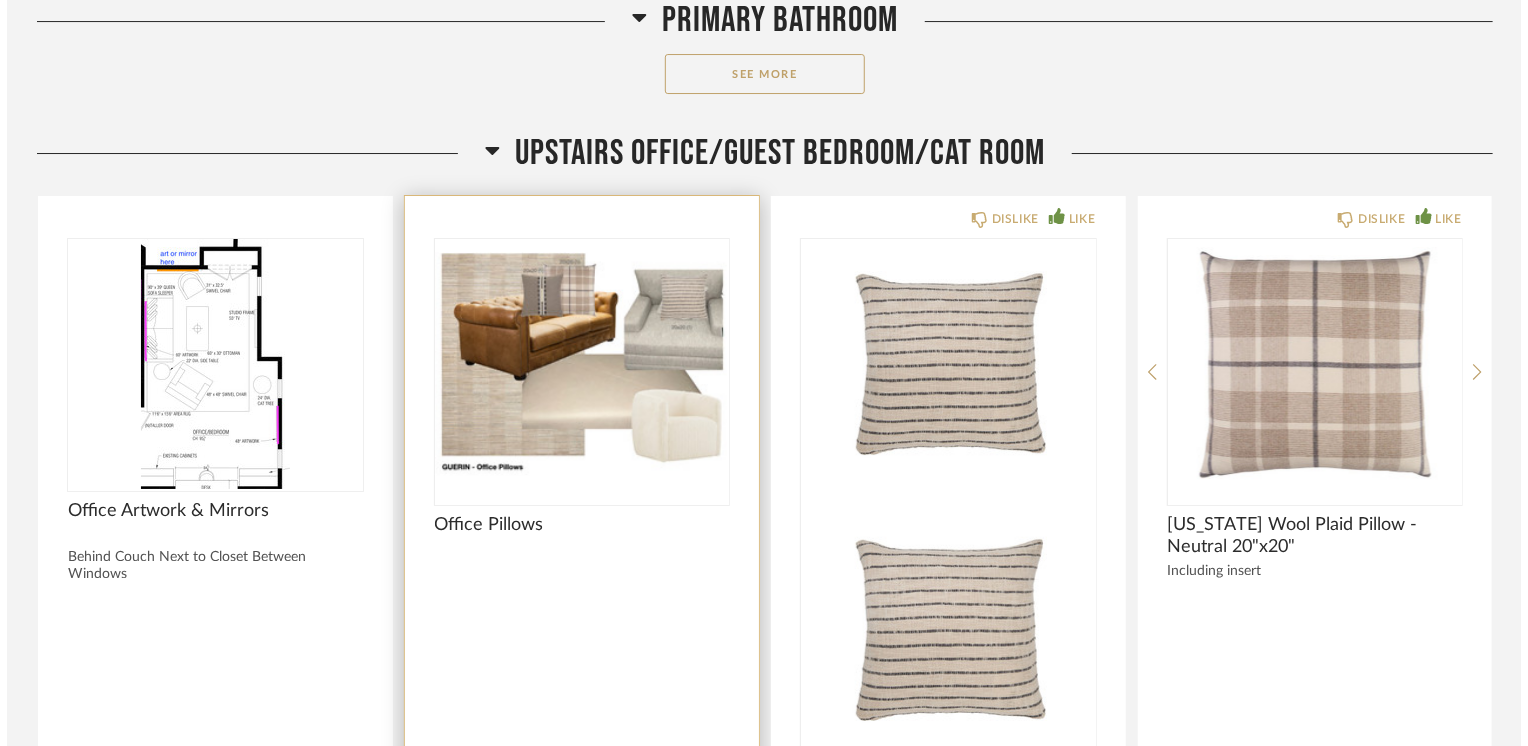 scroll, scrollTop: 0, scrollLeft: 0, axis: both 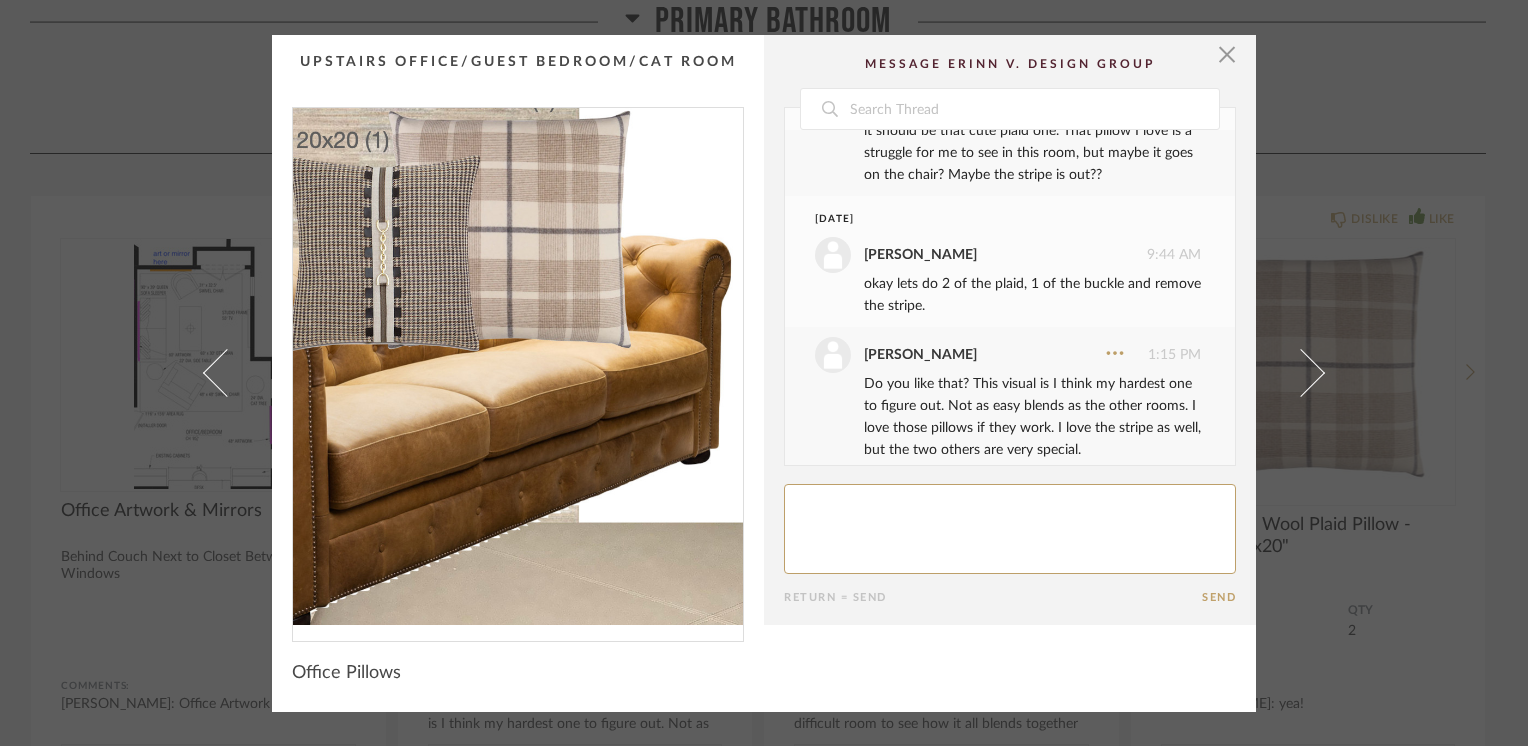 click at bounding box center [518, 366] 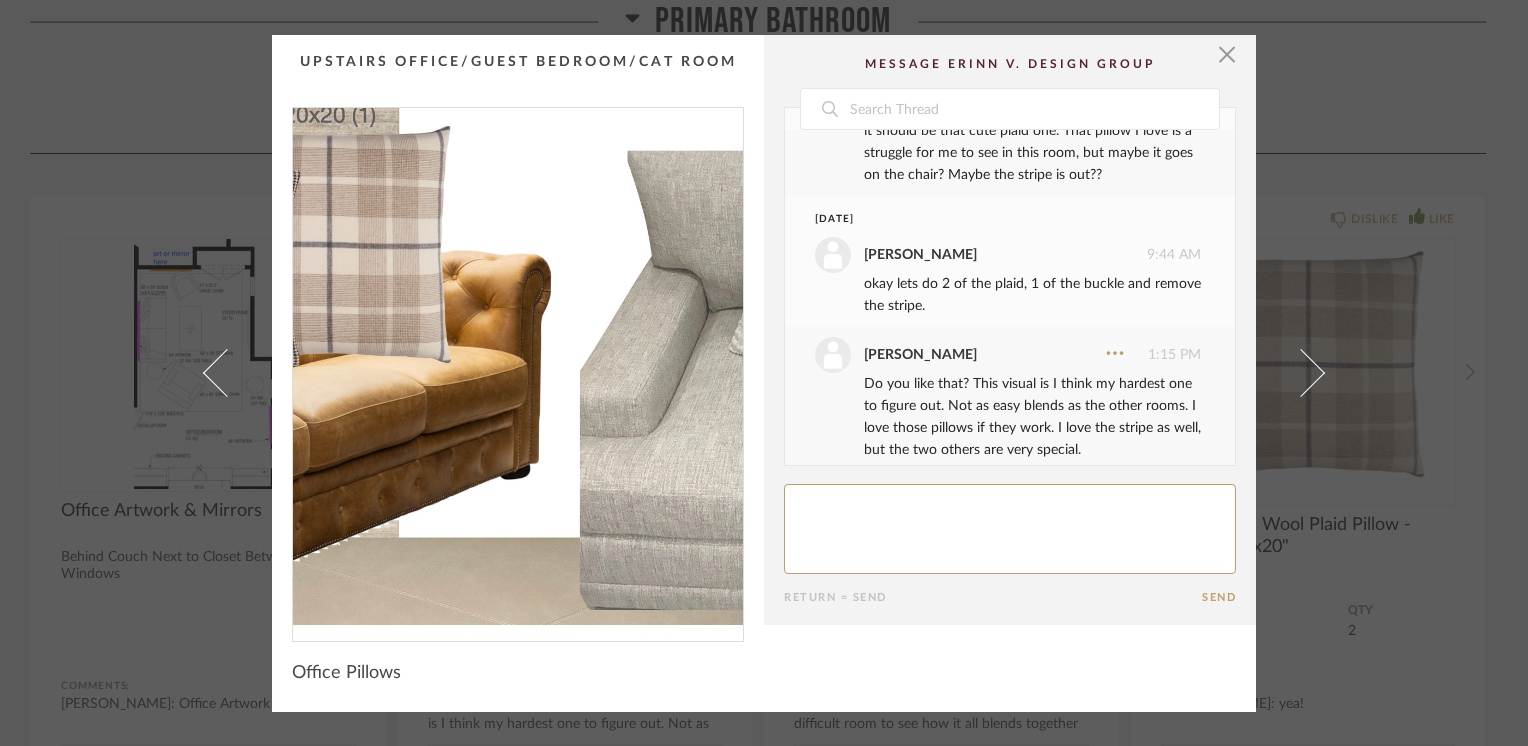 click at bounding box center [518, 366] 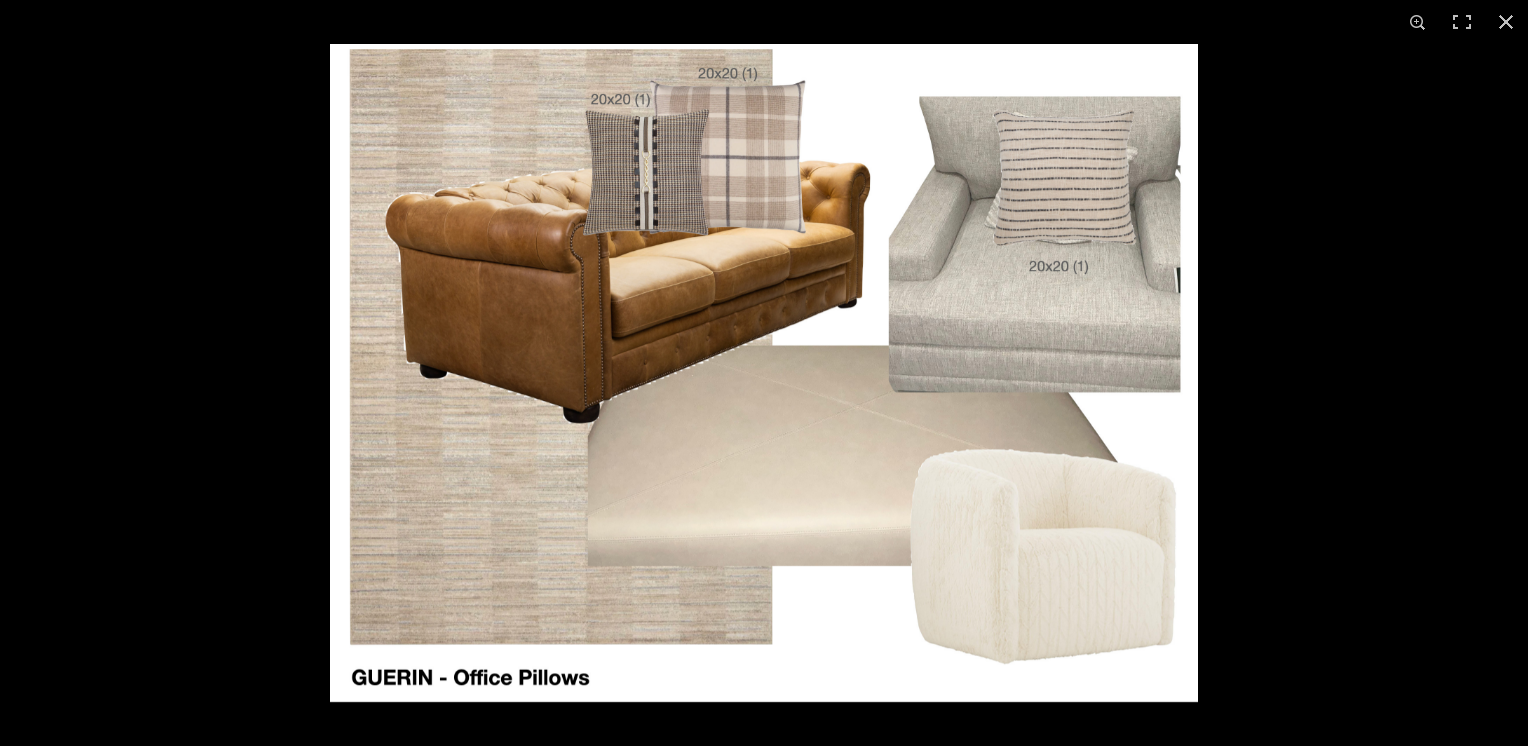 click at bounding box center [764, 373] 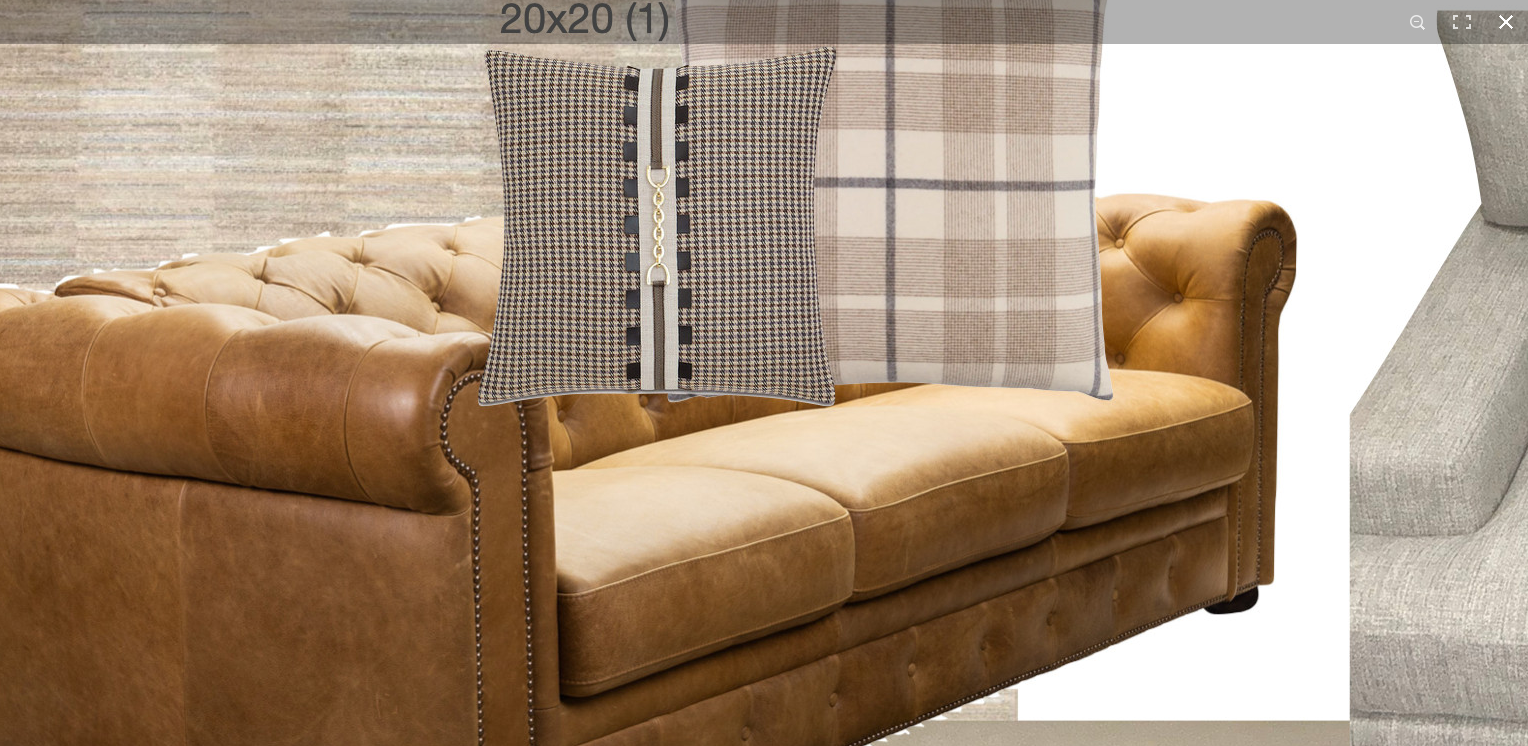 click at bounding box center (1506, 22) 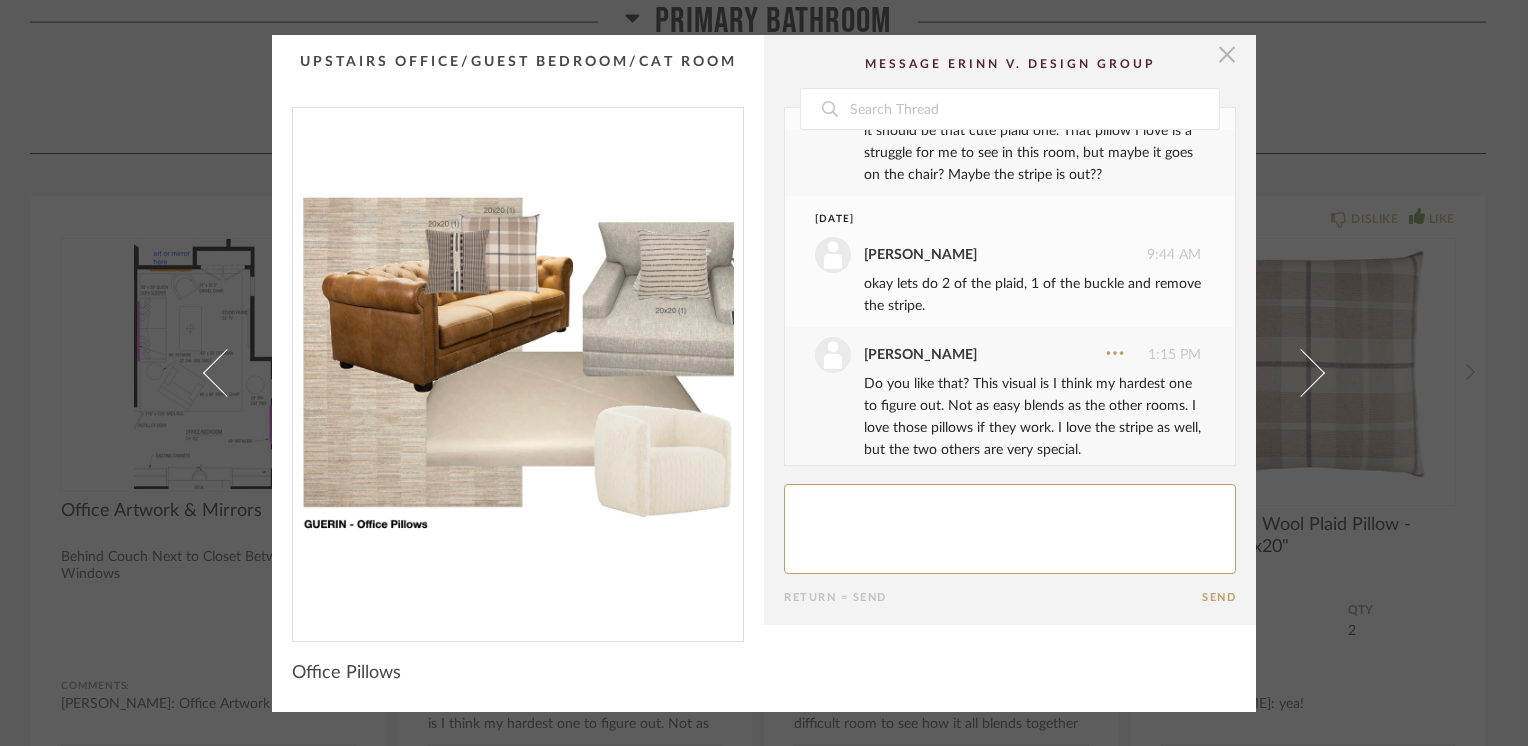 click at bounding box center (1227, 55) 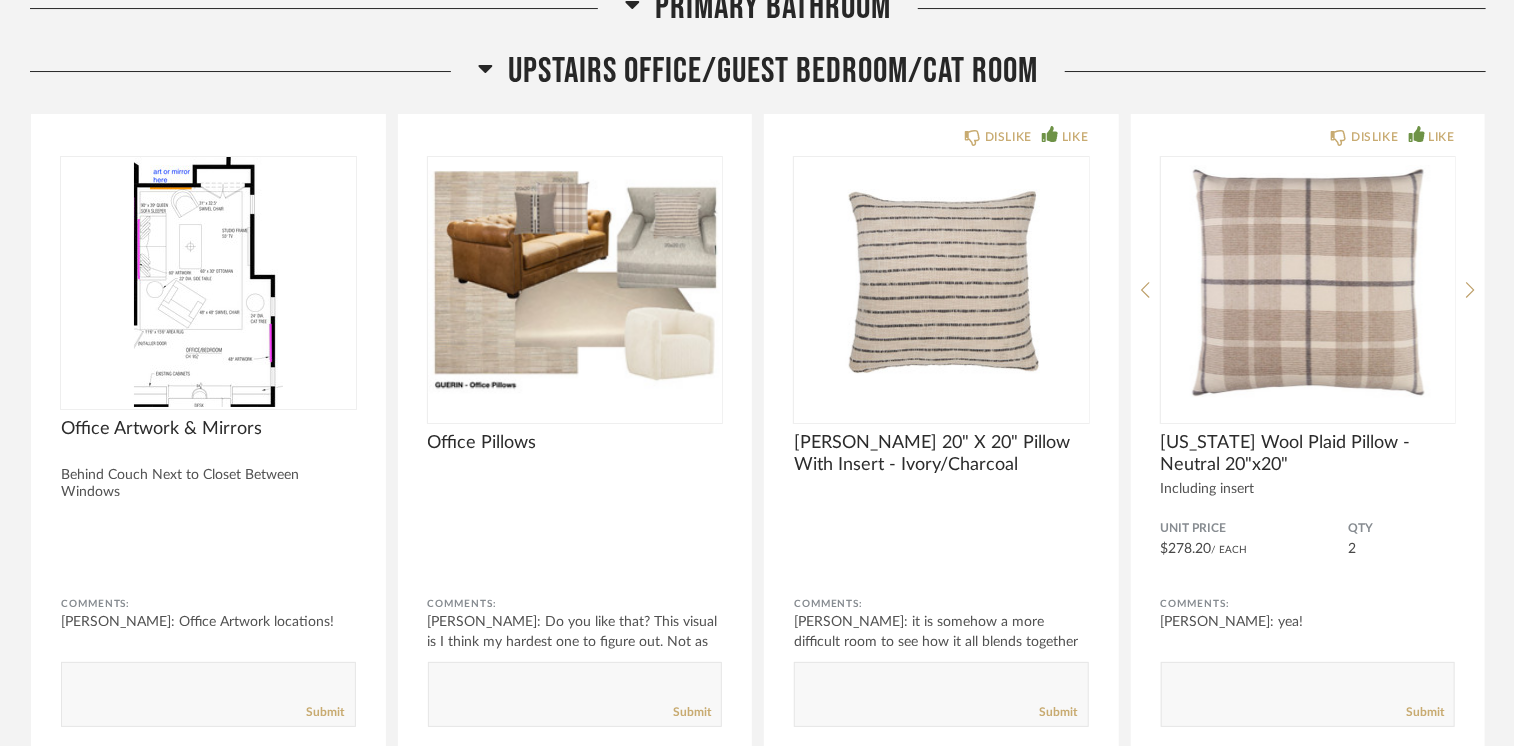 scroll, scrollTop: 34308, scrollLeft: 0, axis: vertical 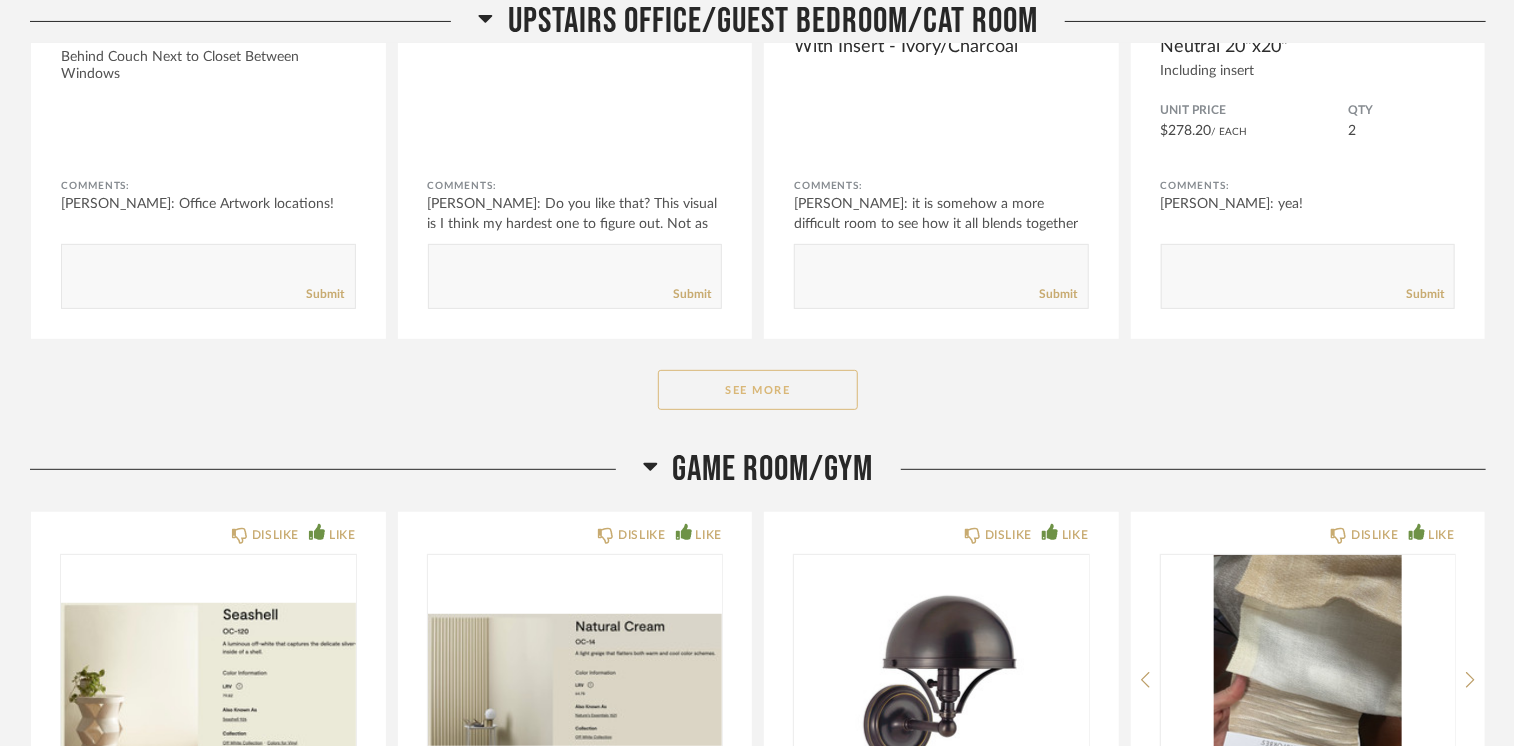 click on "See More" 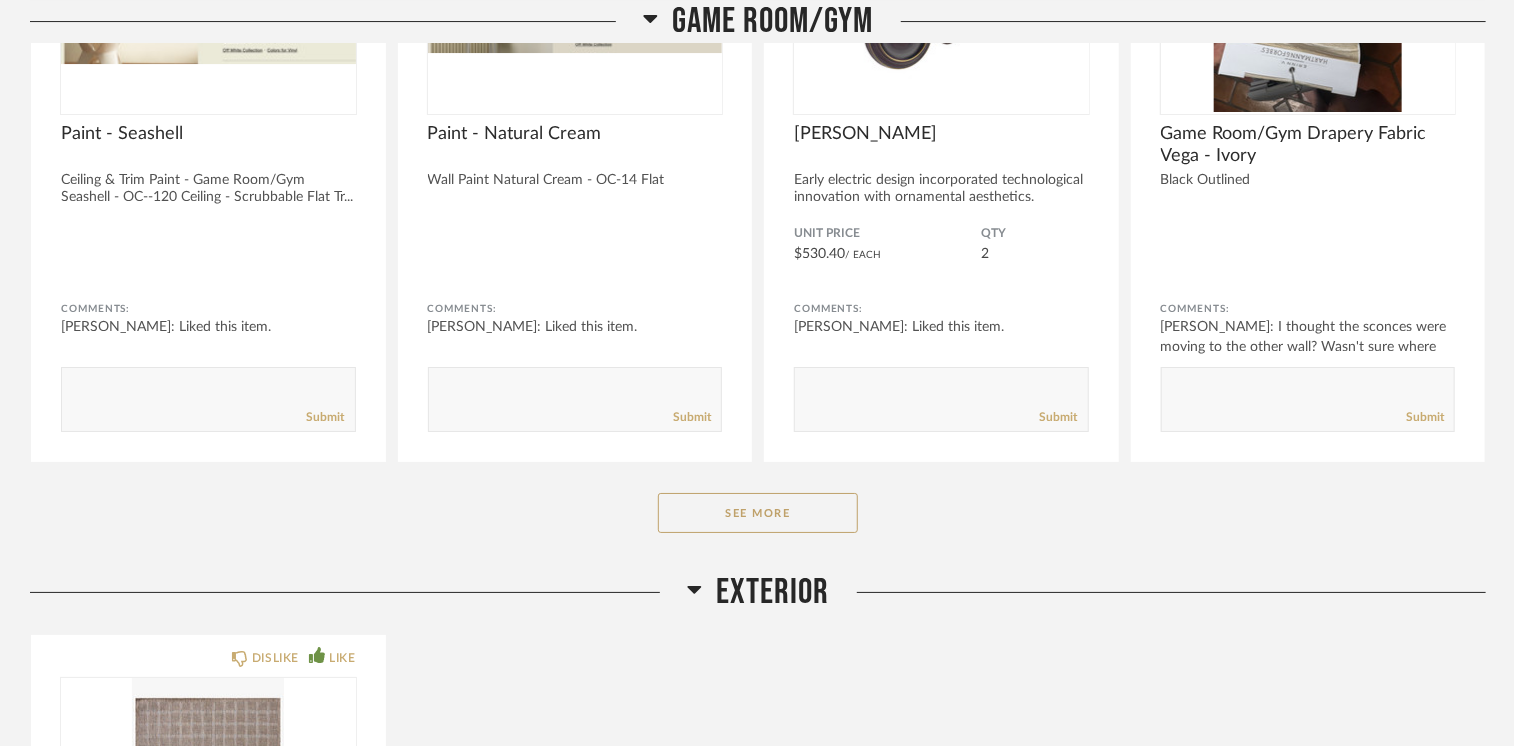 scroll, scrollTop: 37608, scrollLeft: 0, axis: vertical 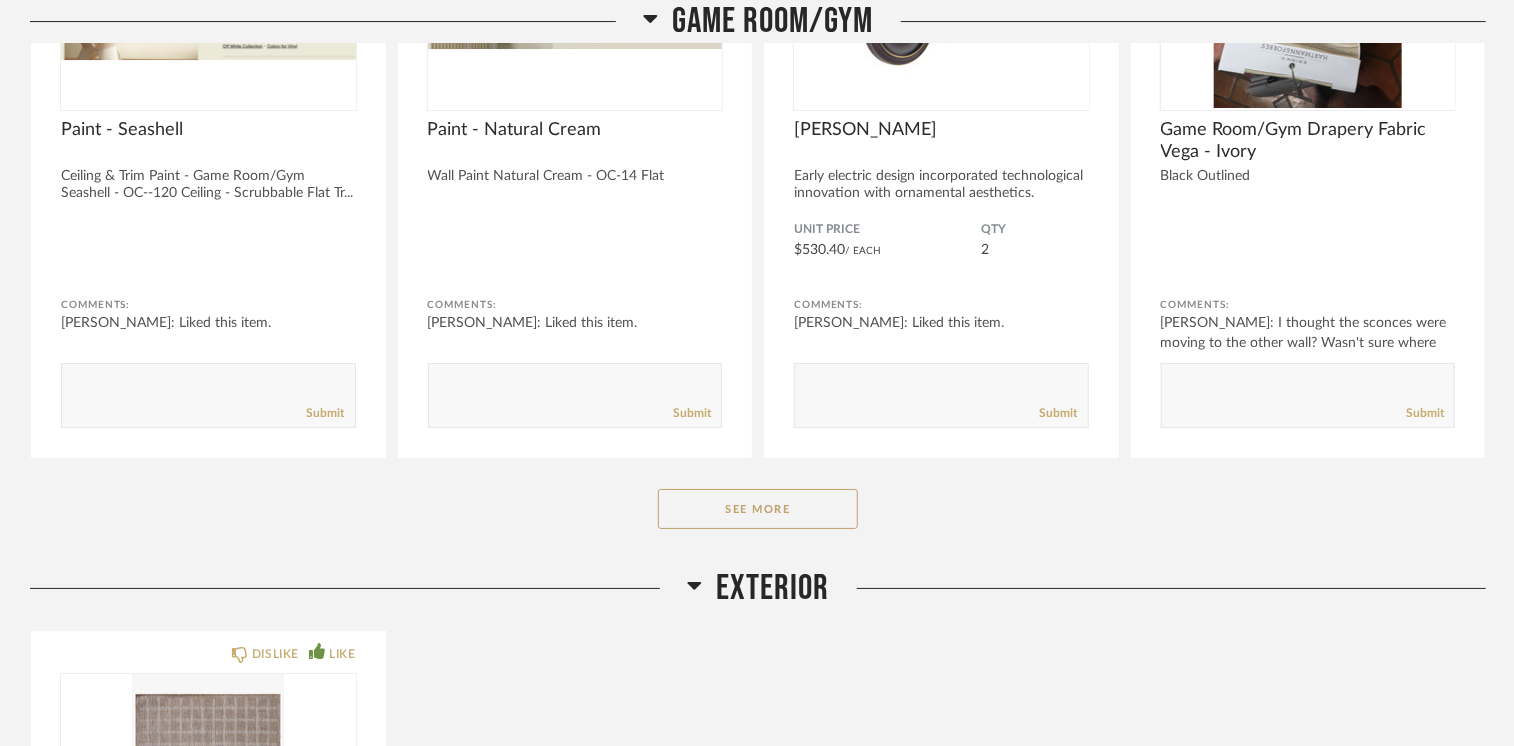 click on "Game Room/Gym    DISLIKE LIKE Paint - Seashell Ceiling  & Trim Paint - Game Room/Gym
Seashell - OC--120
Ceiling - Scrubbable Flat
Tr... Comments: lisa guerin: Liked this item.       Submit  DISLIKE LIKE Paint - Natural Cream Wall Paint
Natural Cream - OC-14
Flat Comments: lisa guerin: Liked this item.       Submit  DISLIKE LIKE Covington Early electric design incorporated technological innovation with ornamental aesthetics. Coving... Unit Price $530.40  / Each  QTY  2 Comments: lisa guerin: Liked this item.       Submit  DISLIKE LIKE Game Room/Gym Drapery Fabric Vega - Ivory Black Outlined Comments: lisa guerin: I thought the sconces were moving to the other wall?  Wasn't sure where we left t...       Submit   See More" 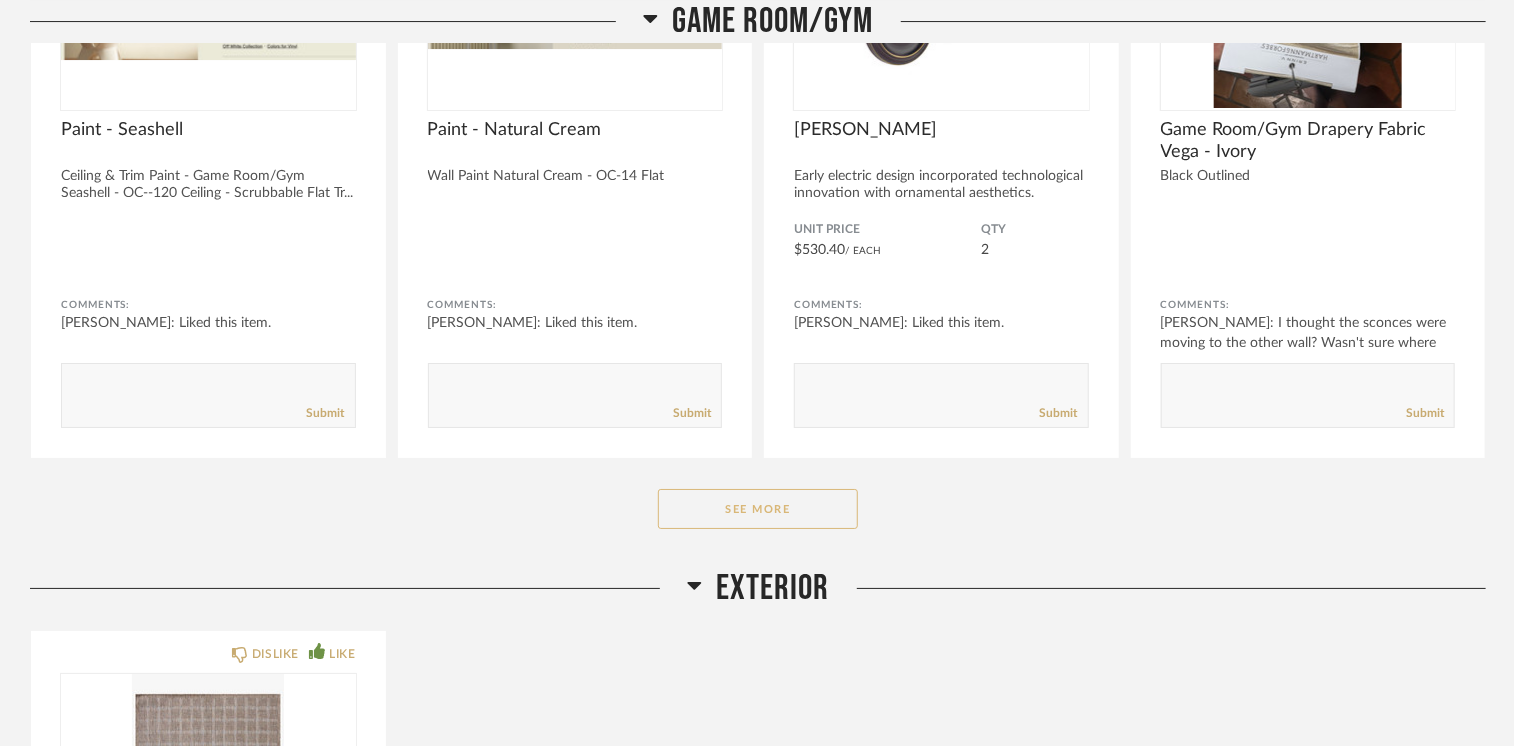 click on "See More" 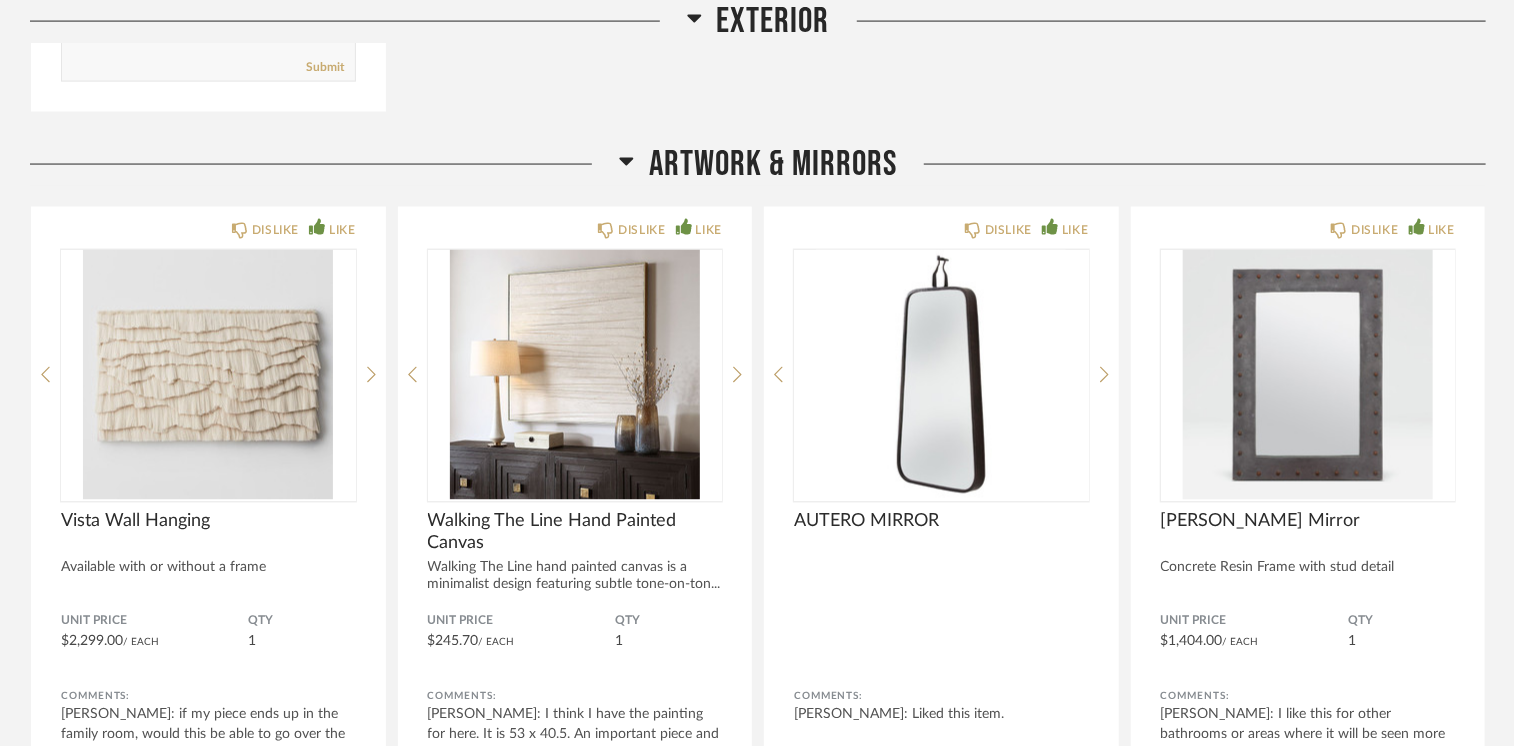 scroll, scrollTop: 39908, scrollLeft: 0, axis: vertical 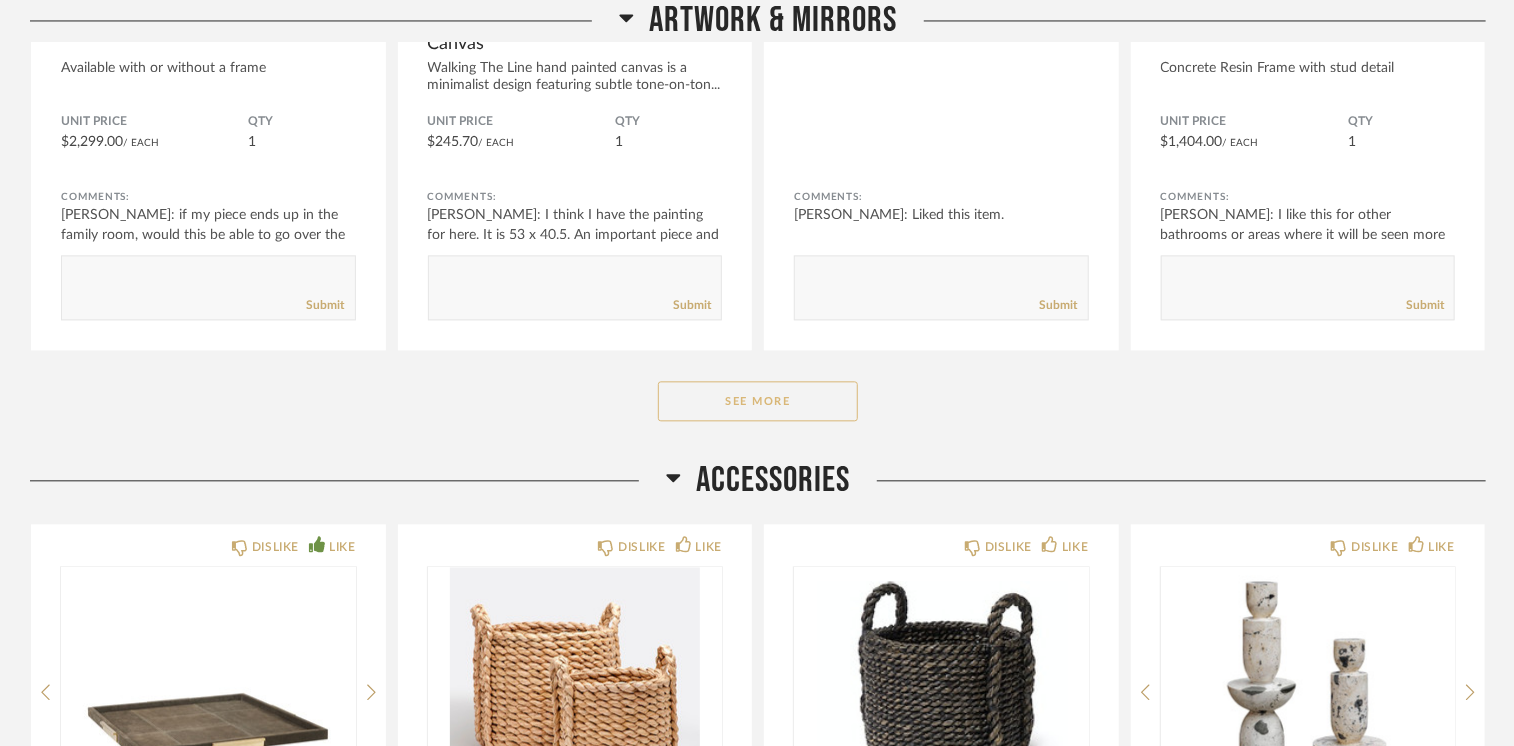 click on "See More" 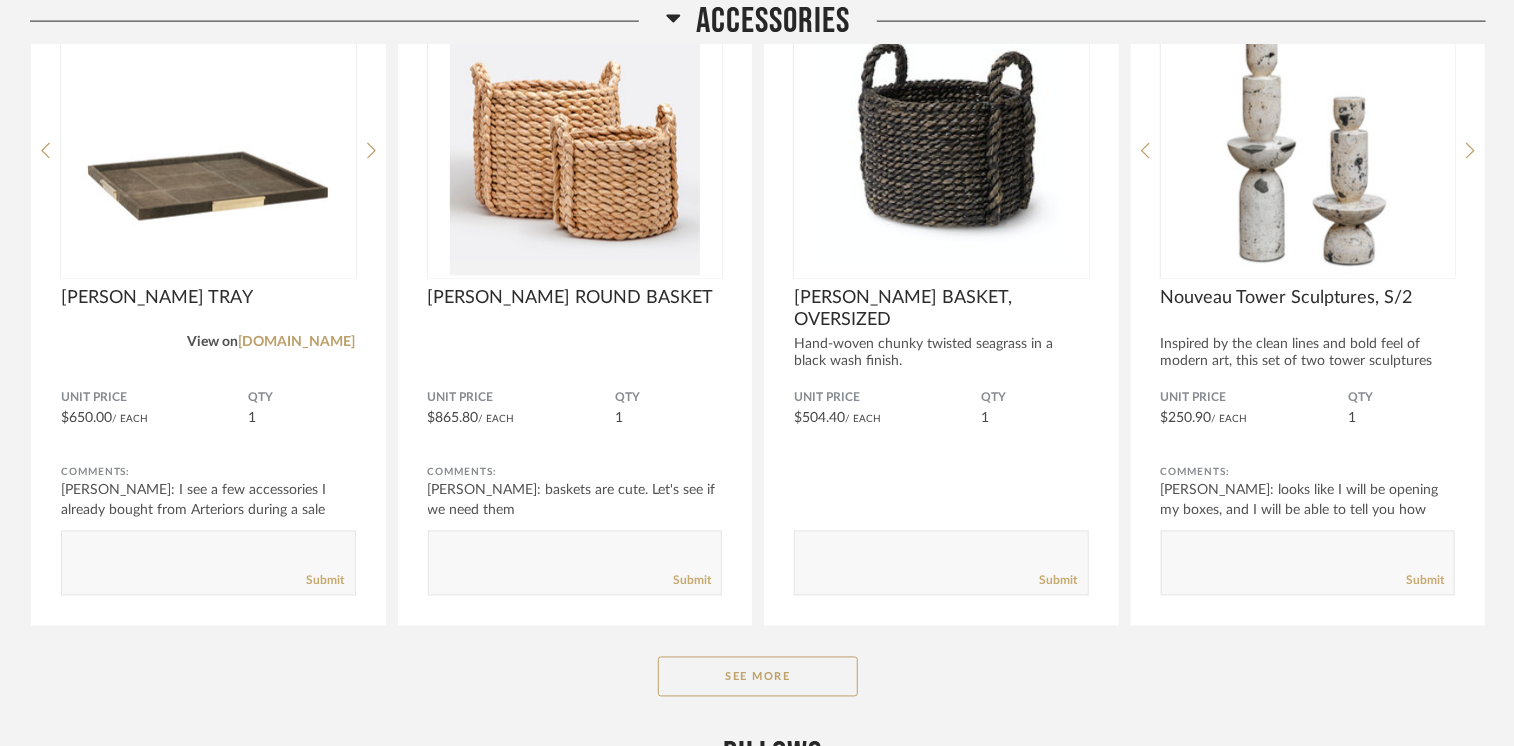 scroll, scrollTop: 43208, scrollLeft: 0, axis: vertical 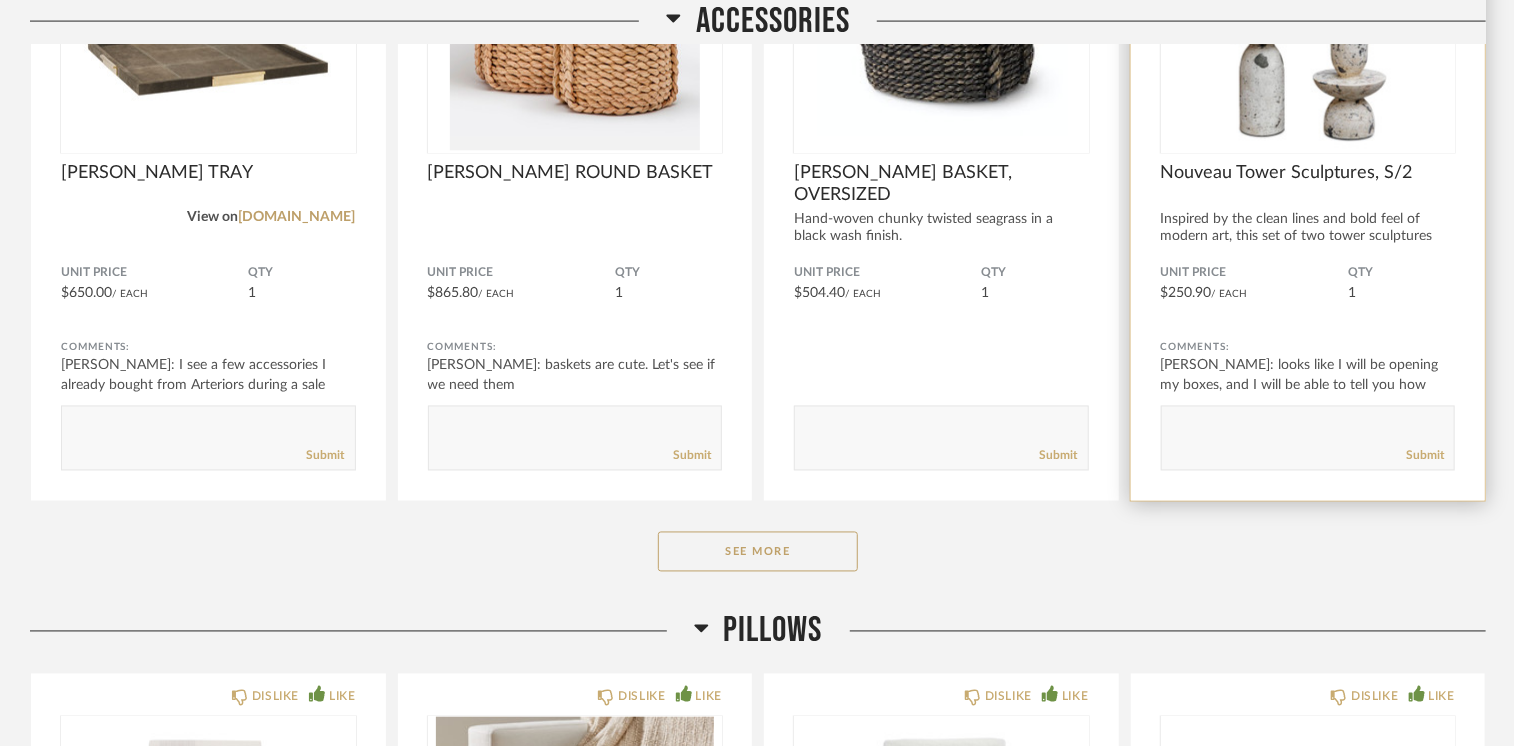 click on "See More" 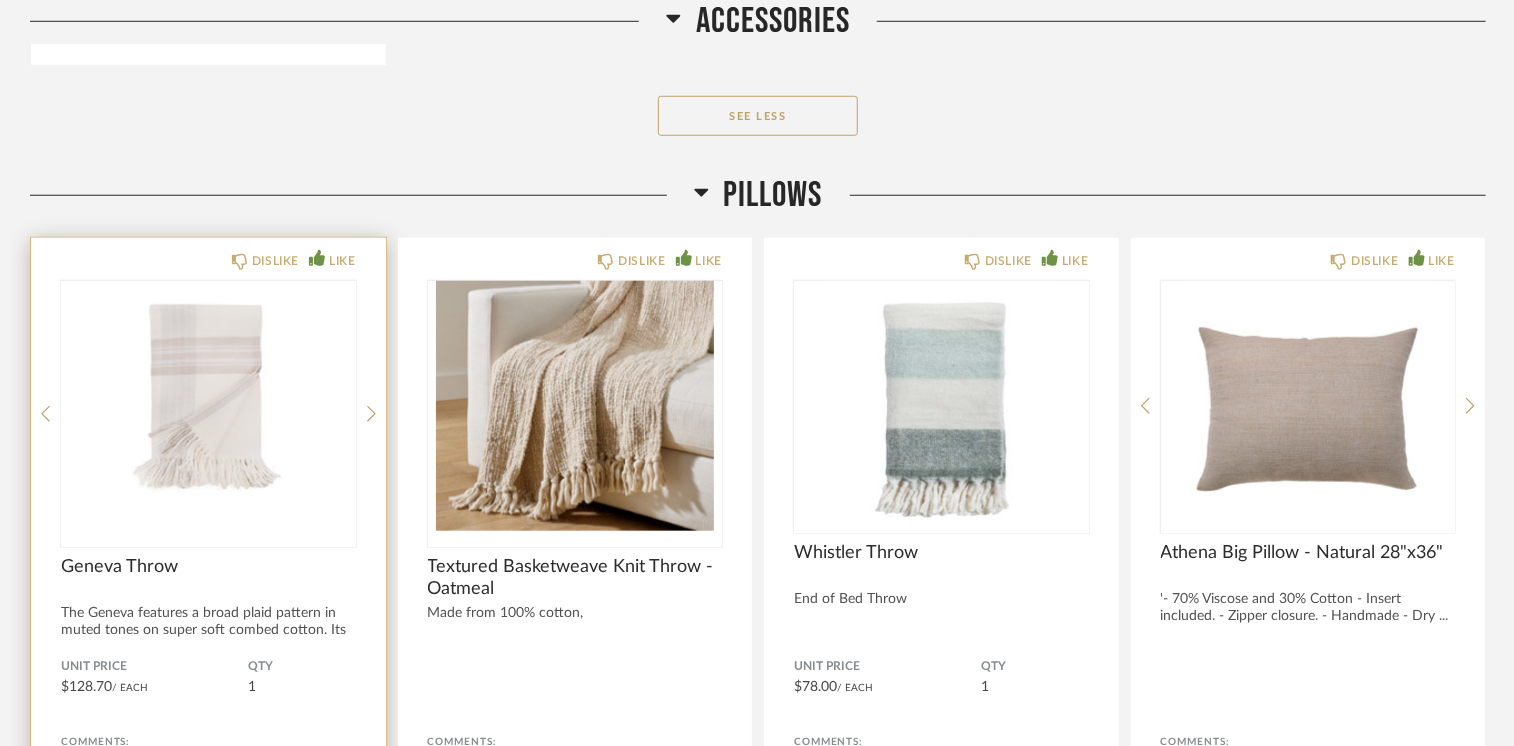 scroll, scrollTop: 46308, scrollLeft: 0, axis: vertical 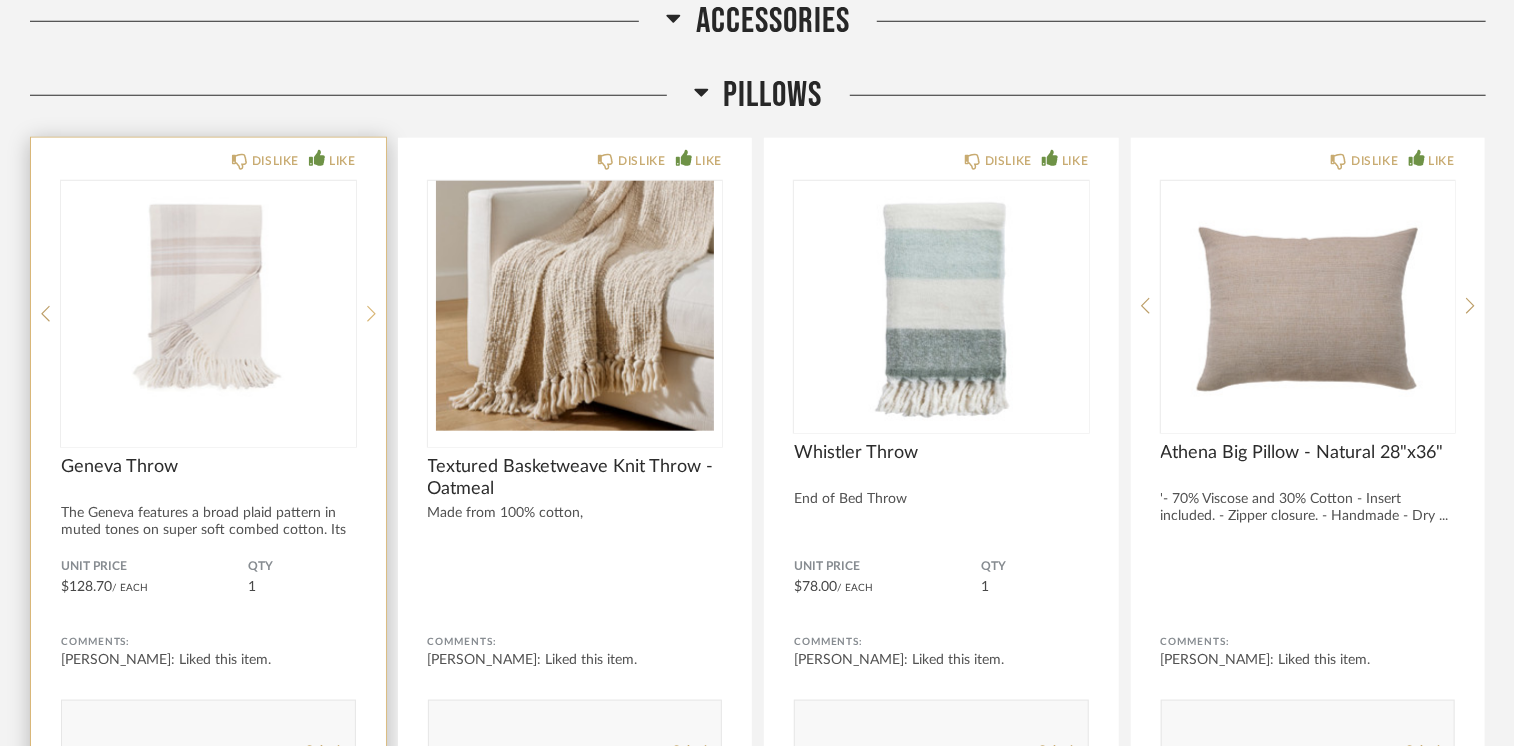 click 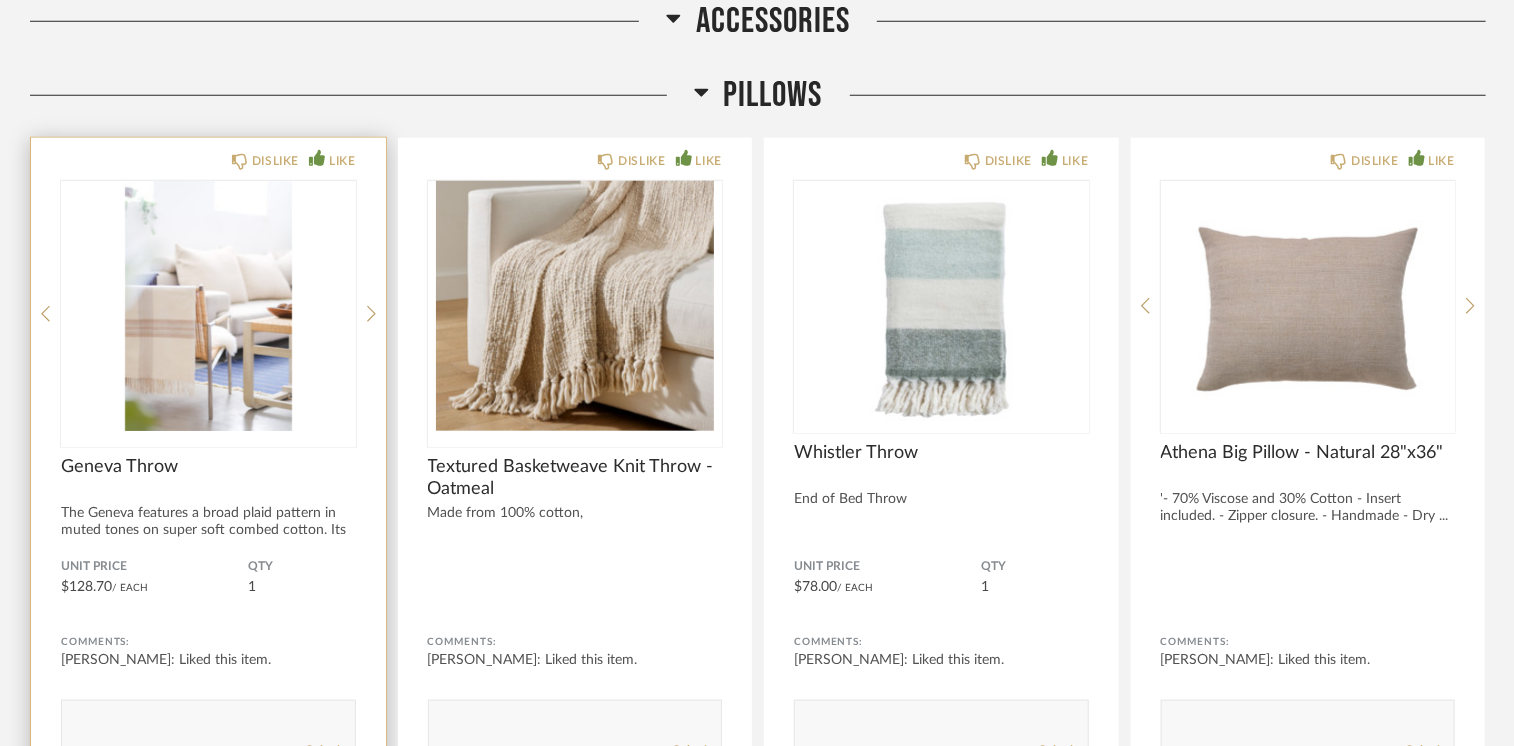 click at bounding box center (208, 306) 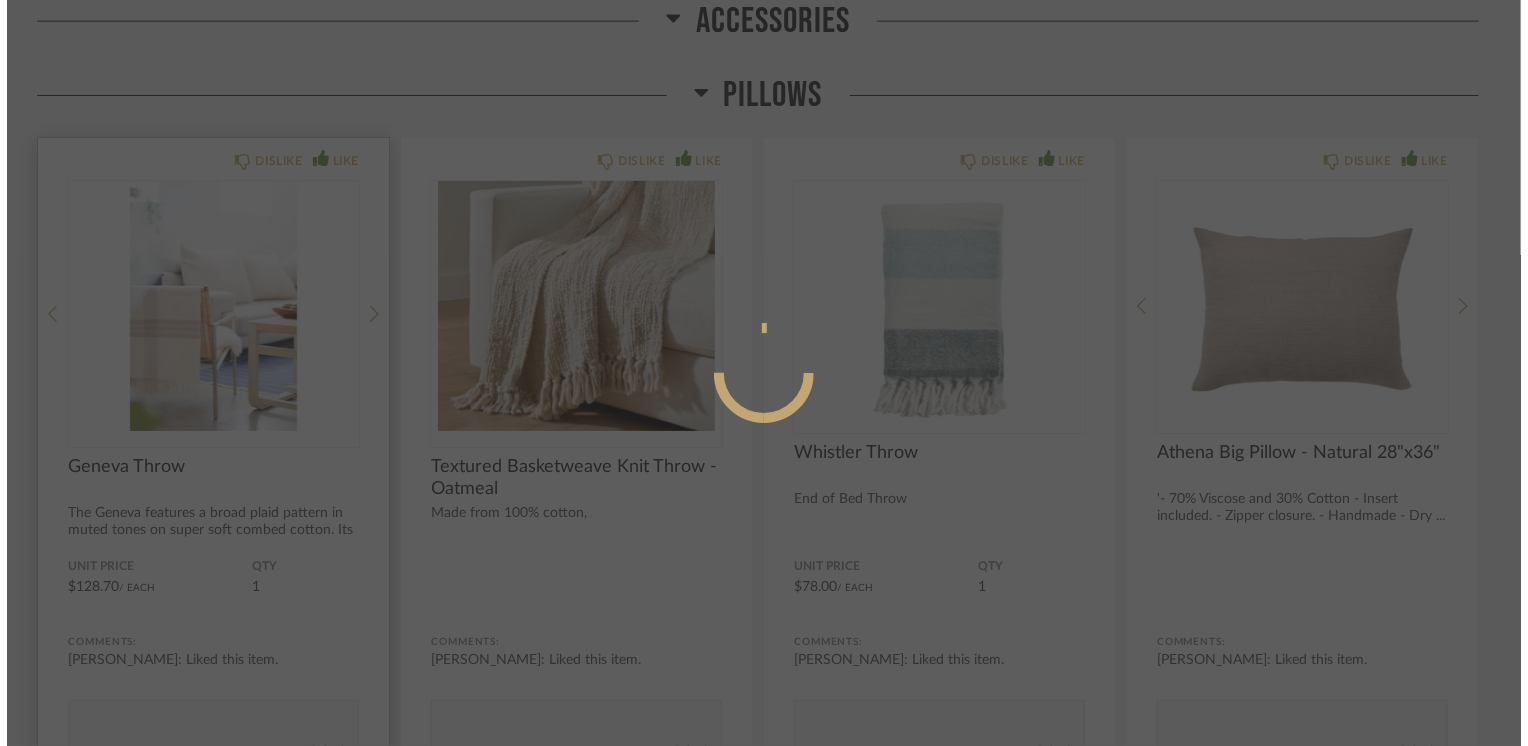 scroll, scrollTop: 0, scrollLeft: 0, axis: both 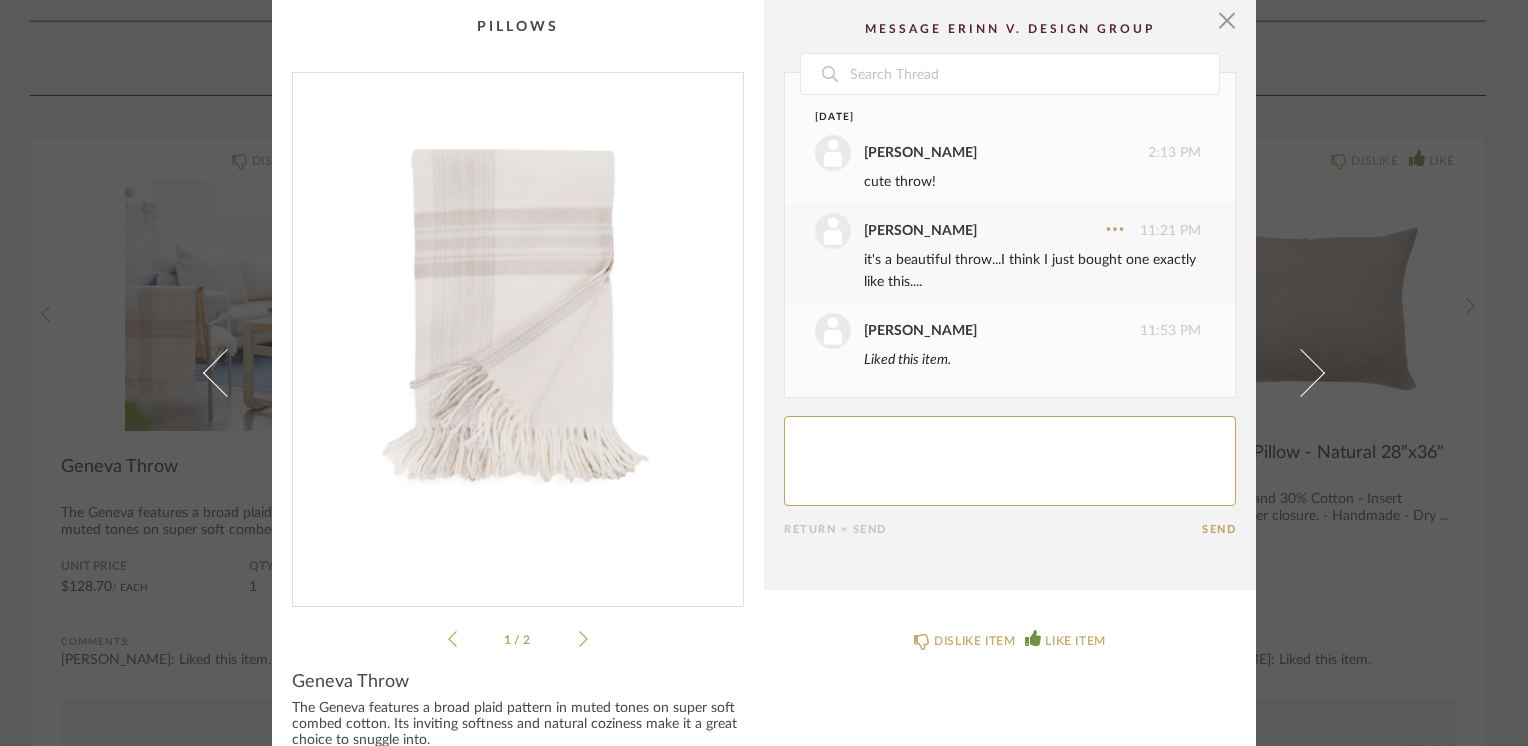 click 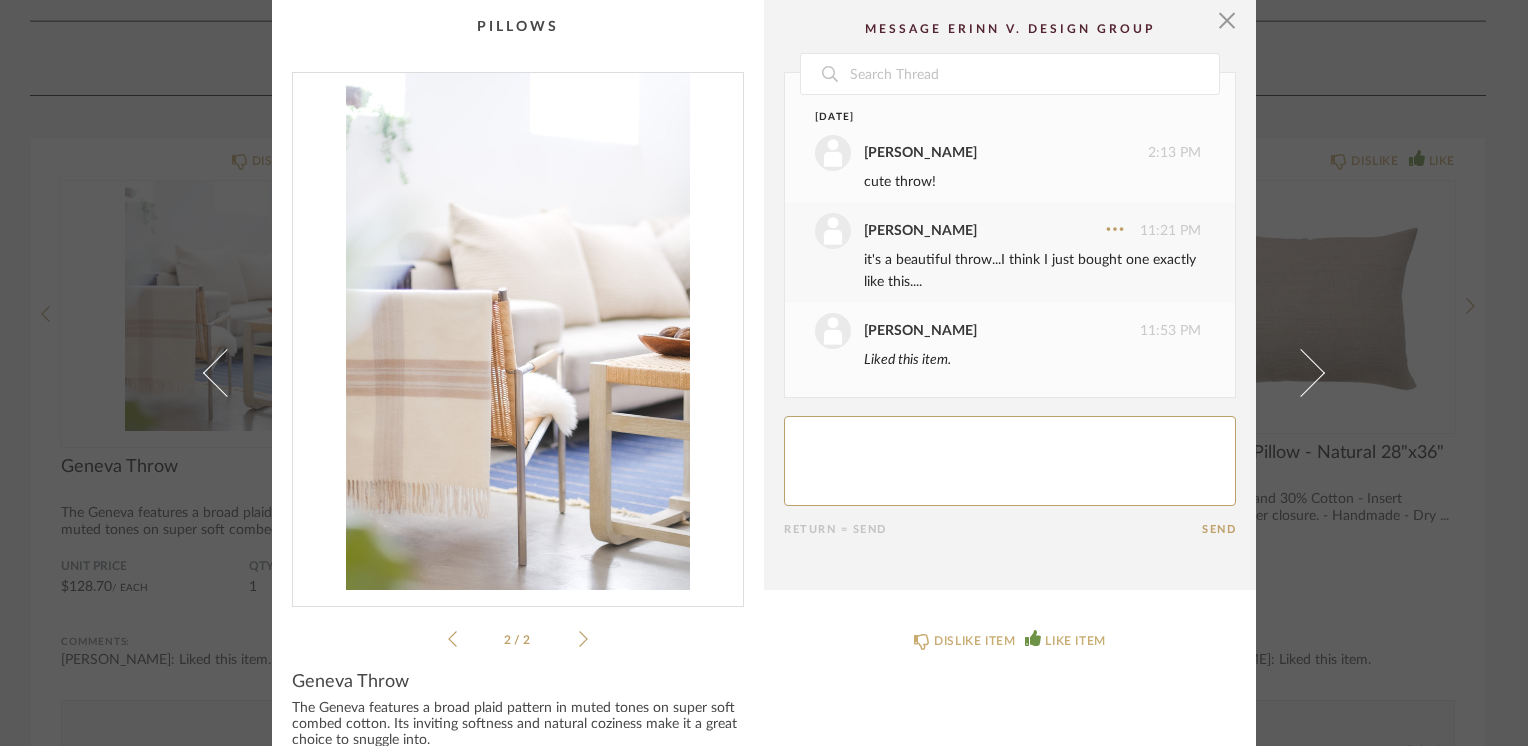 click 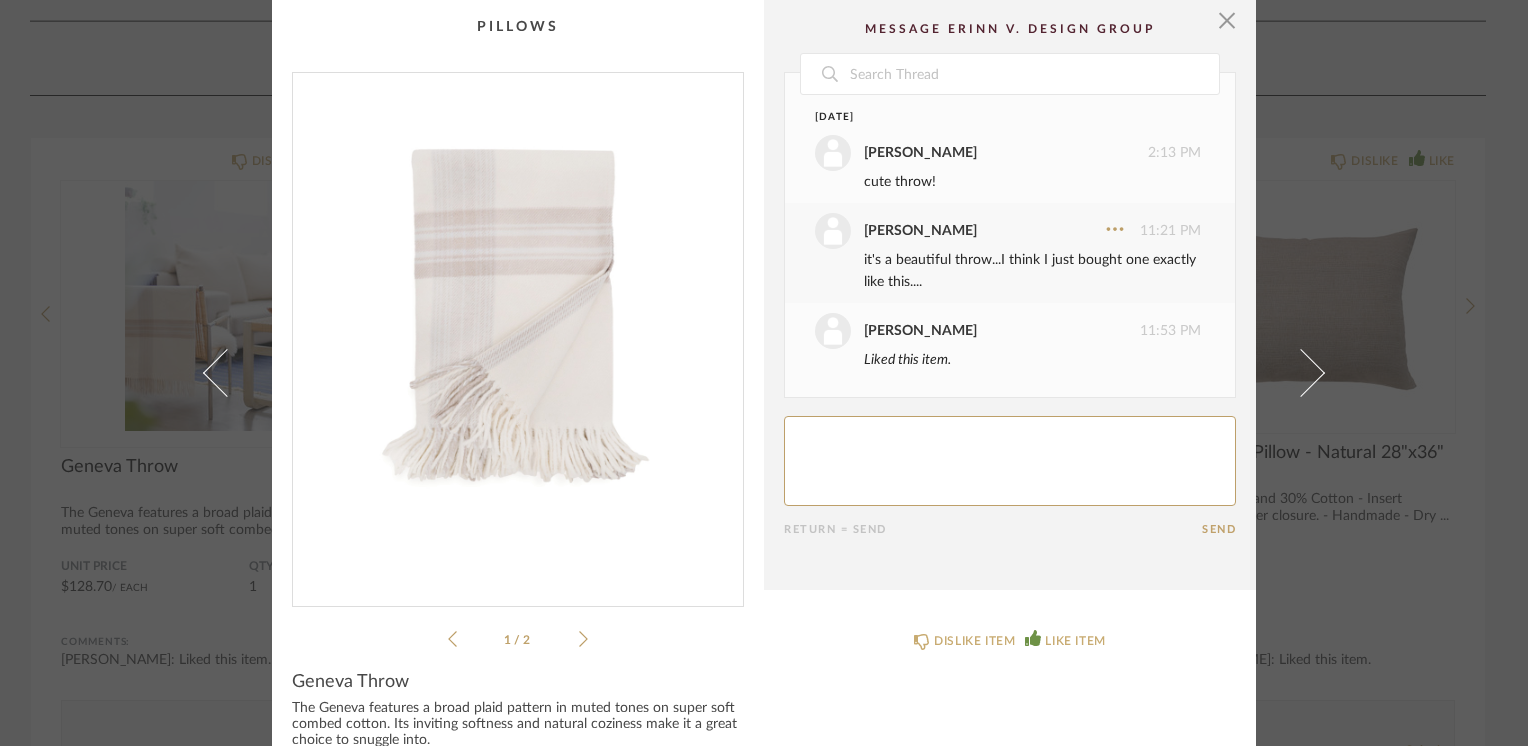 click 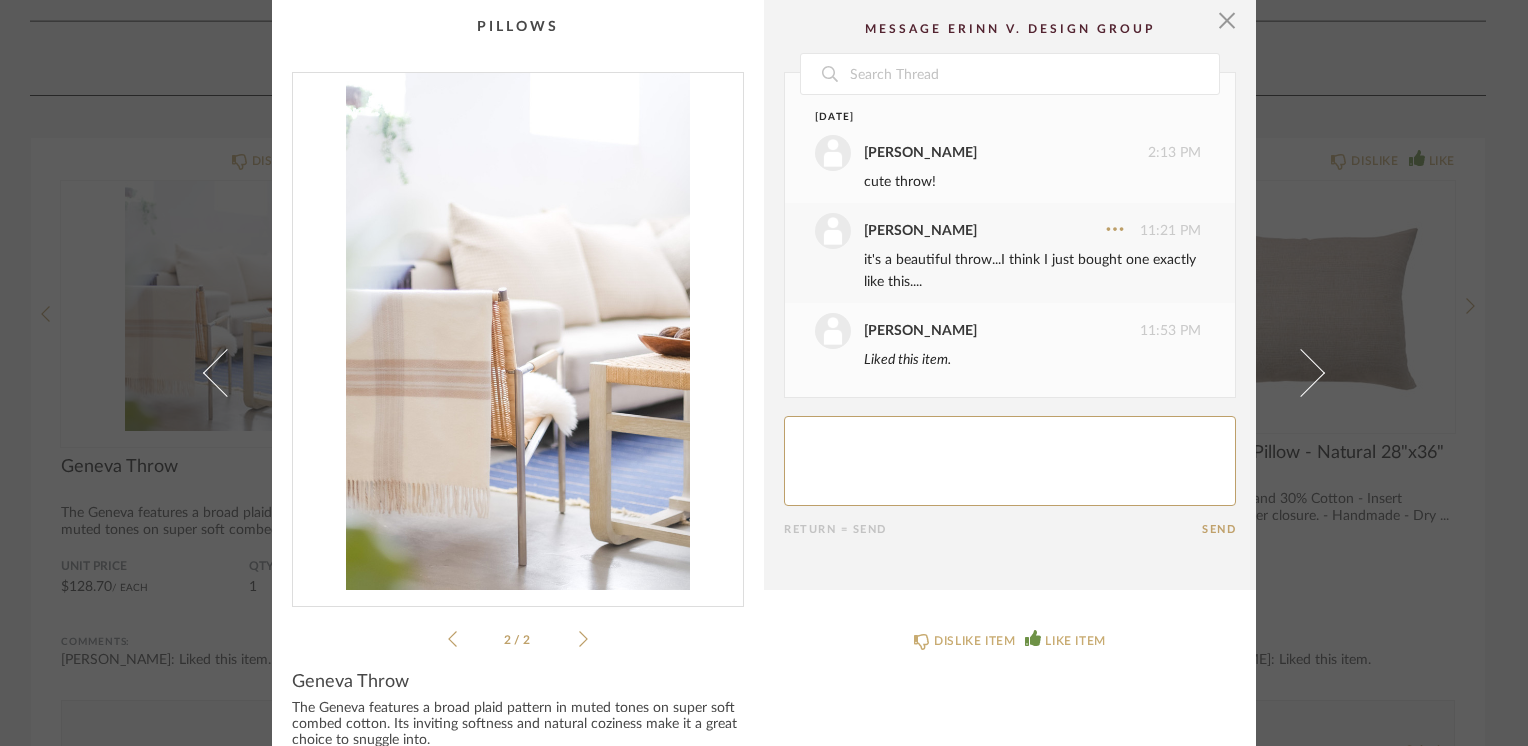 click on "Date  July 9th  Sheridan Johnson   2:13 PM  cute throw!  lisa guerin   11:21 PM  it's a beautiful throw...I think I just bought one exactly like this....  lisa guerin   11:53 PM  Liked this item.      Return = Send  Send" 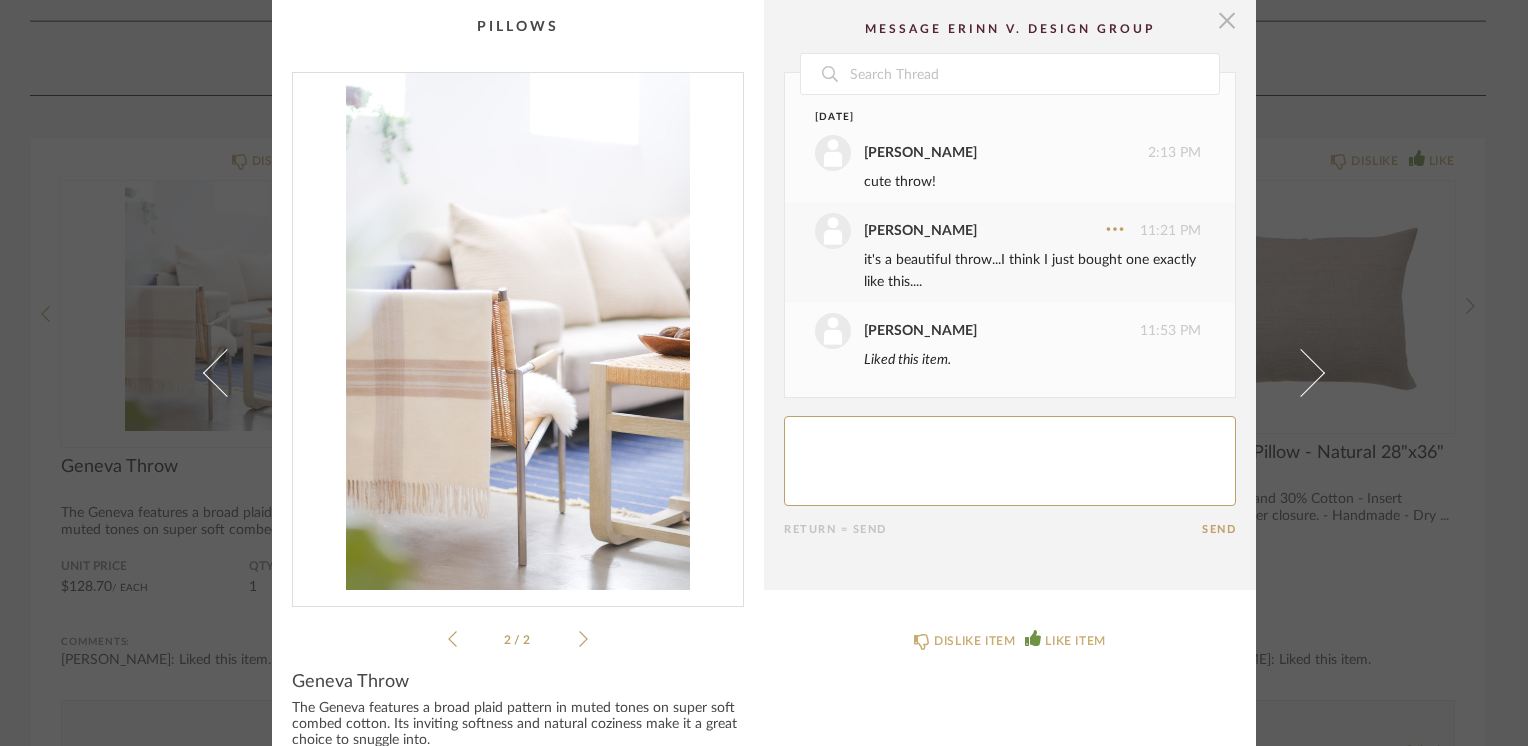 click at bounding box center [1227, 20] 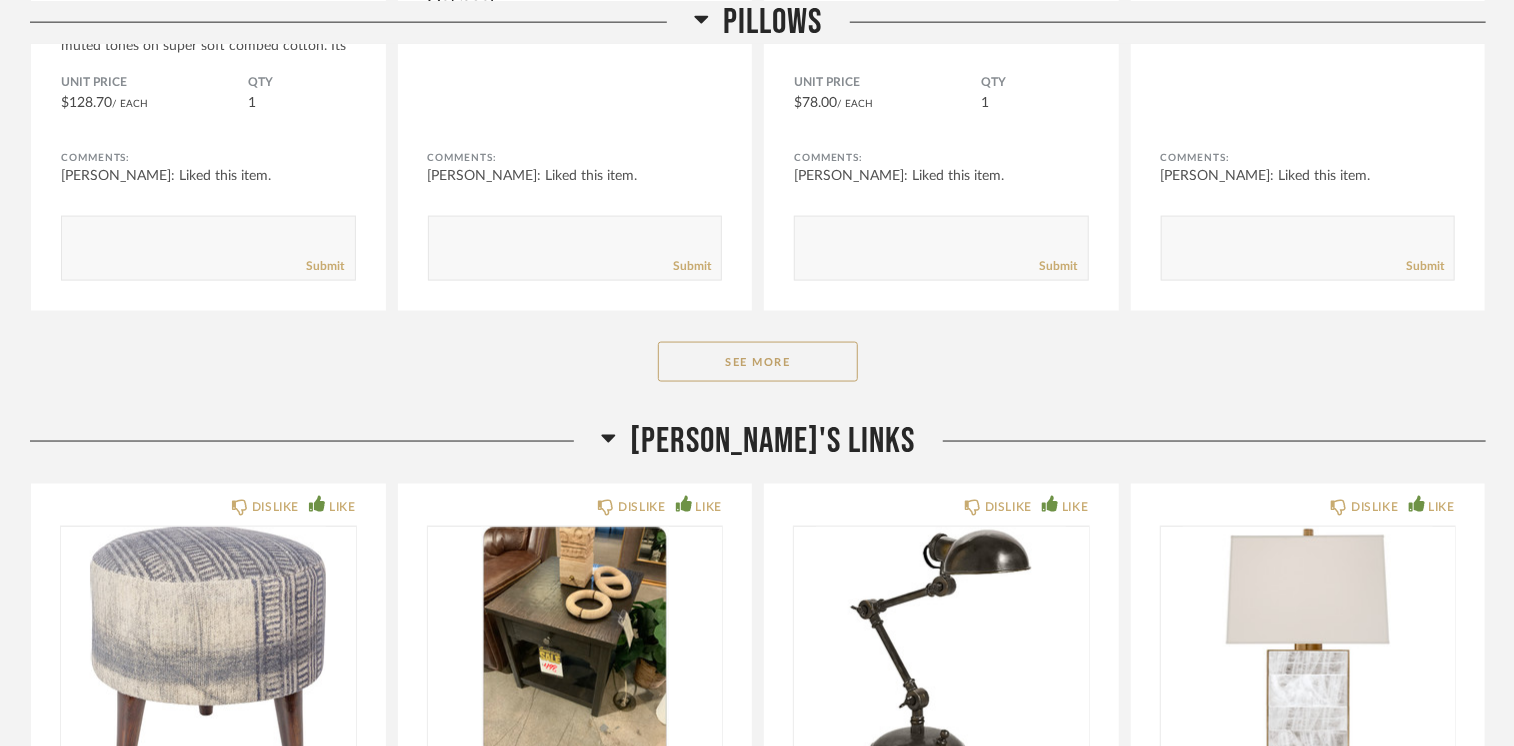 scroll, scrollTop: 46808, scrollLeft: 0, axis: vertical 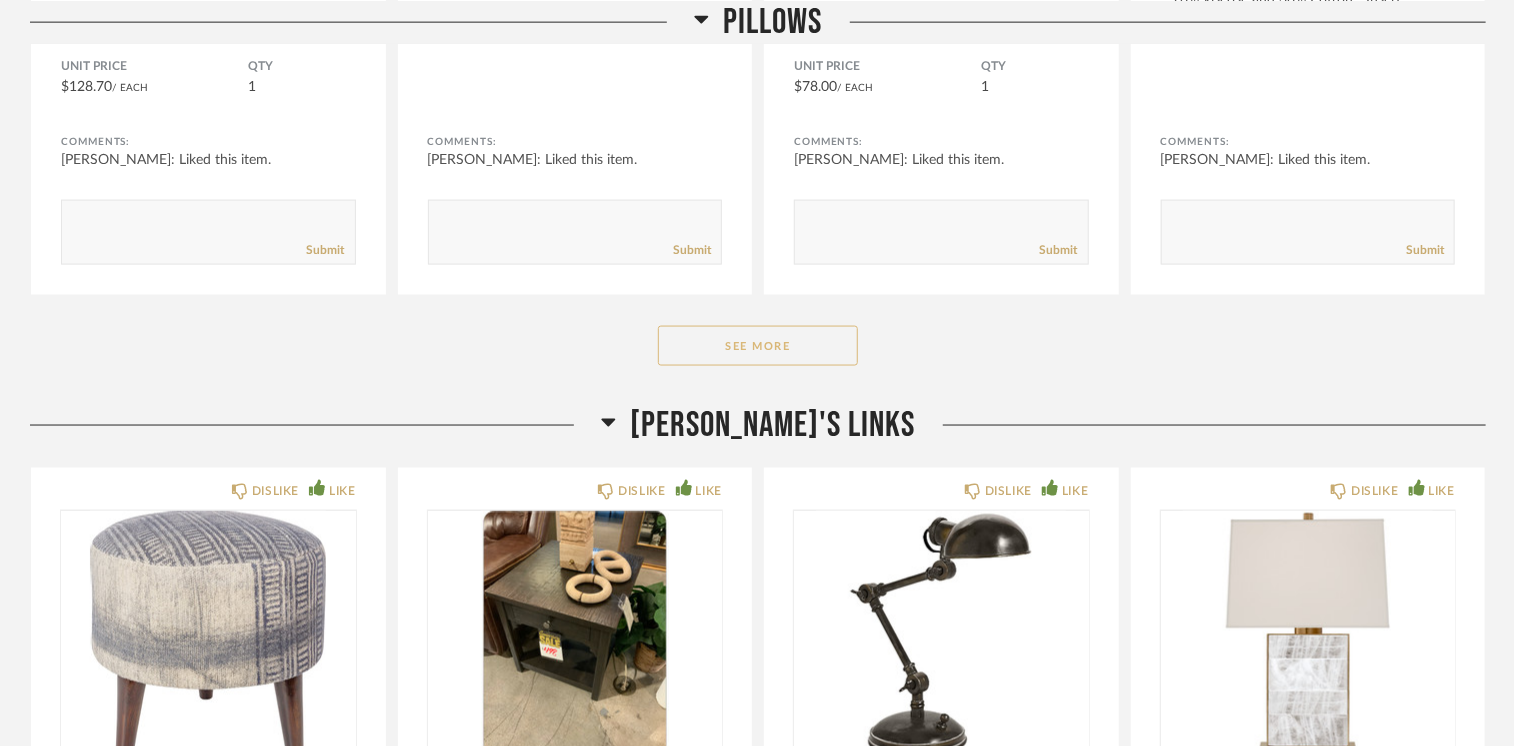 click on "See More" 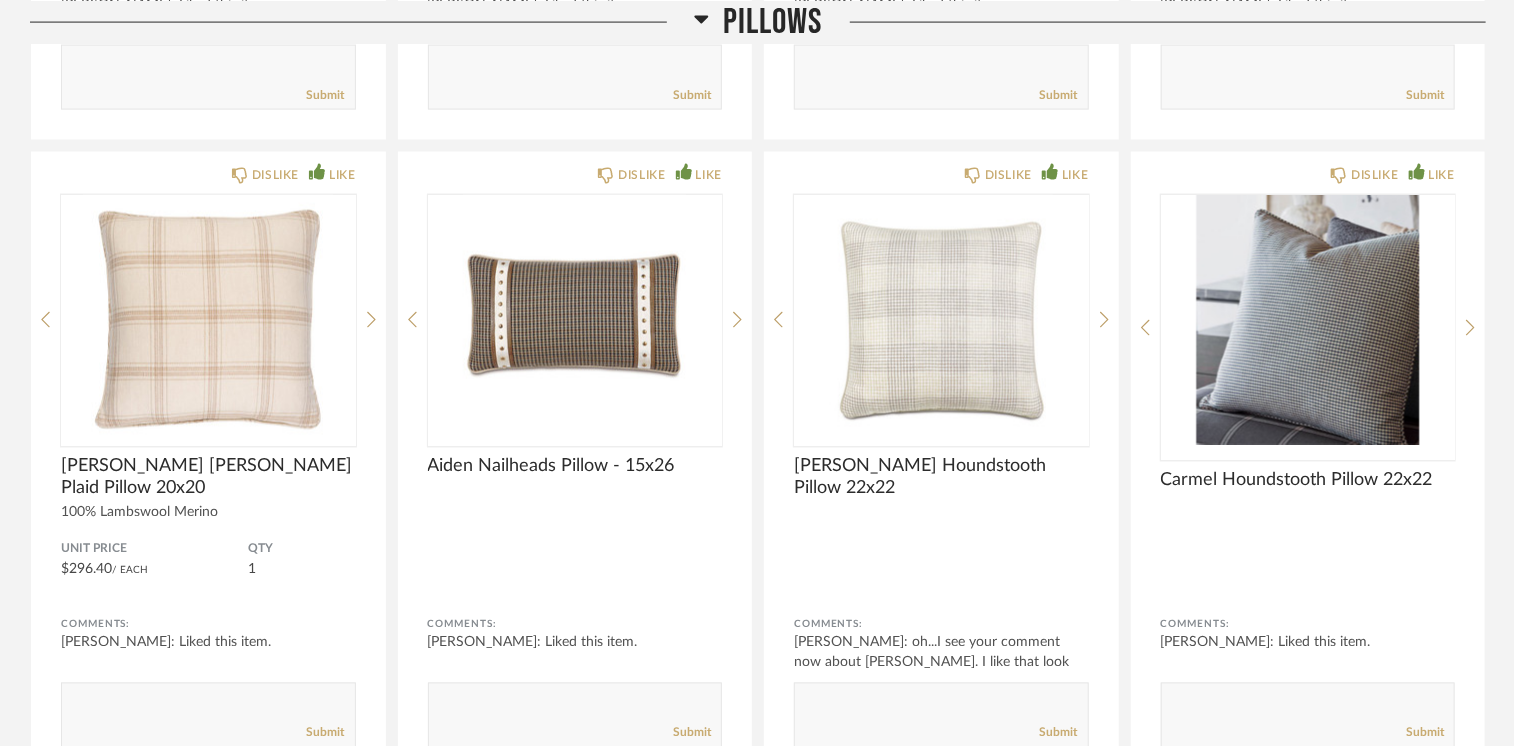 scroll, scrollTop: 47008, scrollLeft: 0, axis: vertical 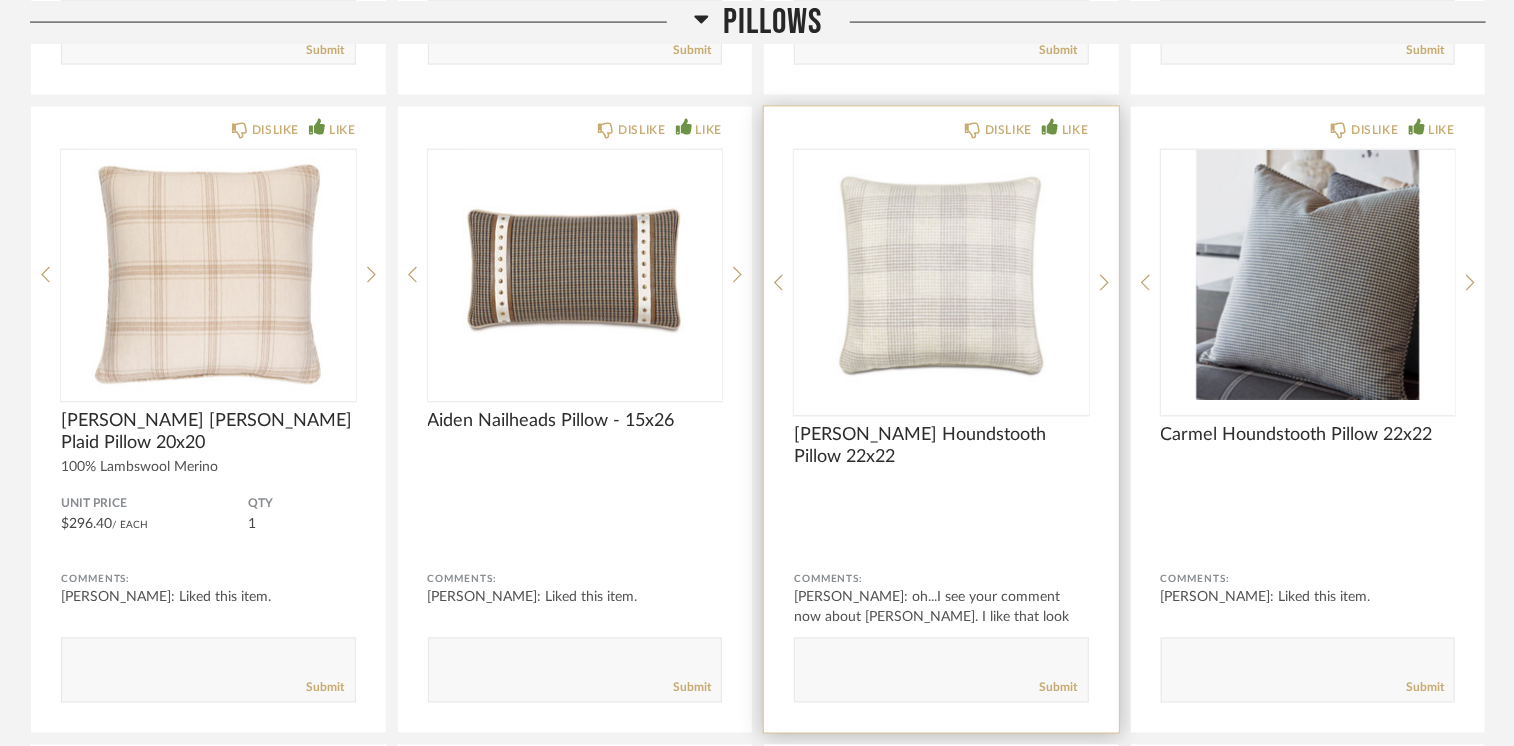 click on "DISLIKE LIKE Kelso Houndstooth Pillow 22x22 Comments: lisa guerin: oh...I see your comment now about Kelso.  I like that look and also can see it going ...       Submit" 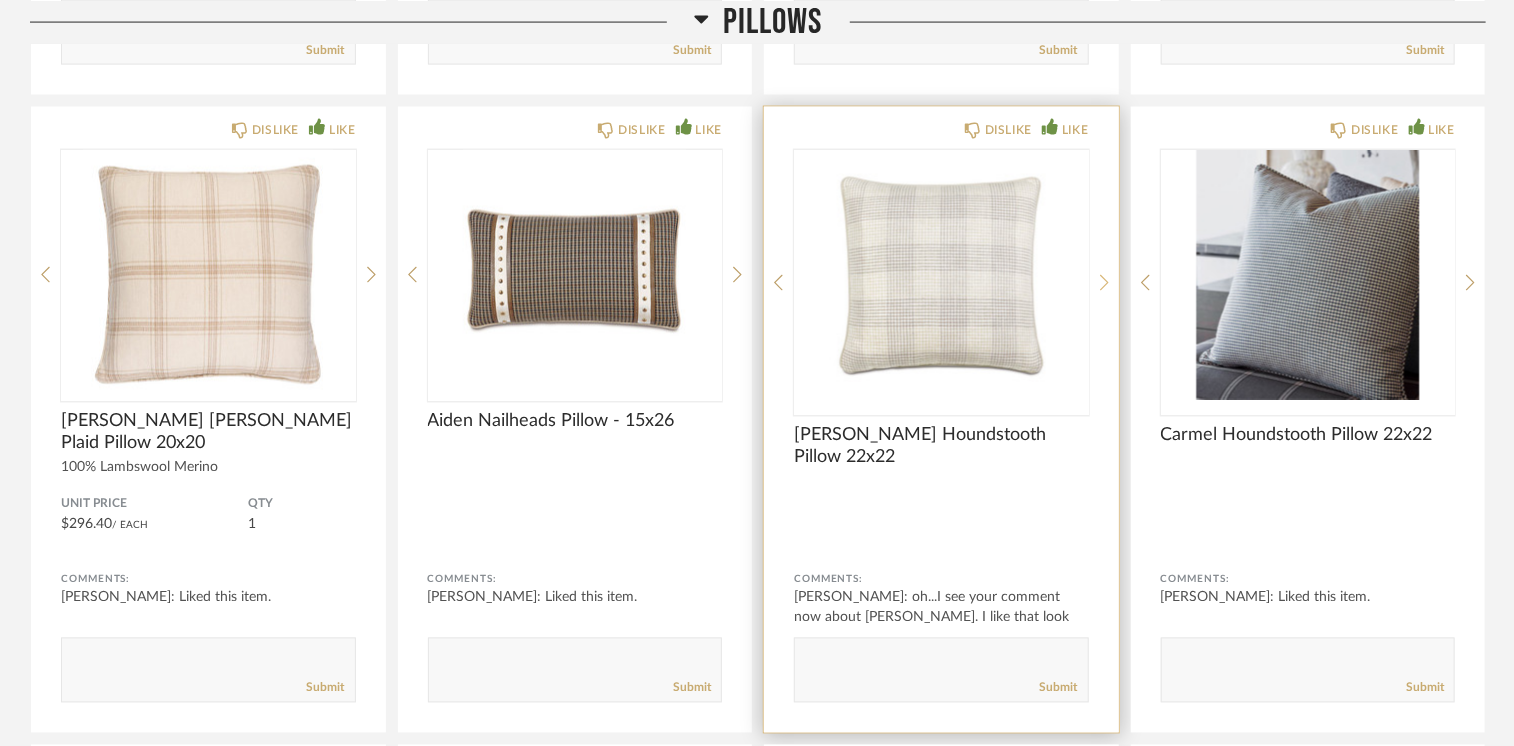click 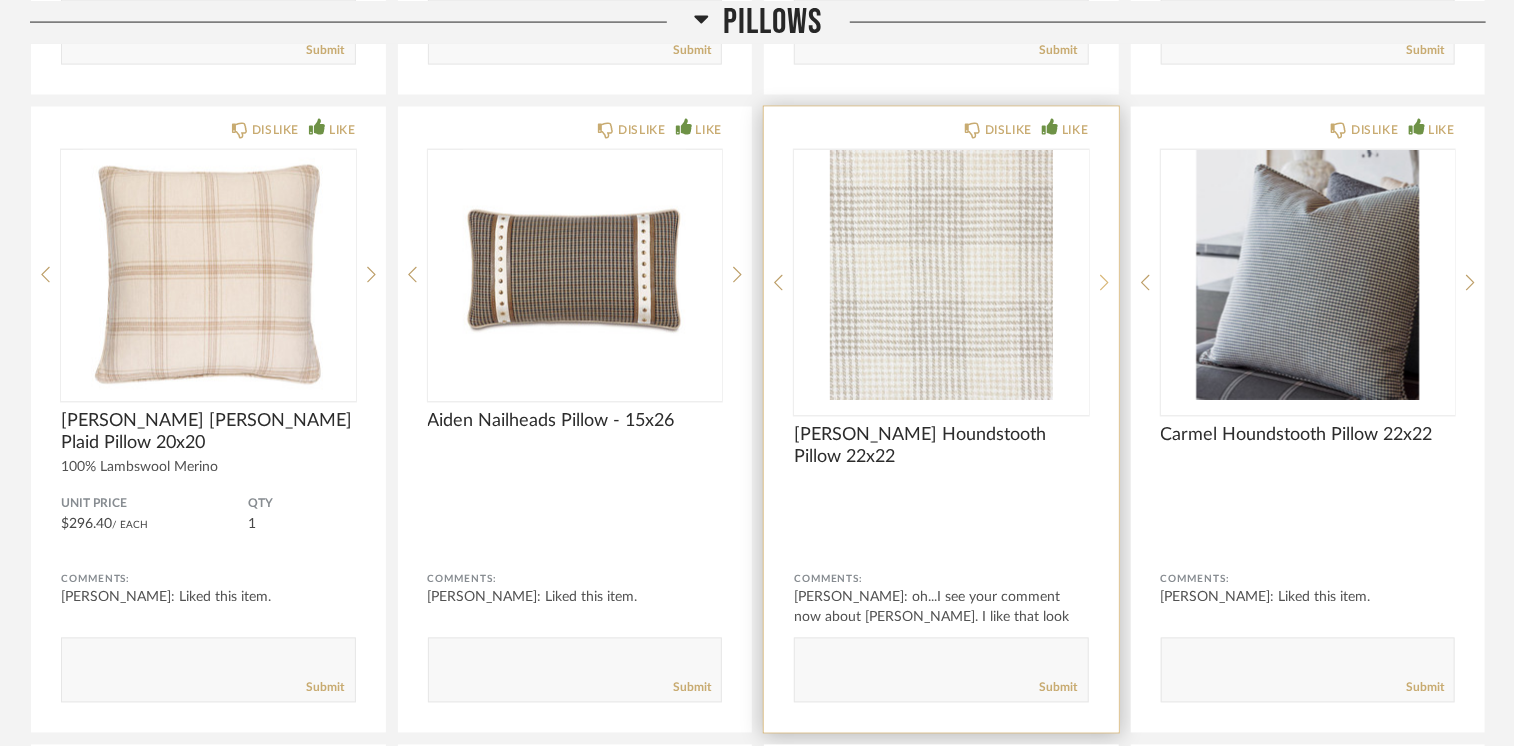 click 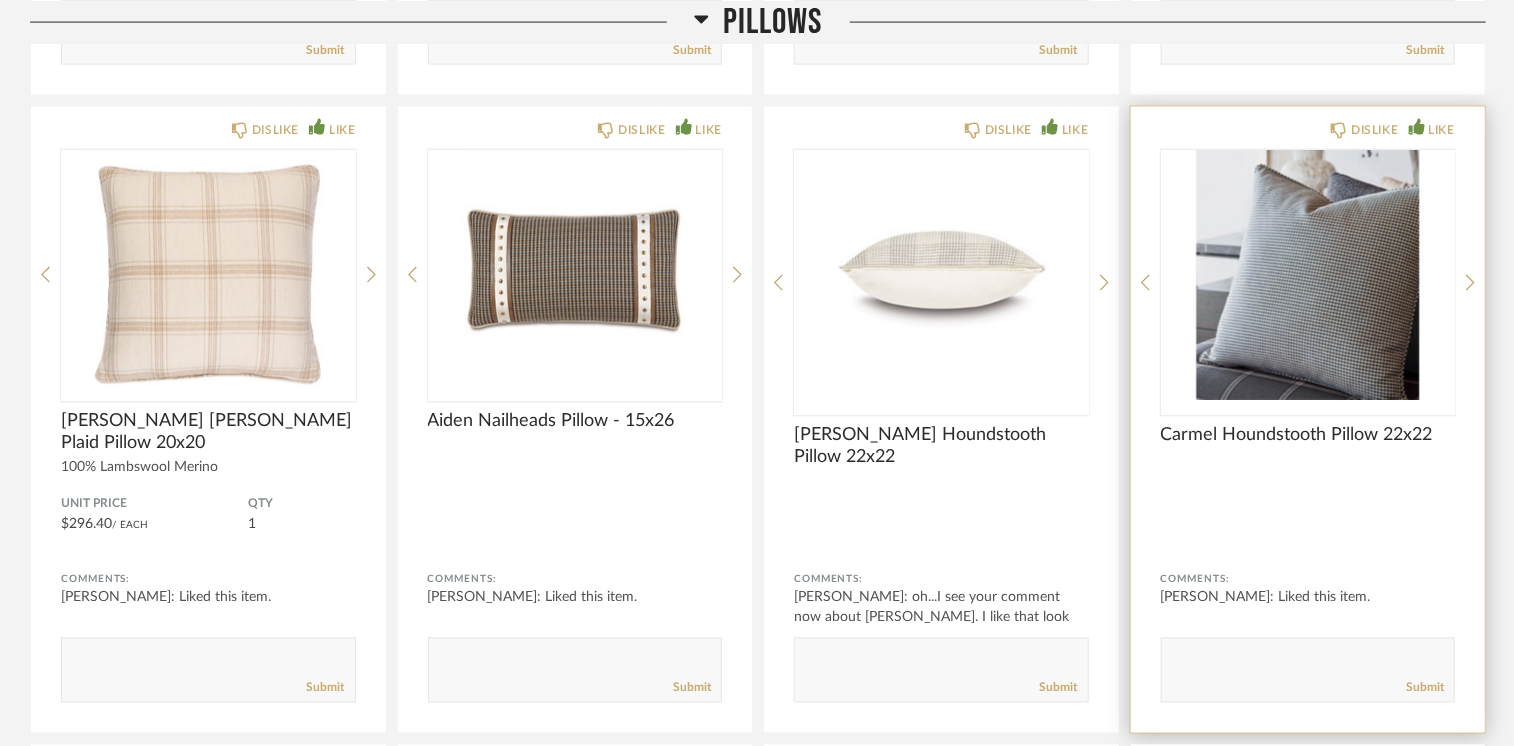 click at bounding box center (1308, 275) 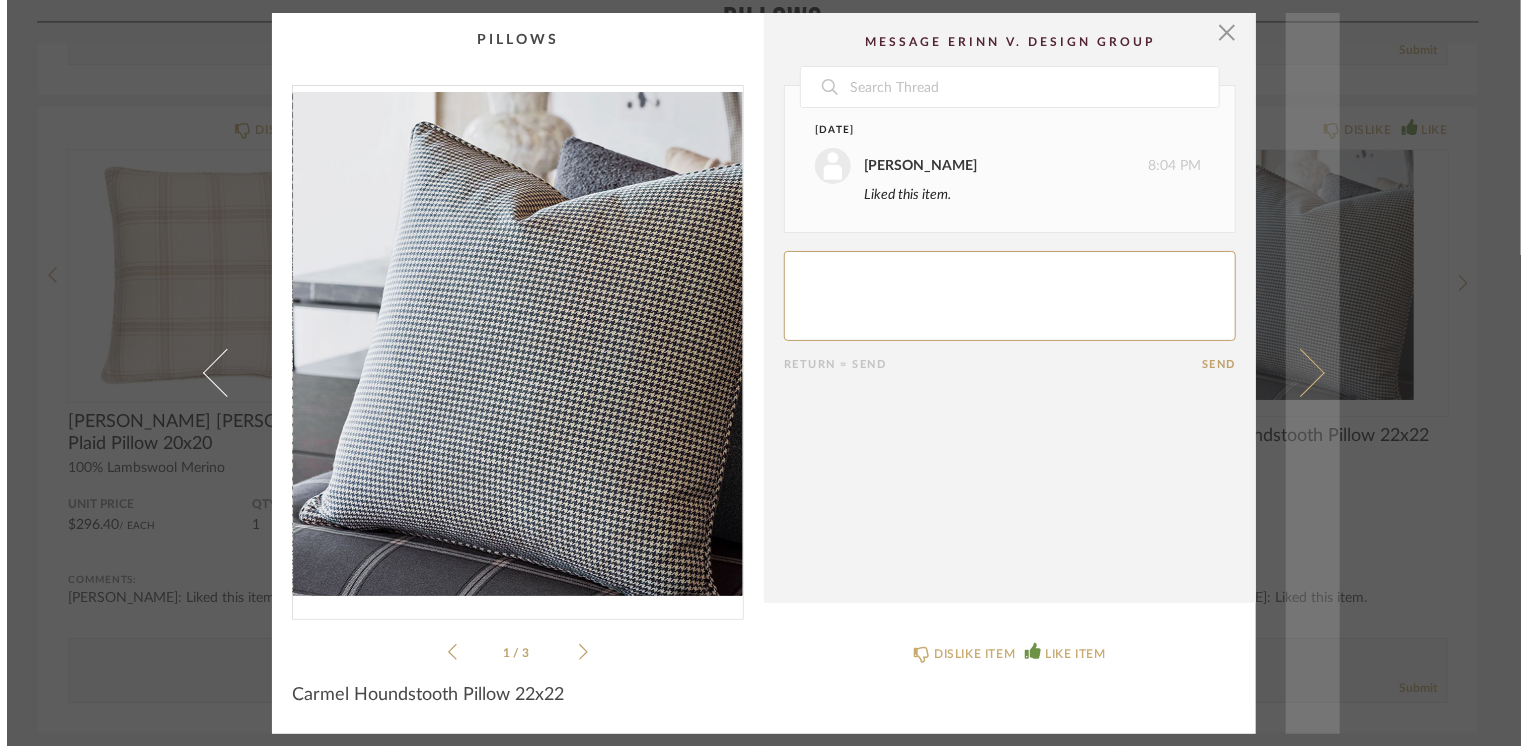 scroll, scrollTop: 0, scrollLeft: 0, axis: both 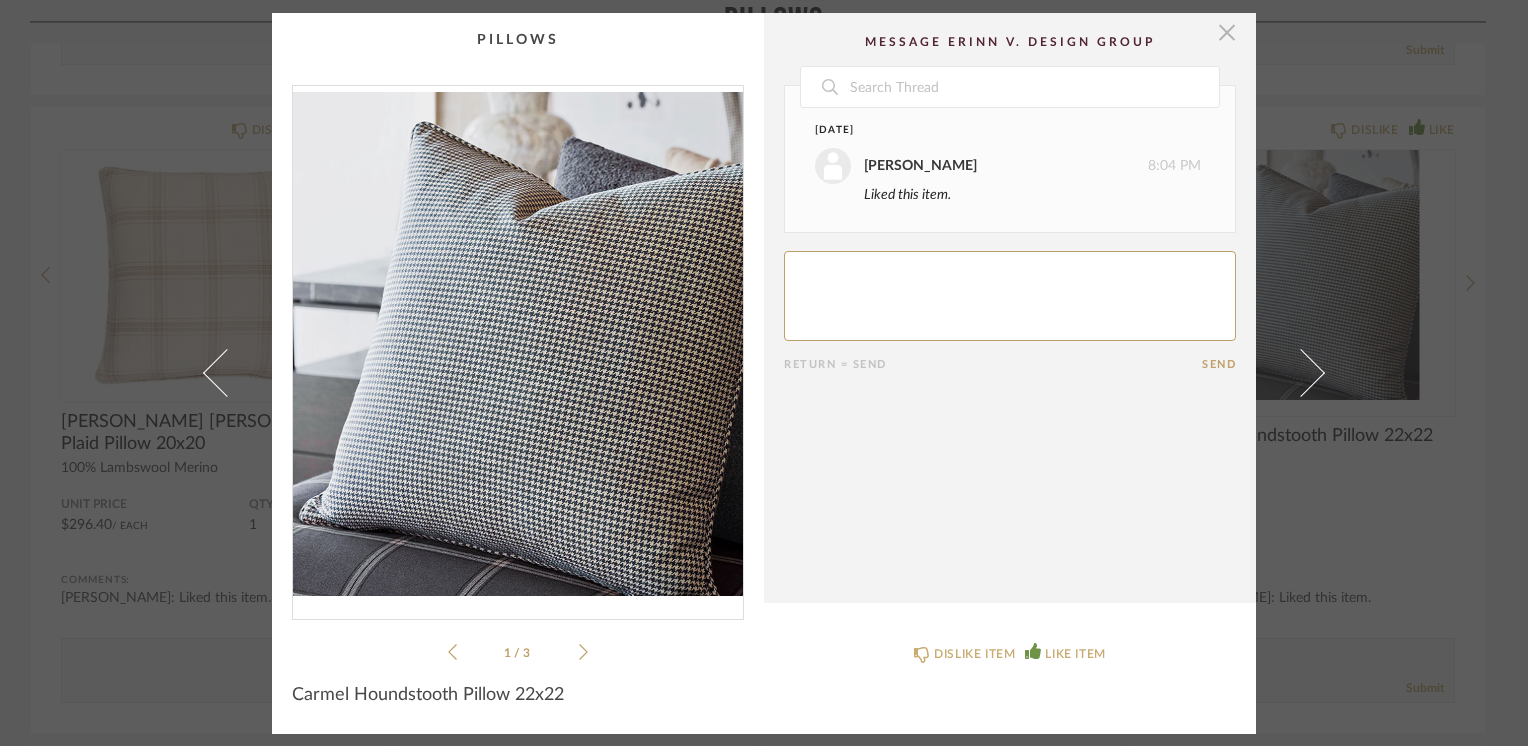 click at bounding box center (1227, 33) 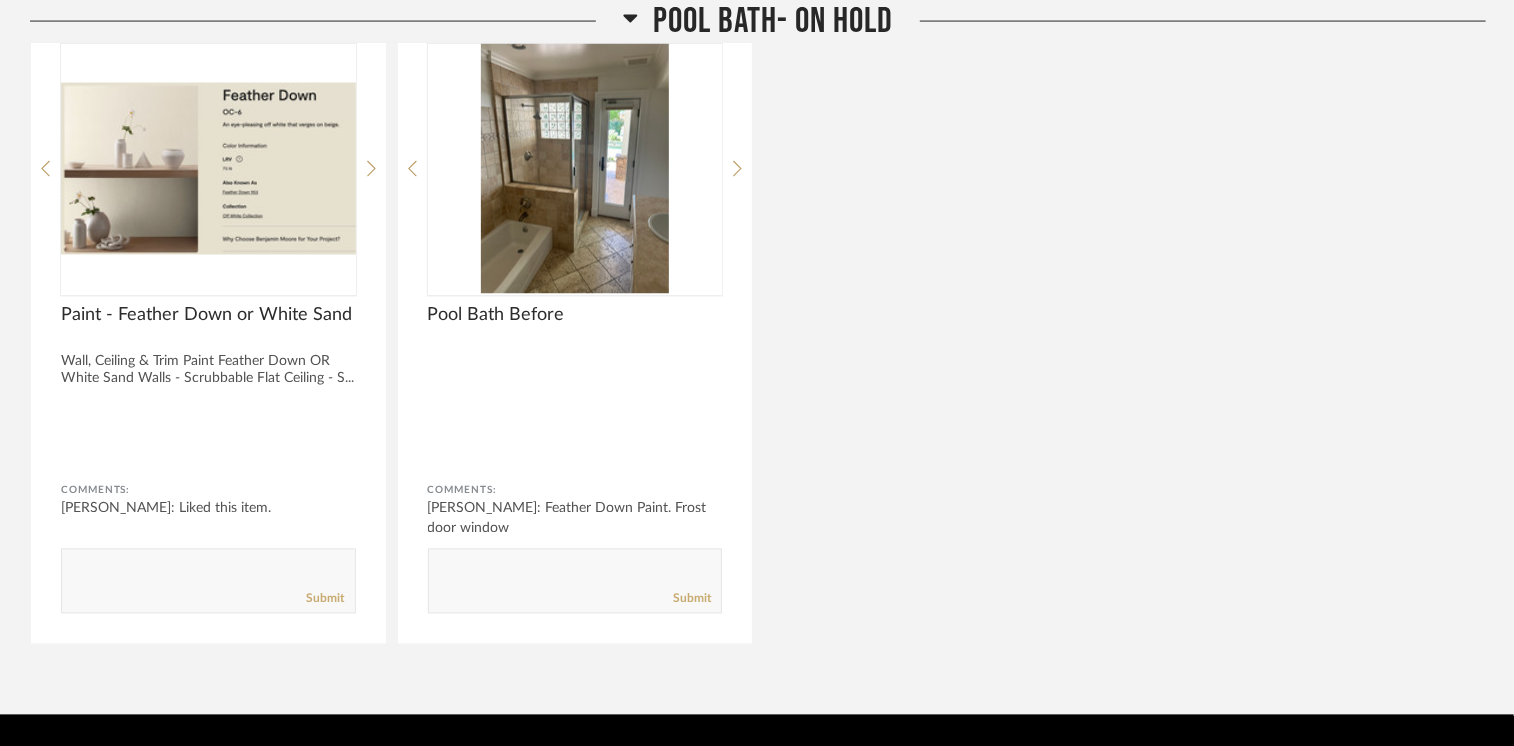 scroll, scrollTop: 50867, scrollLeft: 0, axis: vertical 